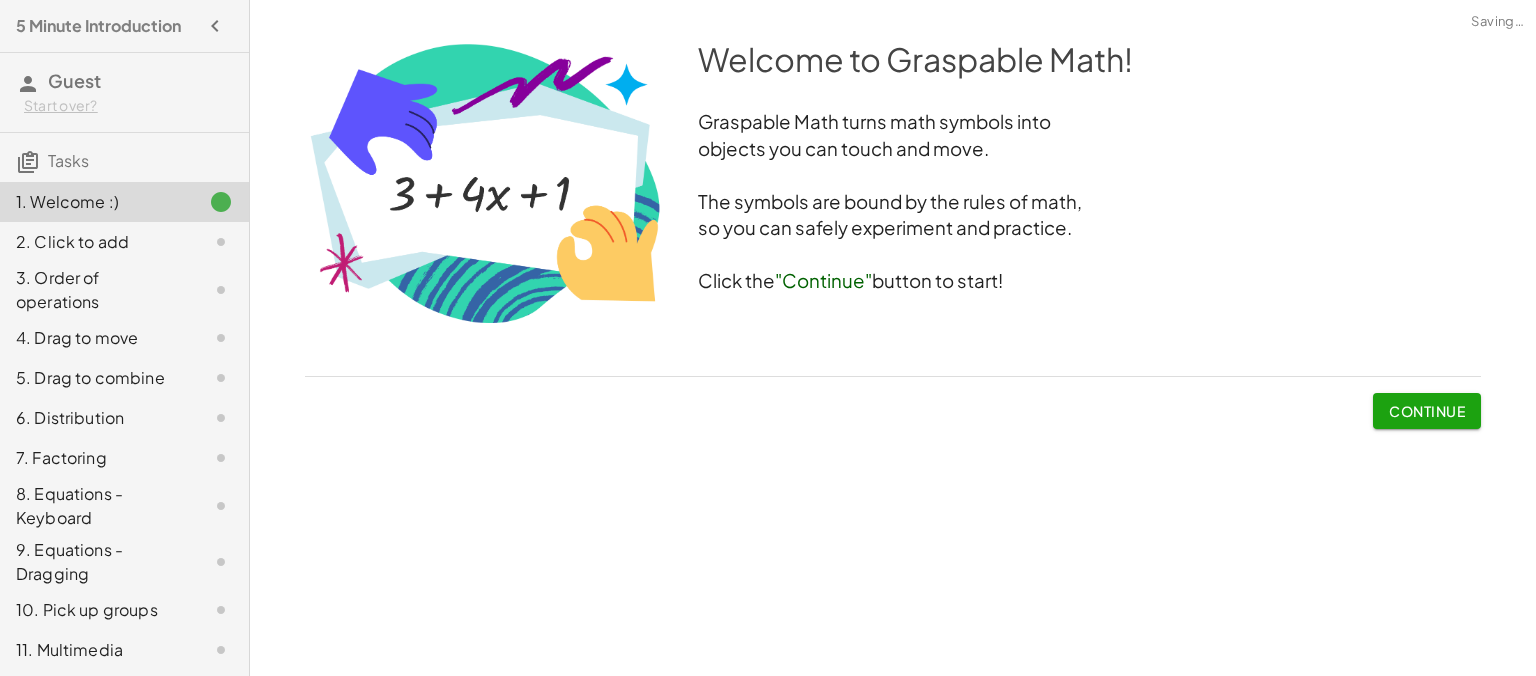 scroll, scrollTop: 0, scrollLeft: 0, axis: both 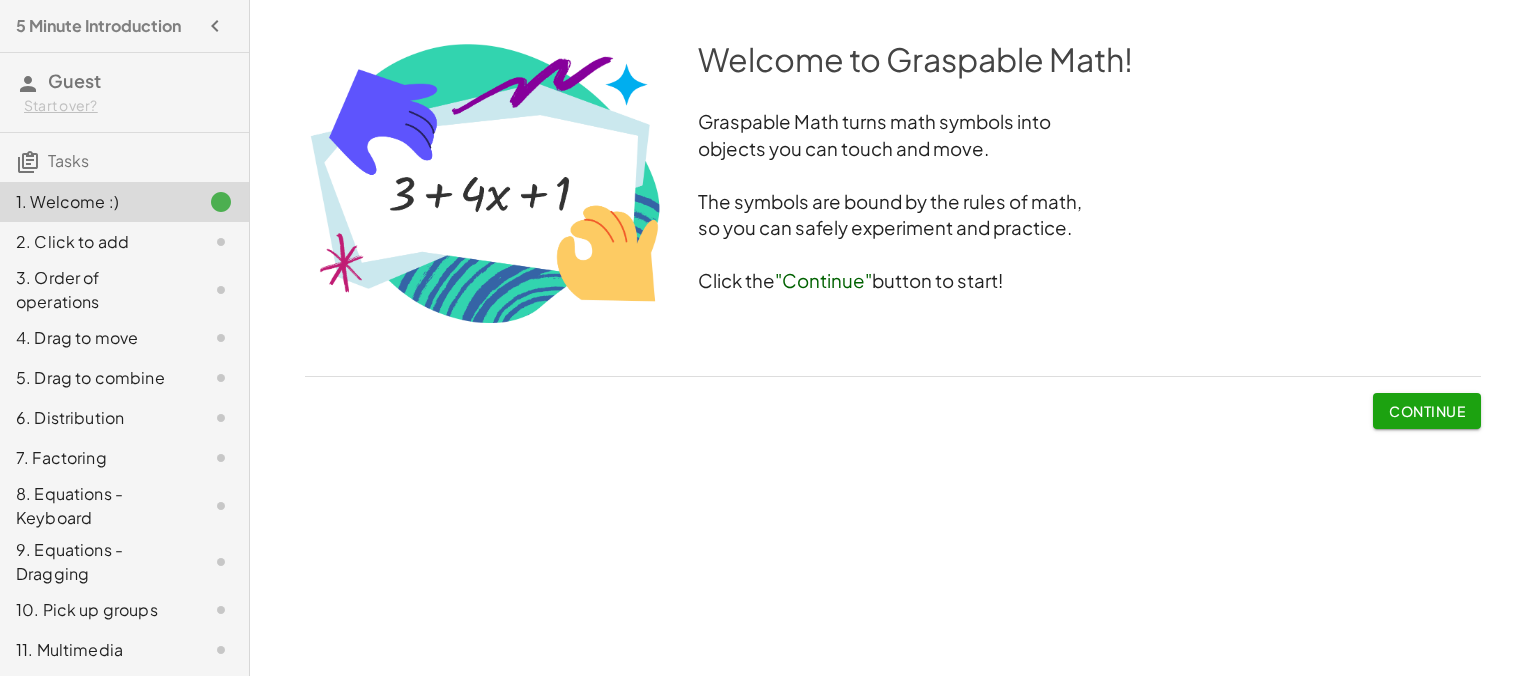 click on "Continue" 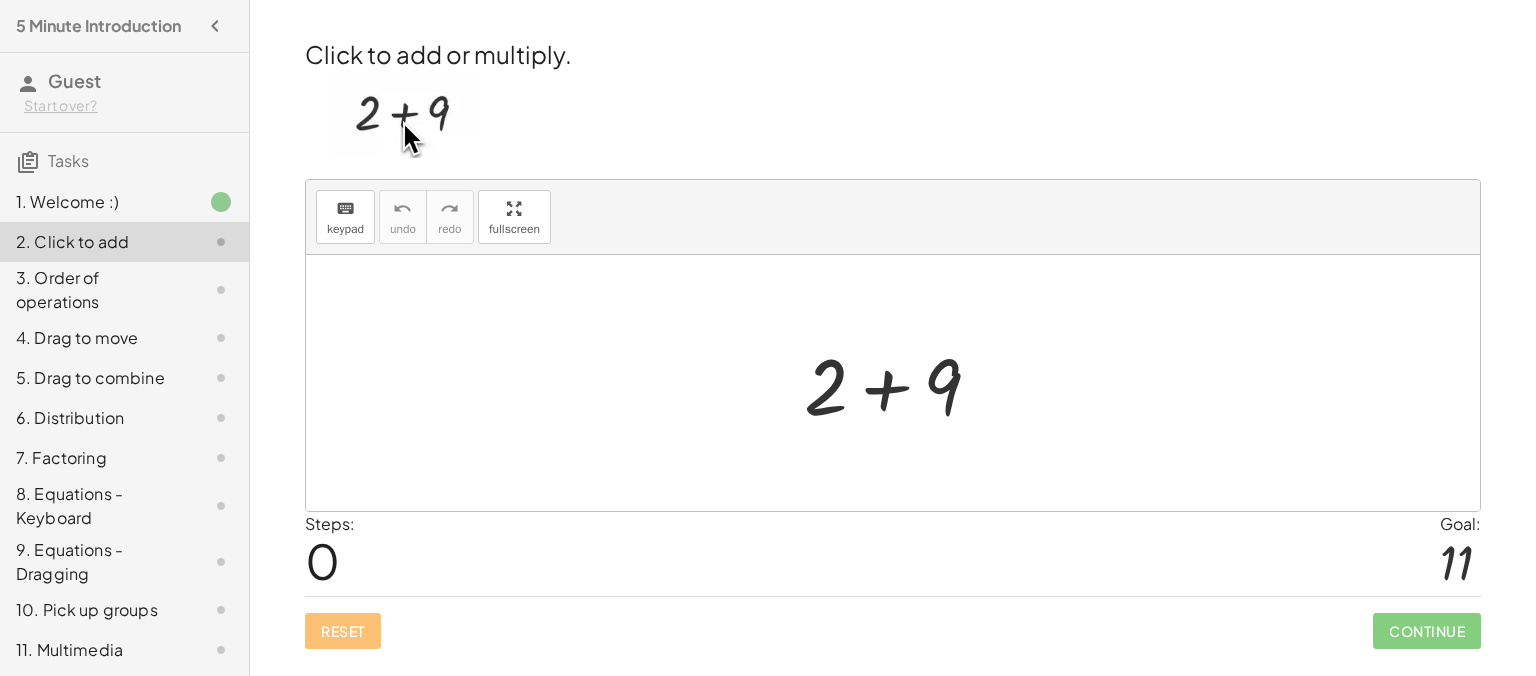 click at bounding box center [900, 383] 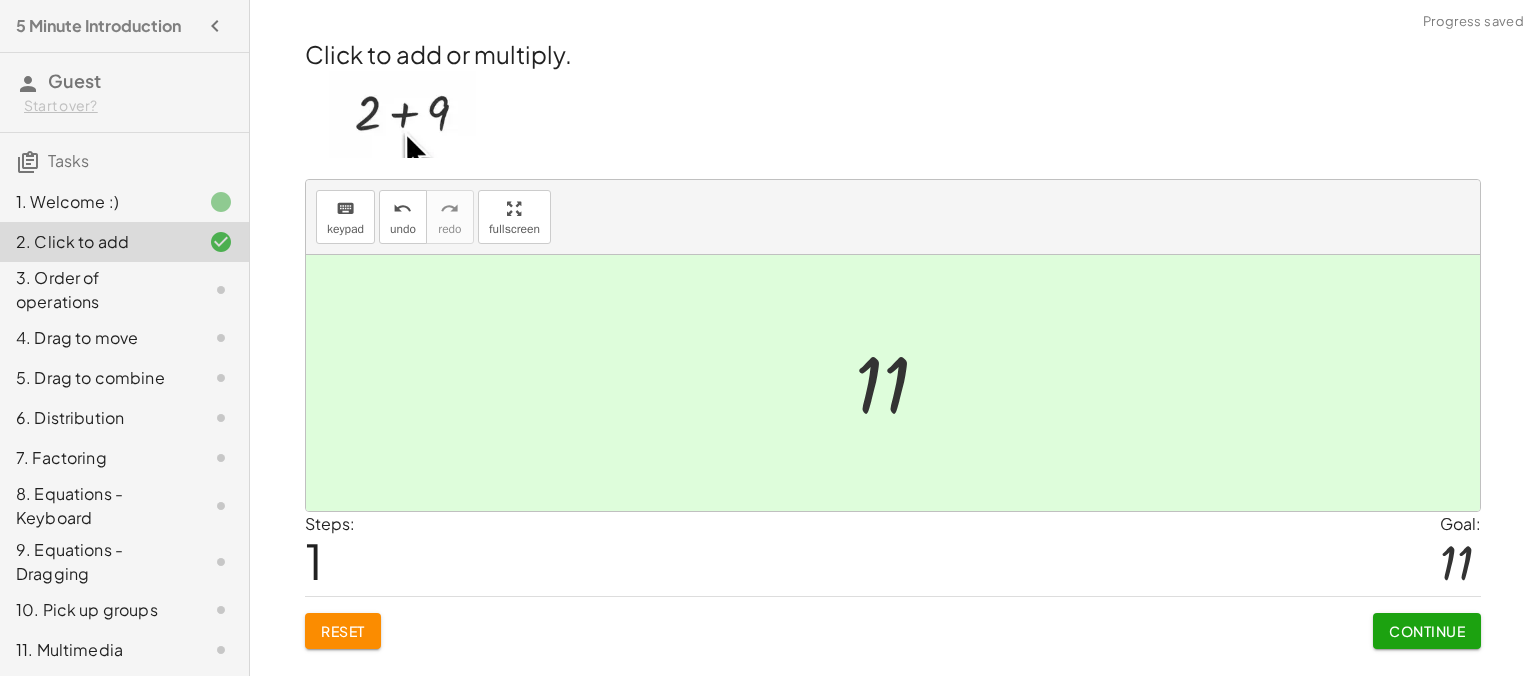 click on "Continue" 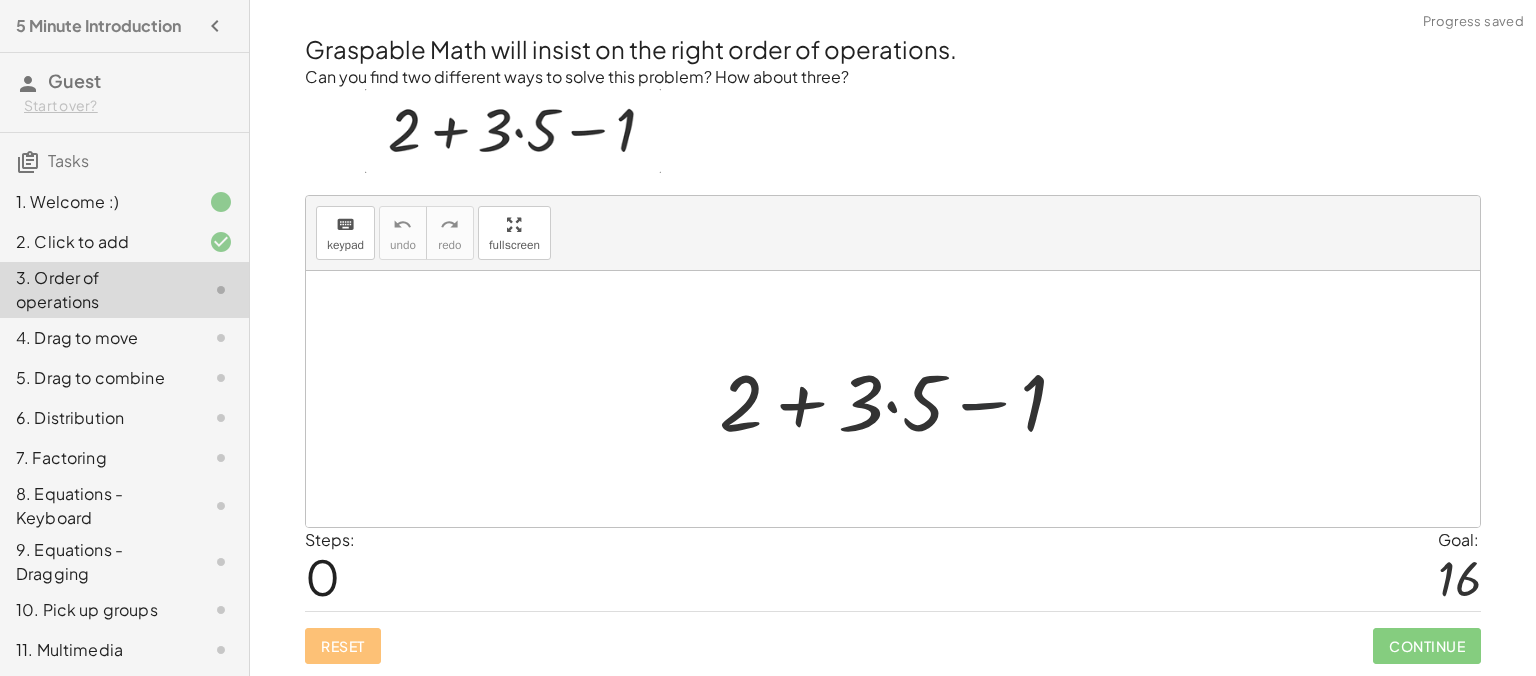 click at bounding box center [901, 399] 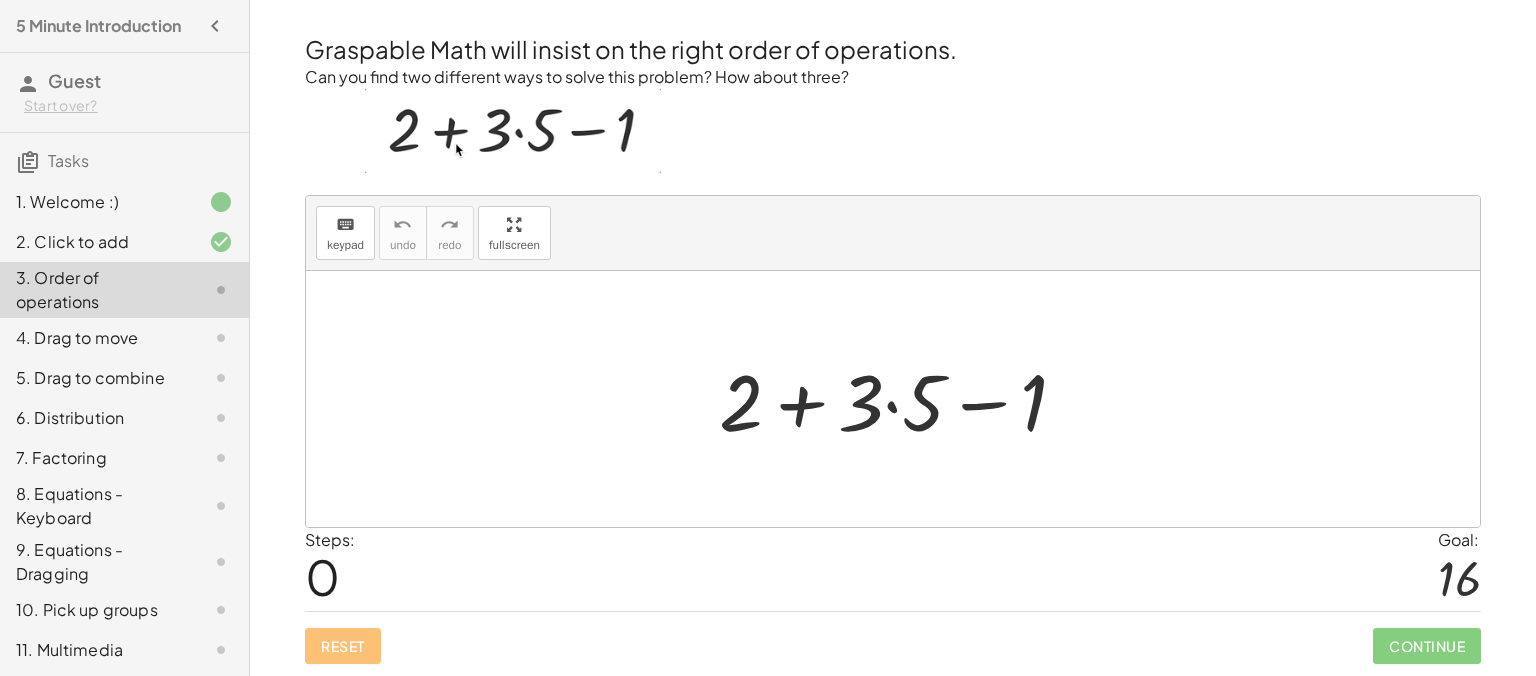 click at bounding box center (901, 399) 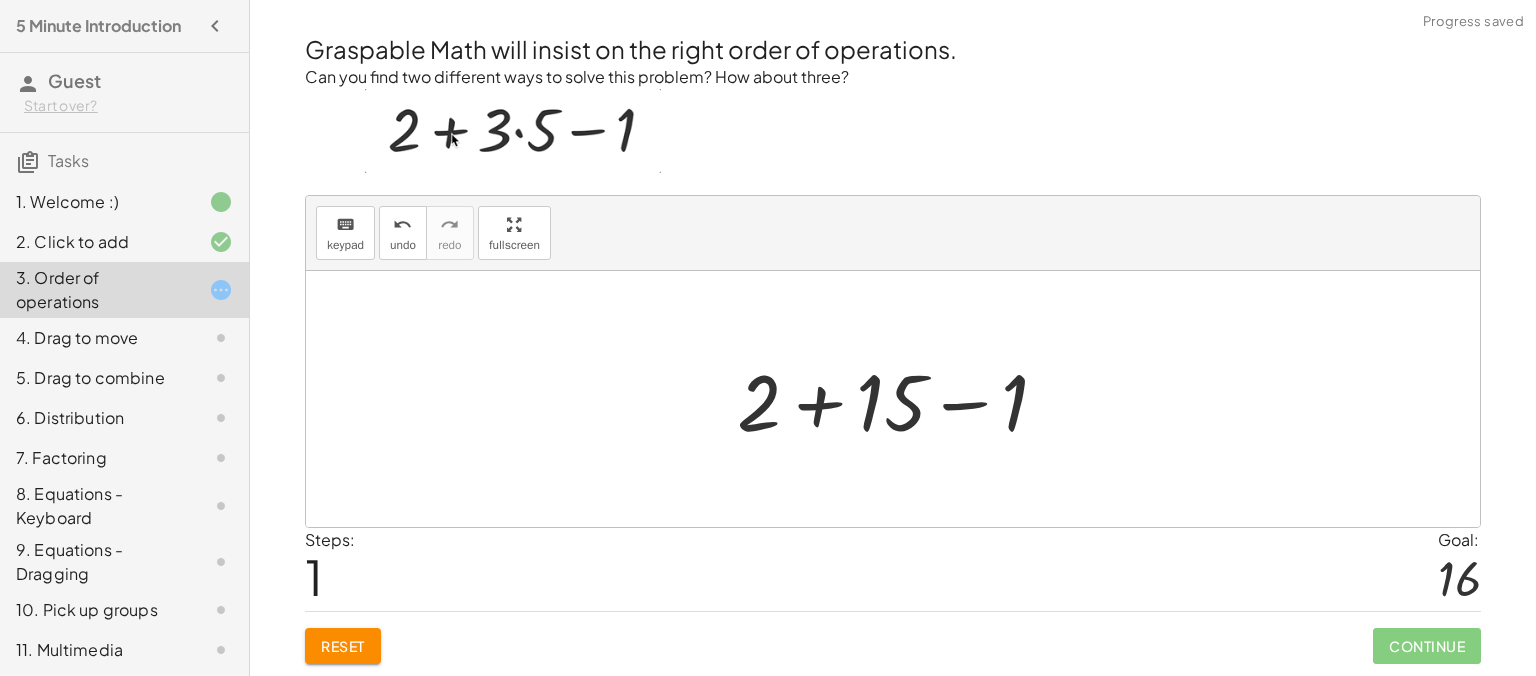 click at bounding box center [900, 399] 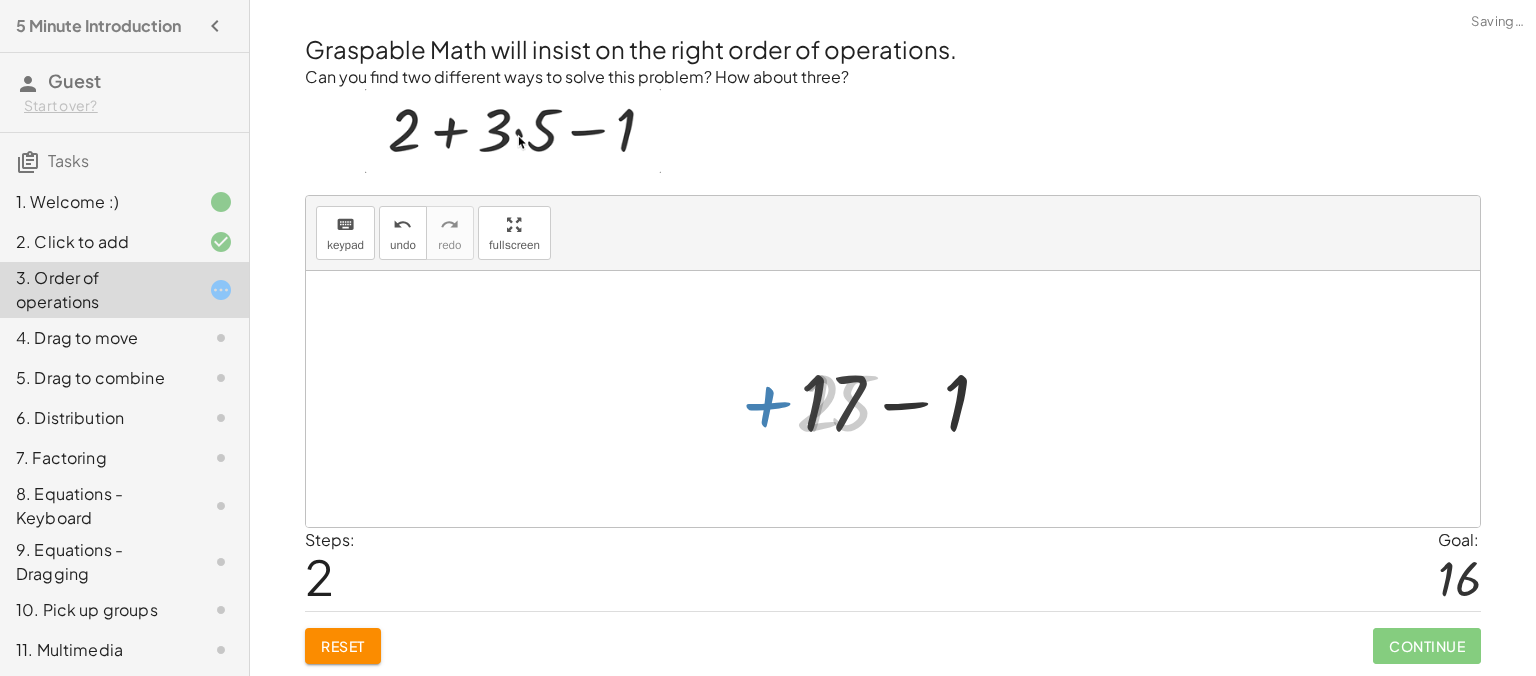 click at bounding box center (901, 399) 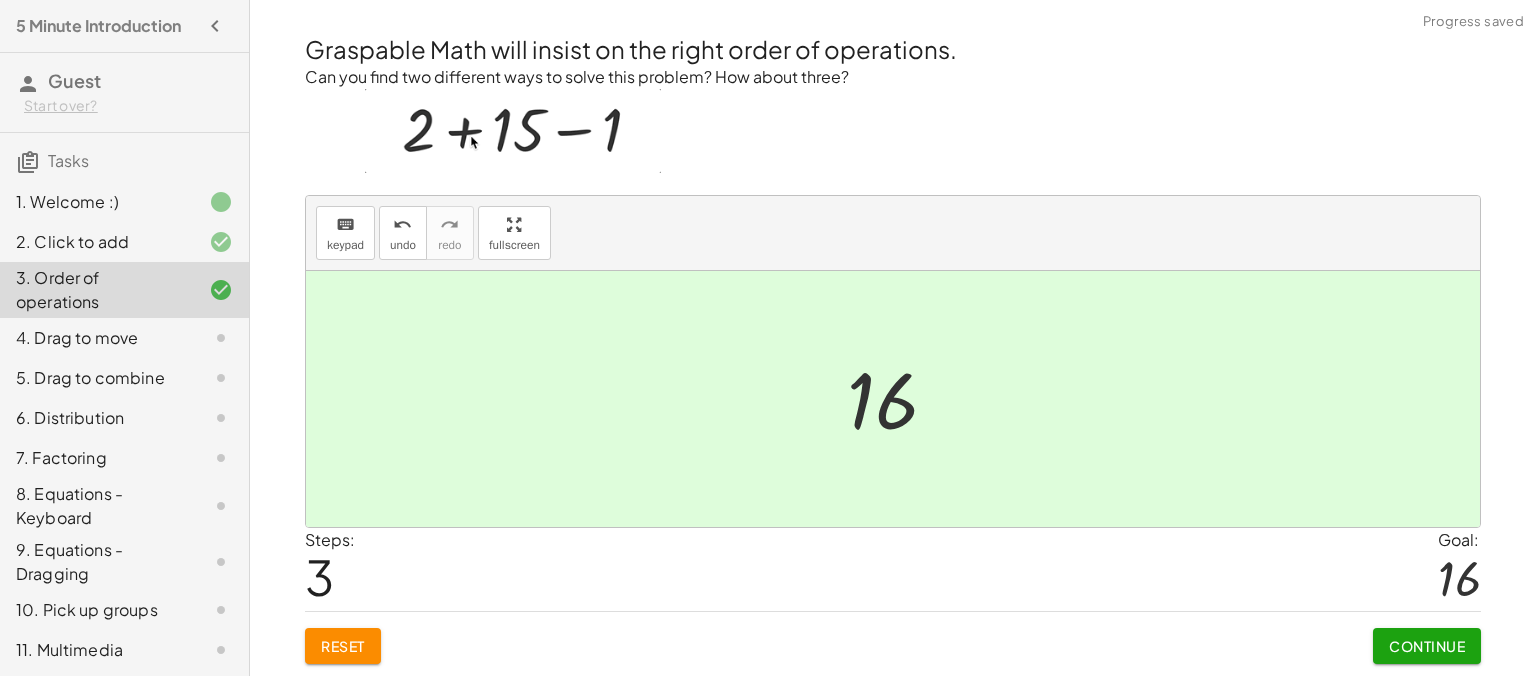 click on "Continue" 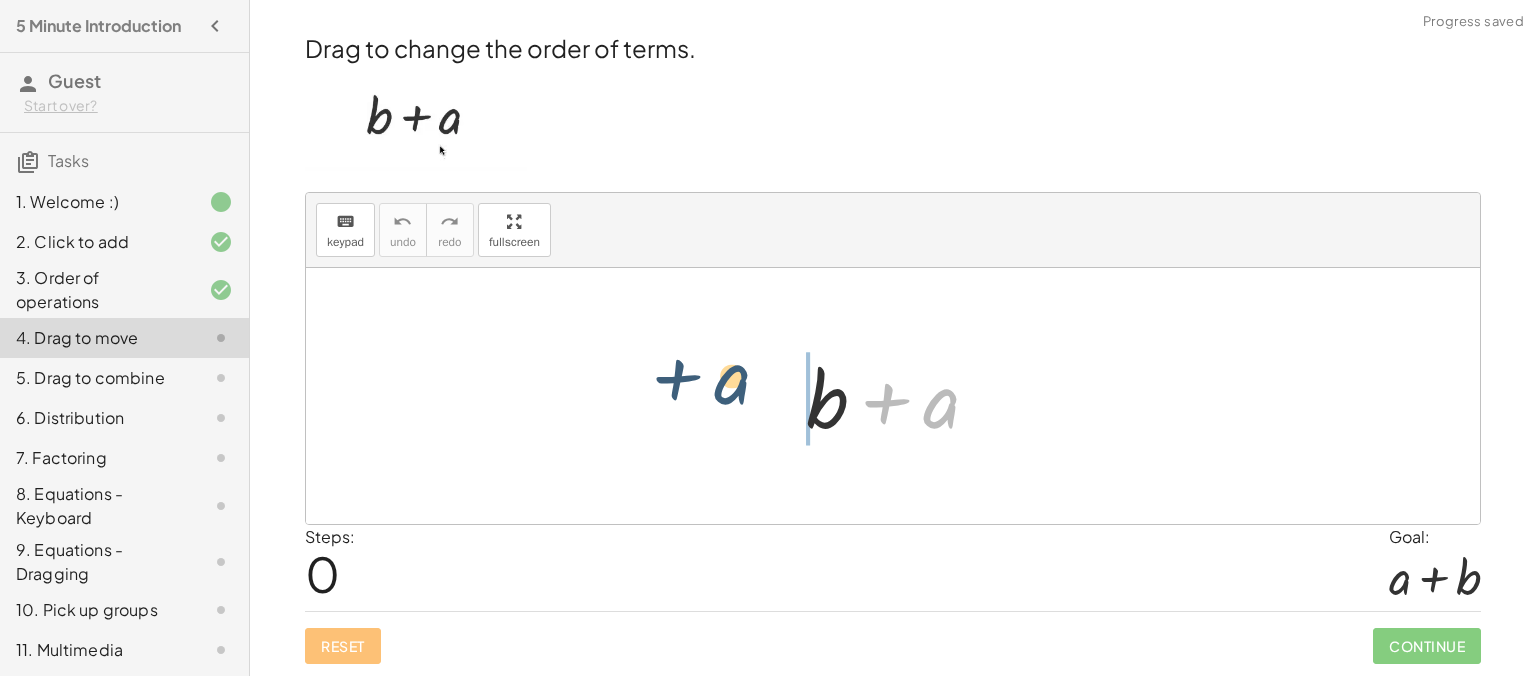 drag, startPoint x: 943, startPoint y: 418, endPoint x: 723, endPoint y: 406, distance: 220.32703 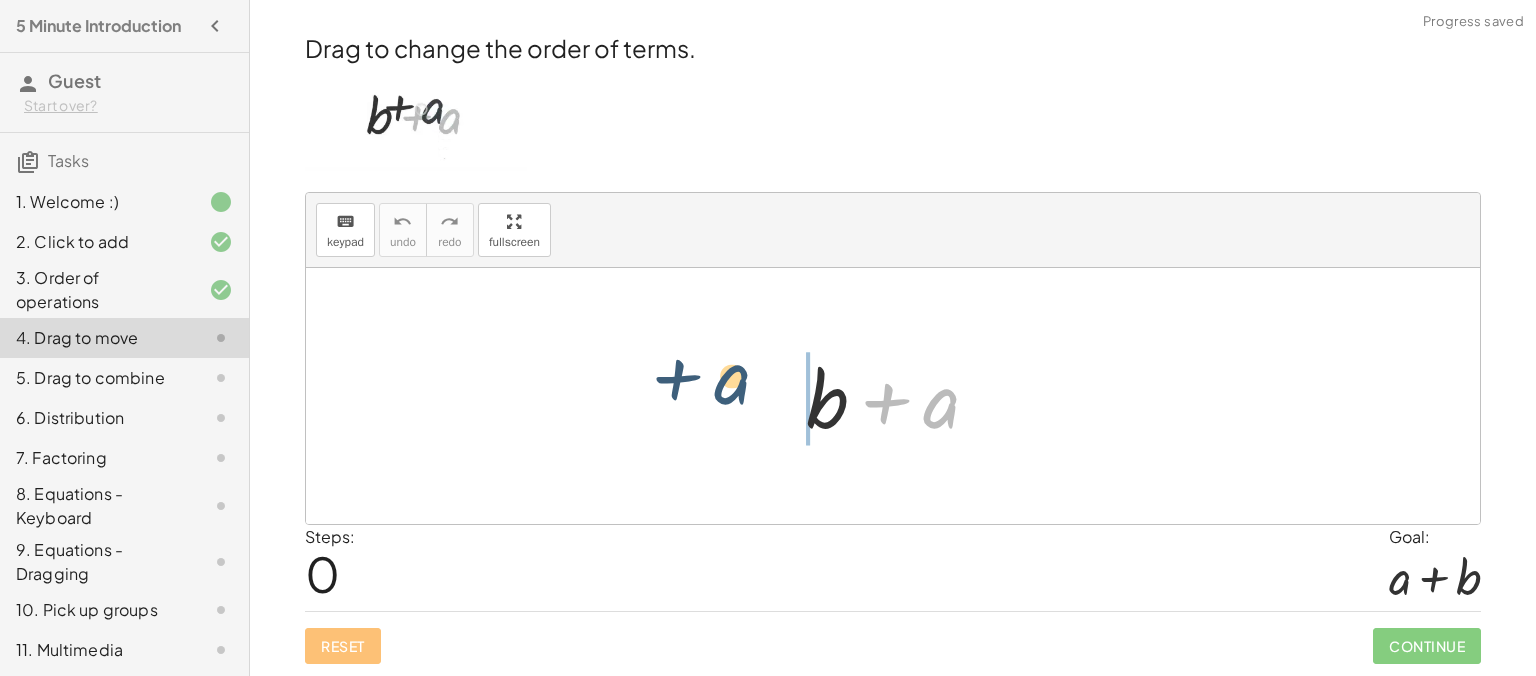 click on "+ a + b + a" at bounding box center (893, 396) 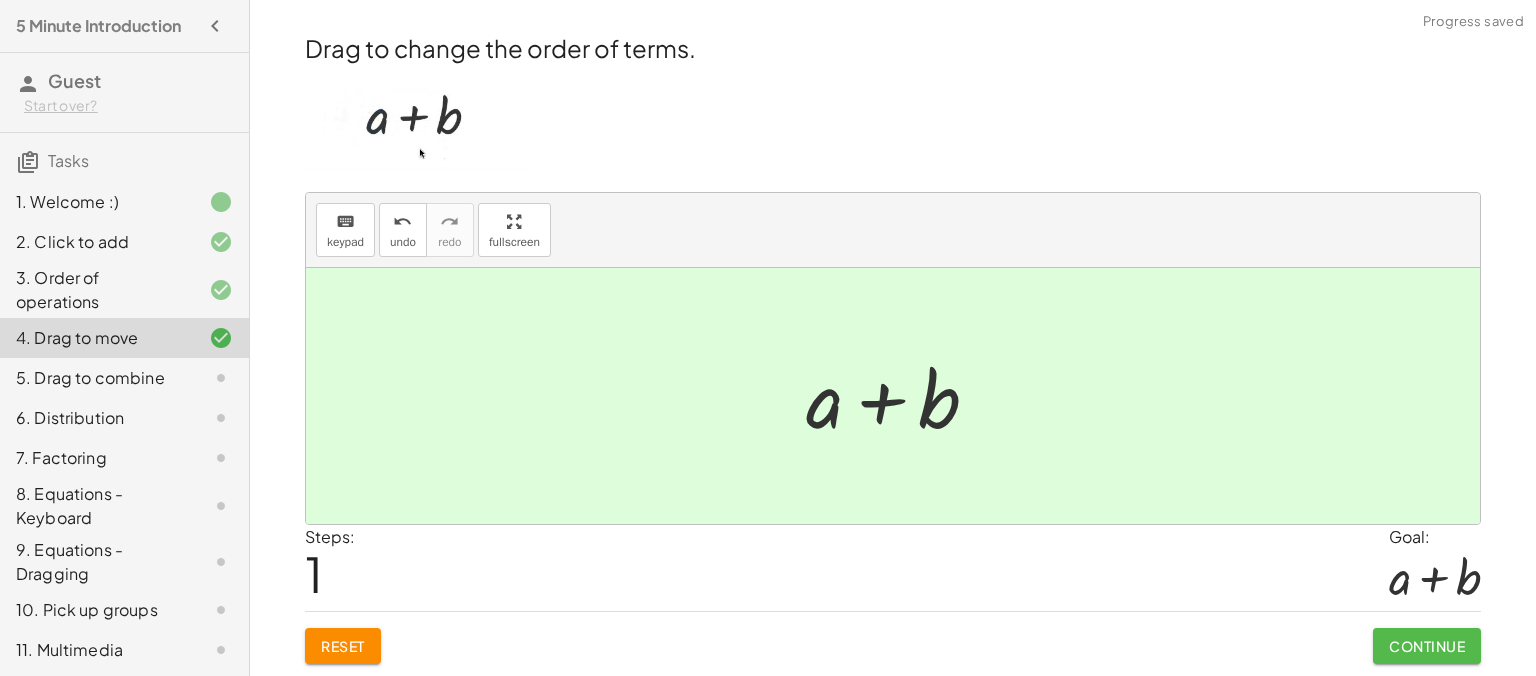 click on "Continue" 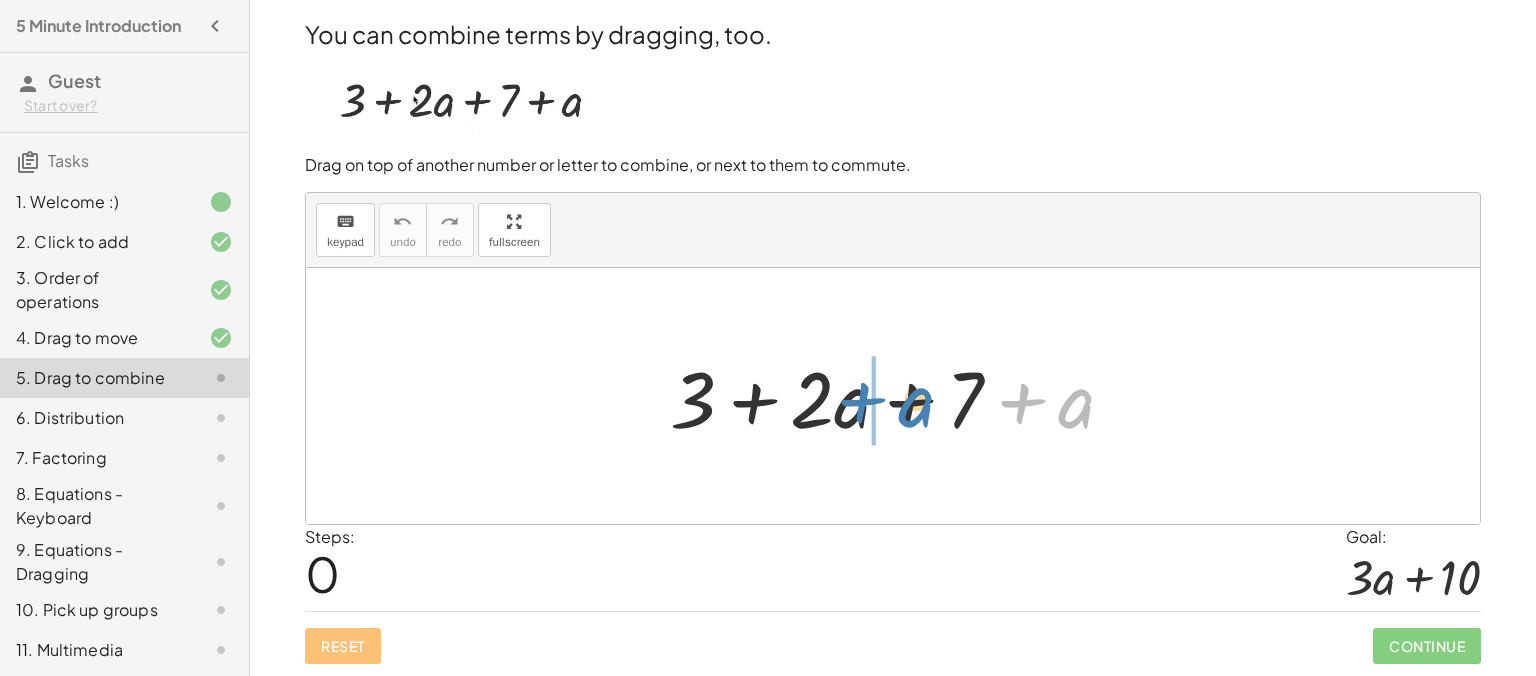 drag, startPoint x: 1081, startPoint y: 414, endPoint x: 922, endPoint y: 412, distance: 159.01257 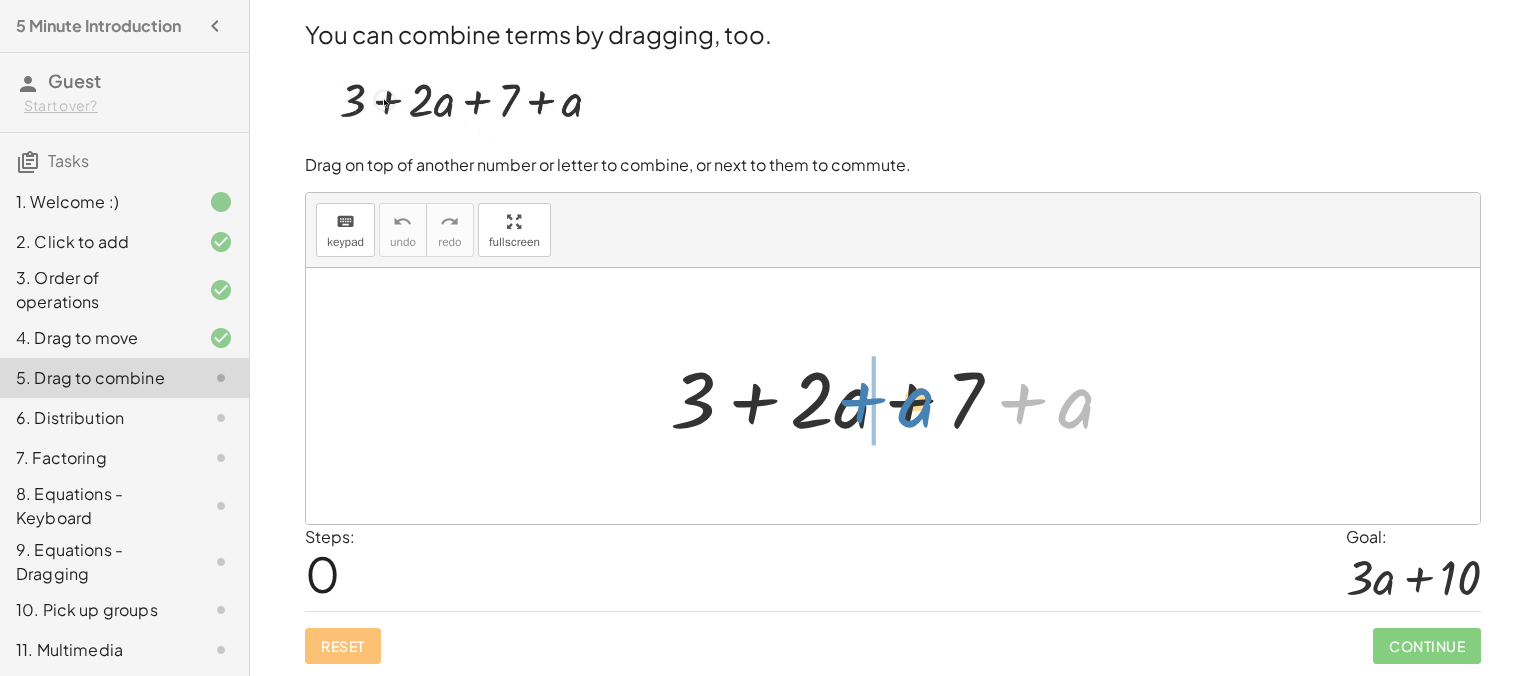 click at bounding box center (900, 396) 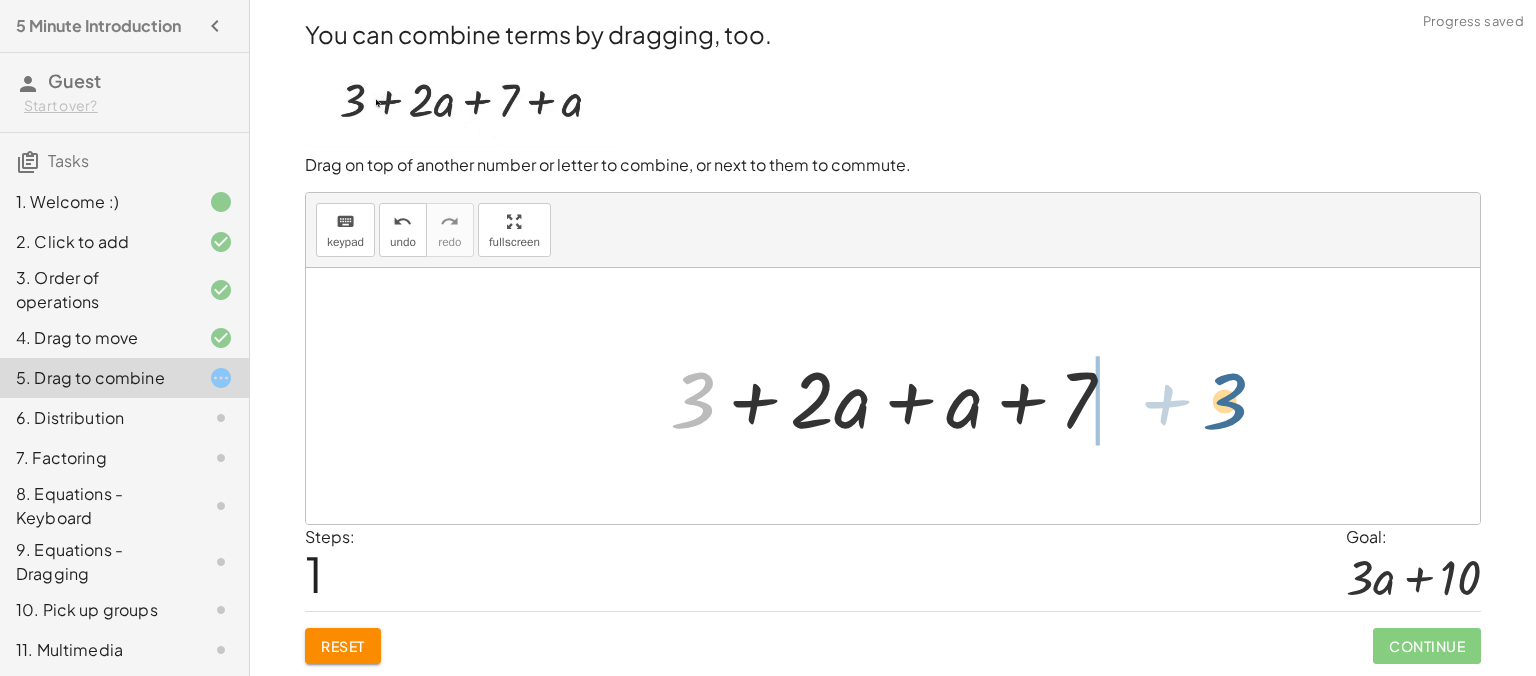 drag, startPoint x: 699, startPoint y: 415, endPoint x: 1237, endPoint y: 417, distance: 538.0037 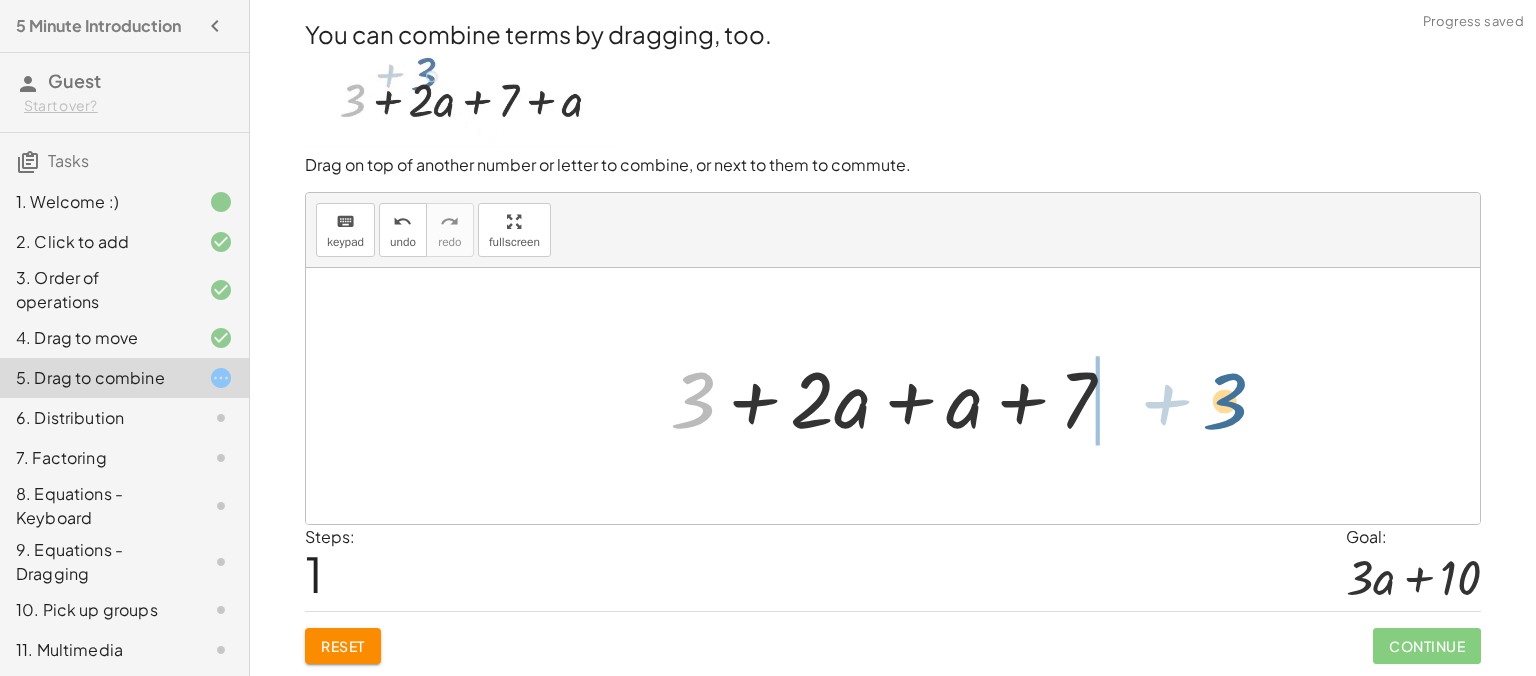 click on "+ 3 + · 2 · a + 7 + a + 3 + 3 + · 2 · a + 7 + a" at bounding box center (893, 396) 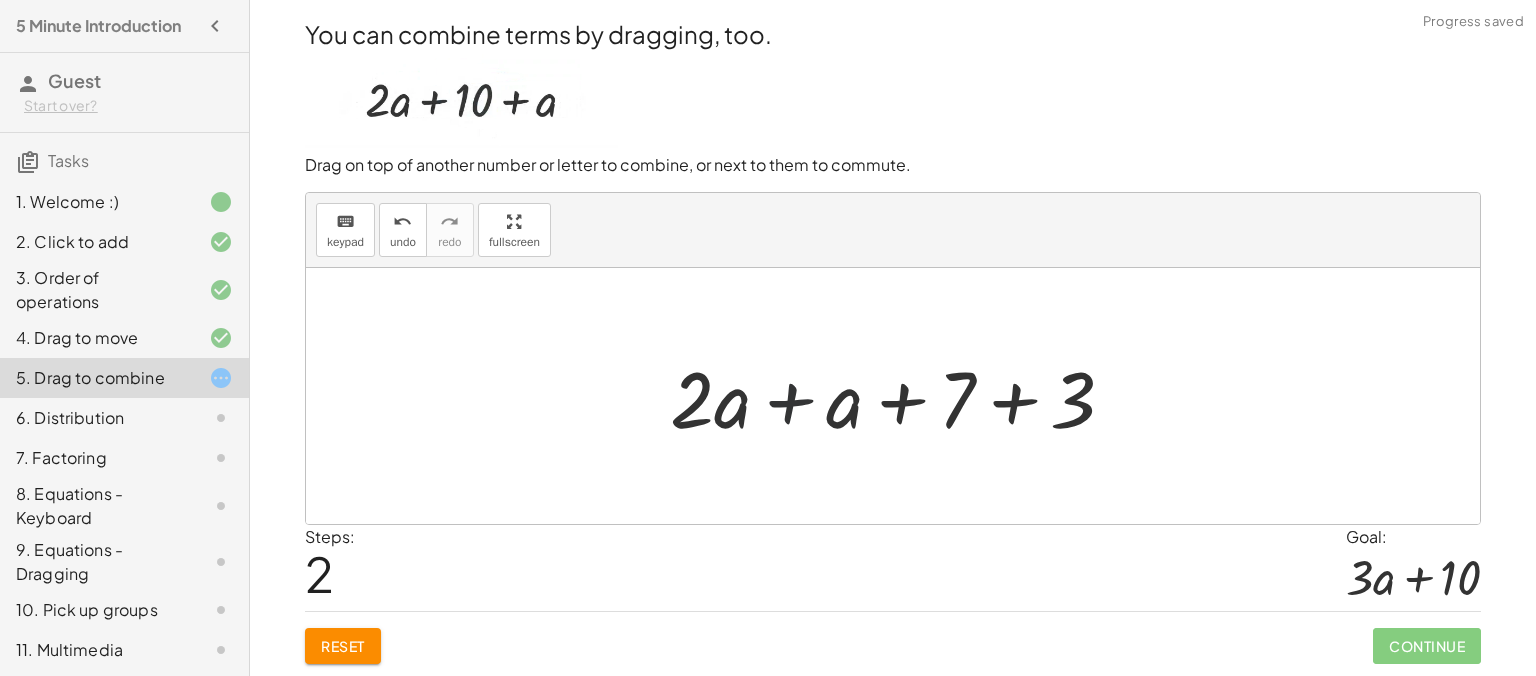 click at bounding box center (900, 396) 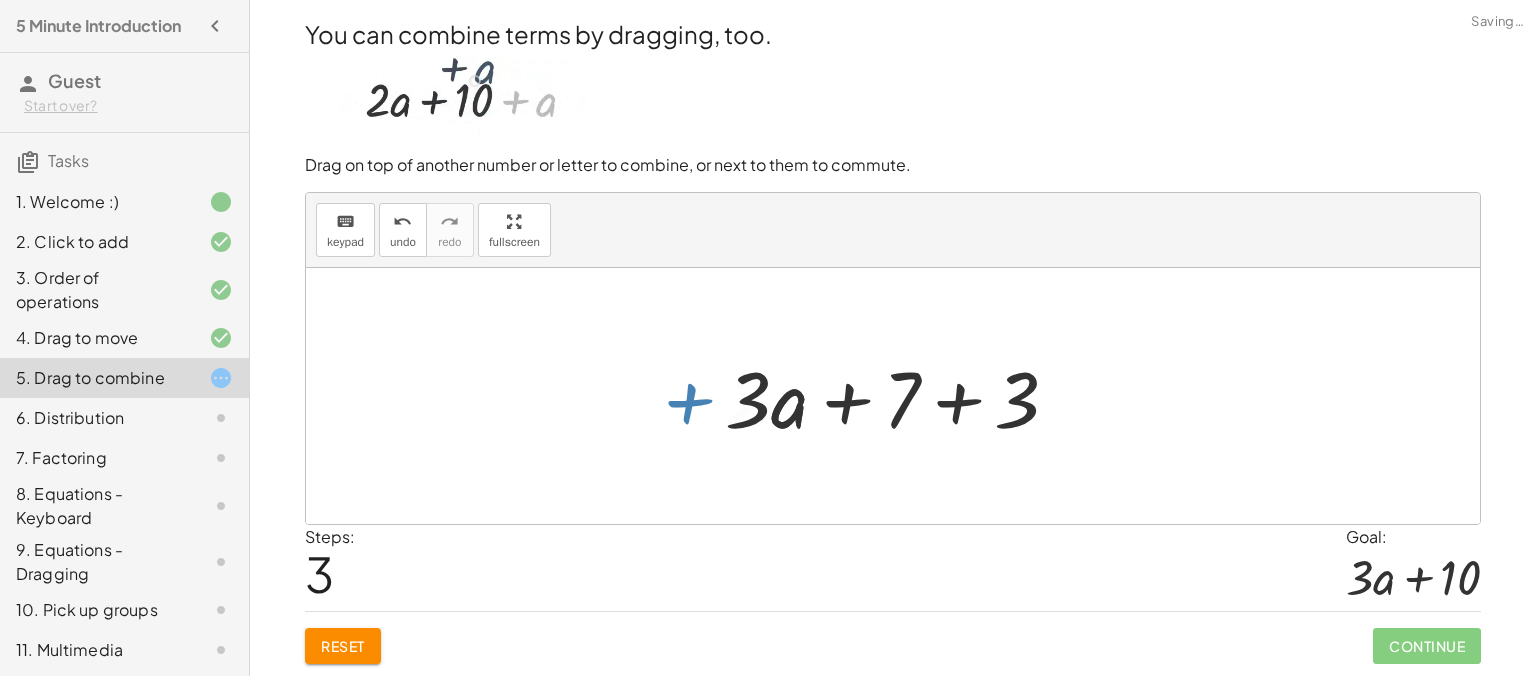 click at bounding box center (900, 396) 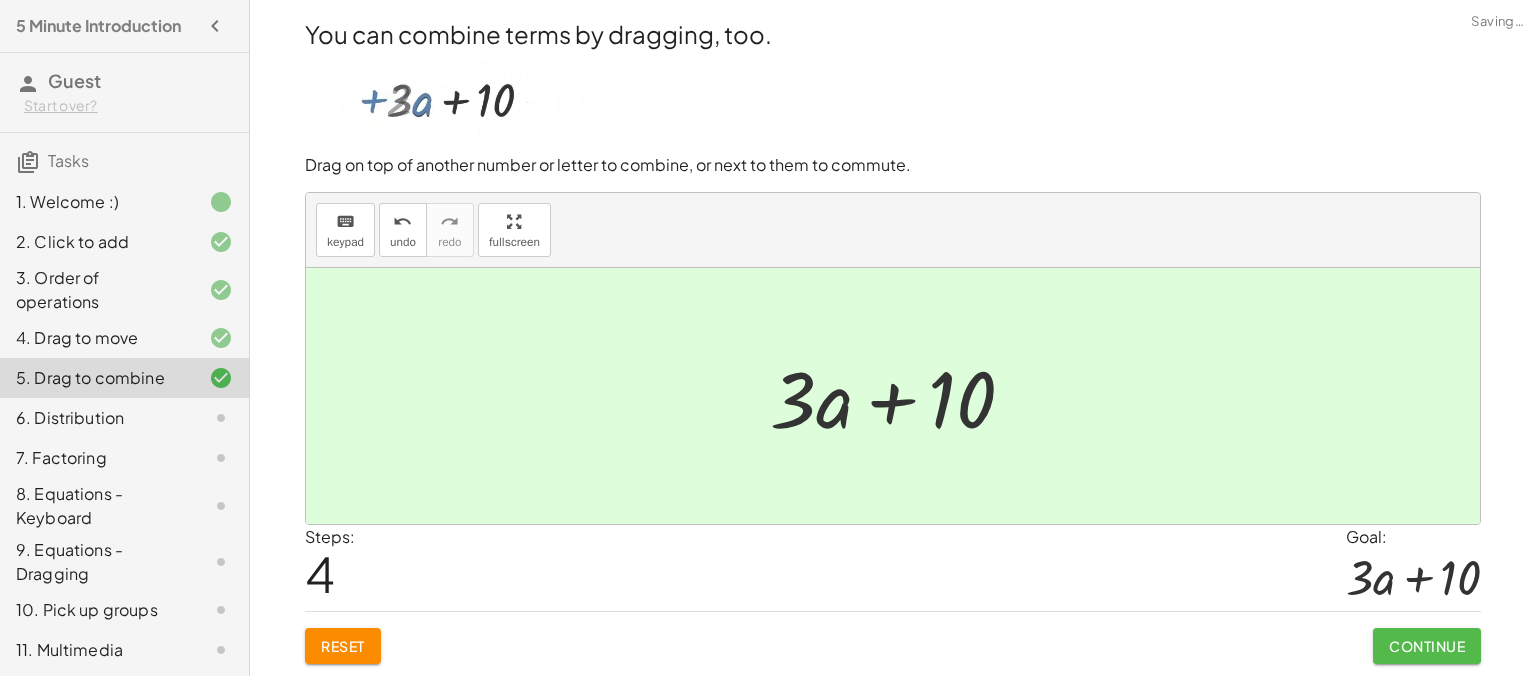 drag, startPoint x: 1434, startPoint y: 644, endPoint x: 1158, endPoint y: 551, distance: 291.2473 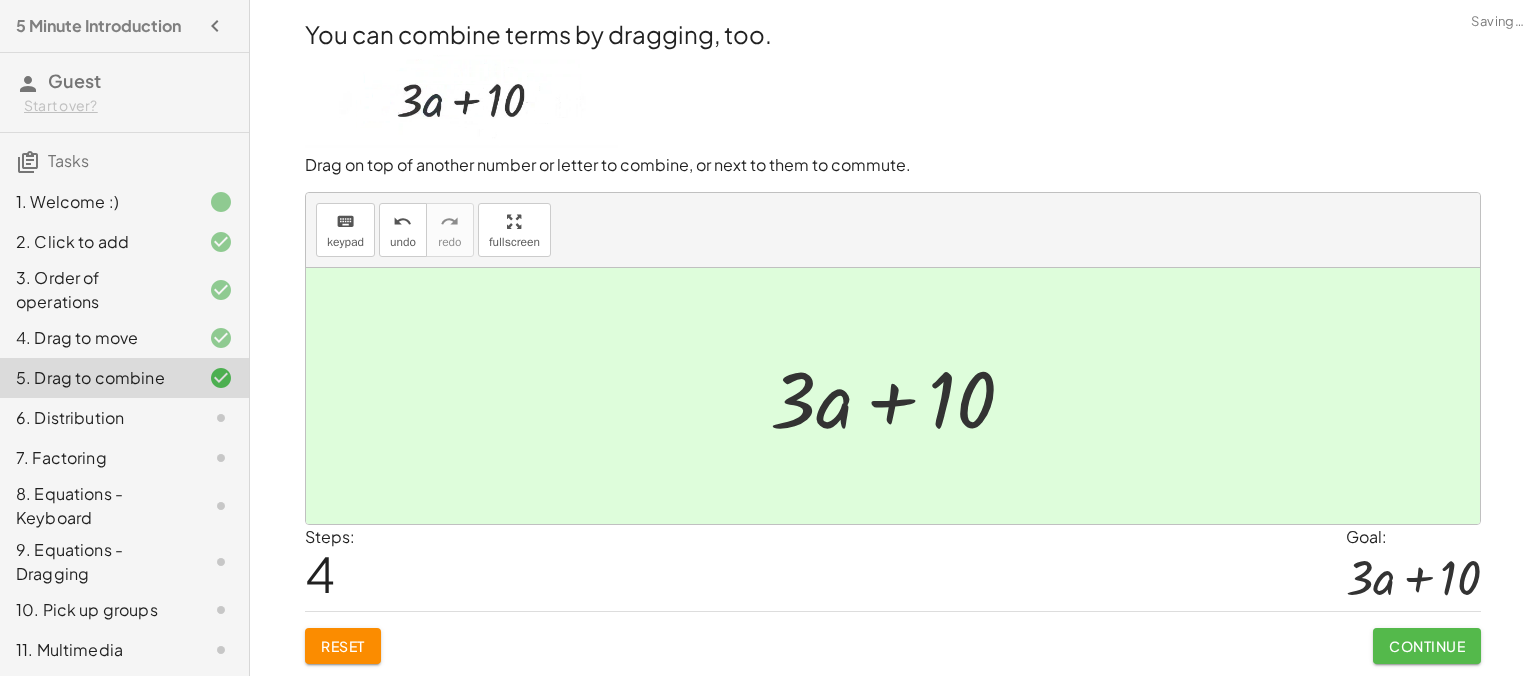click on "Continue" 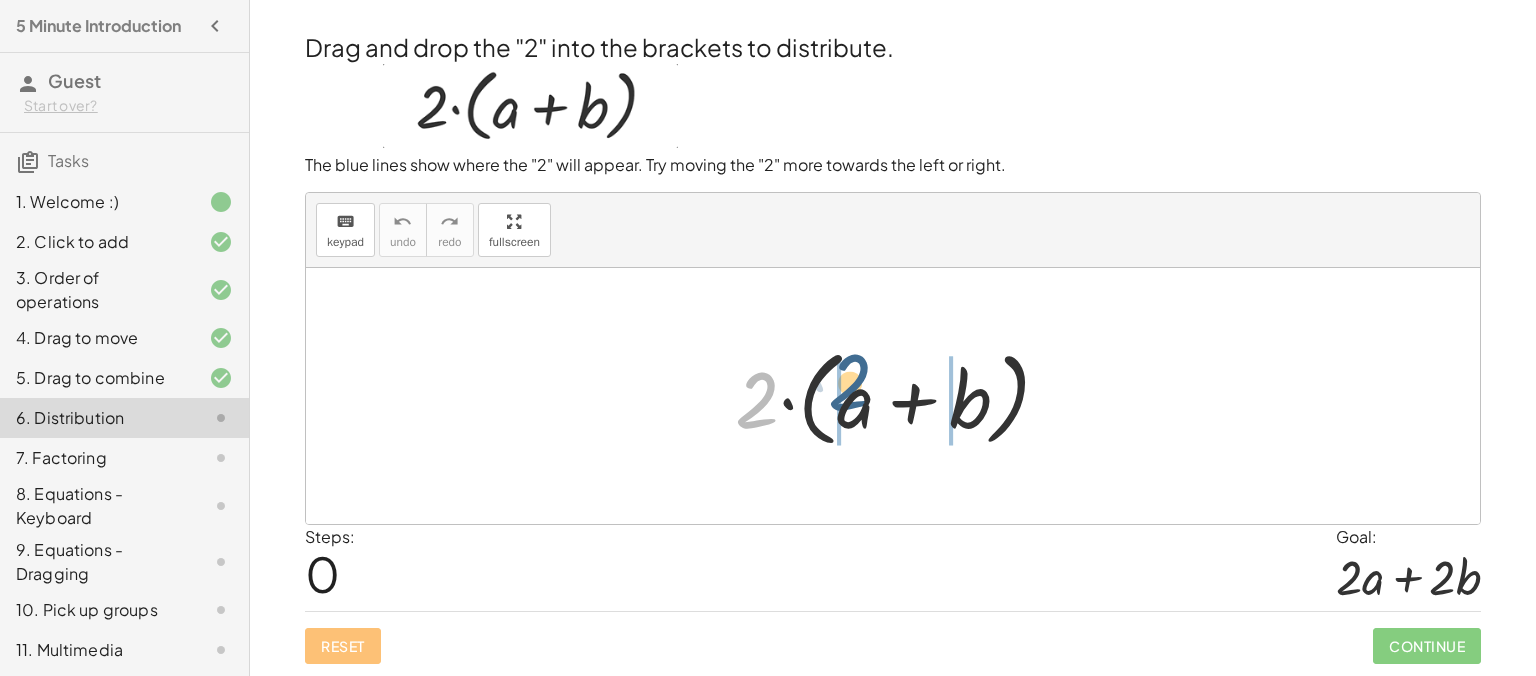 drag, startPoint x: 754, startPoint y: 422, endPoint x: 847, endPoint y: 407, distance: 94.20191 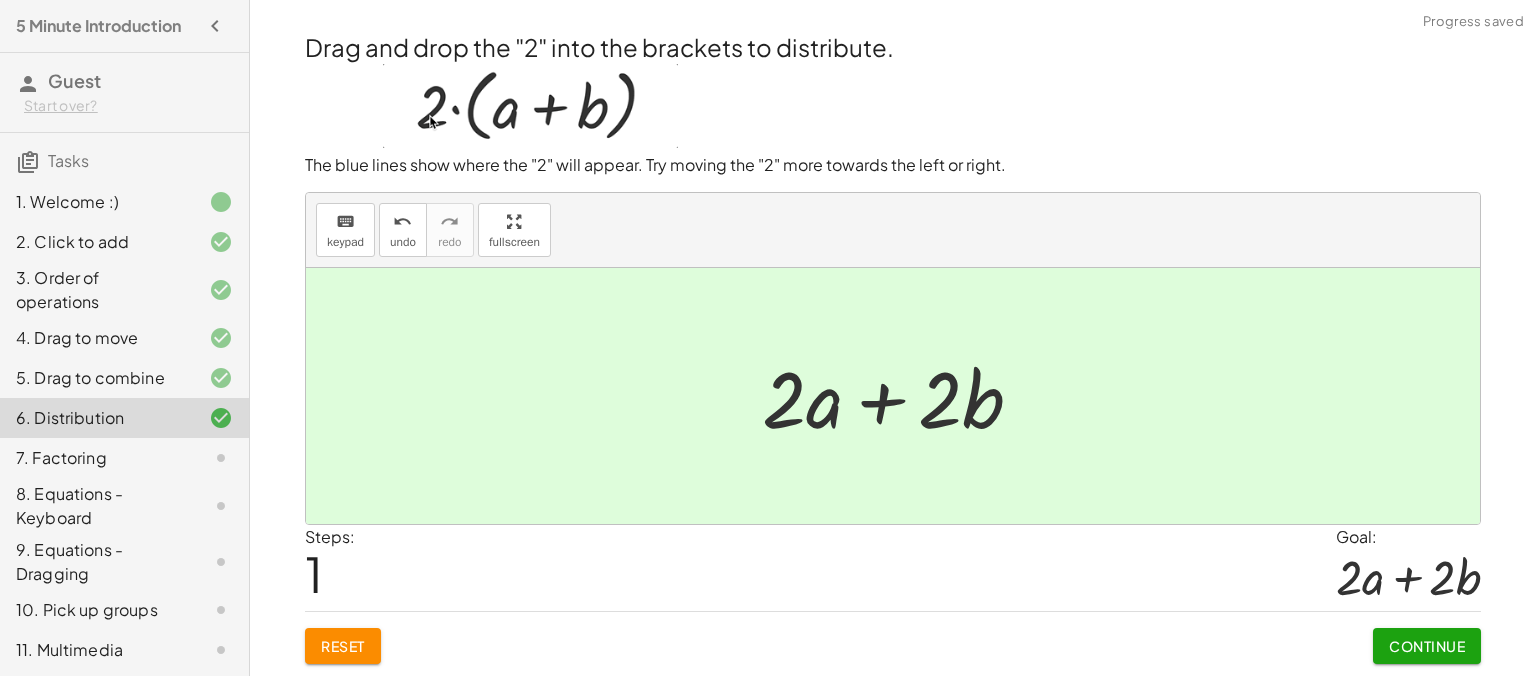click at bounding box center [900, 396] 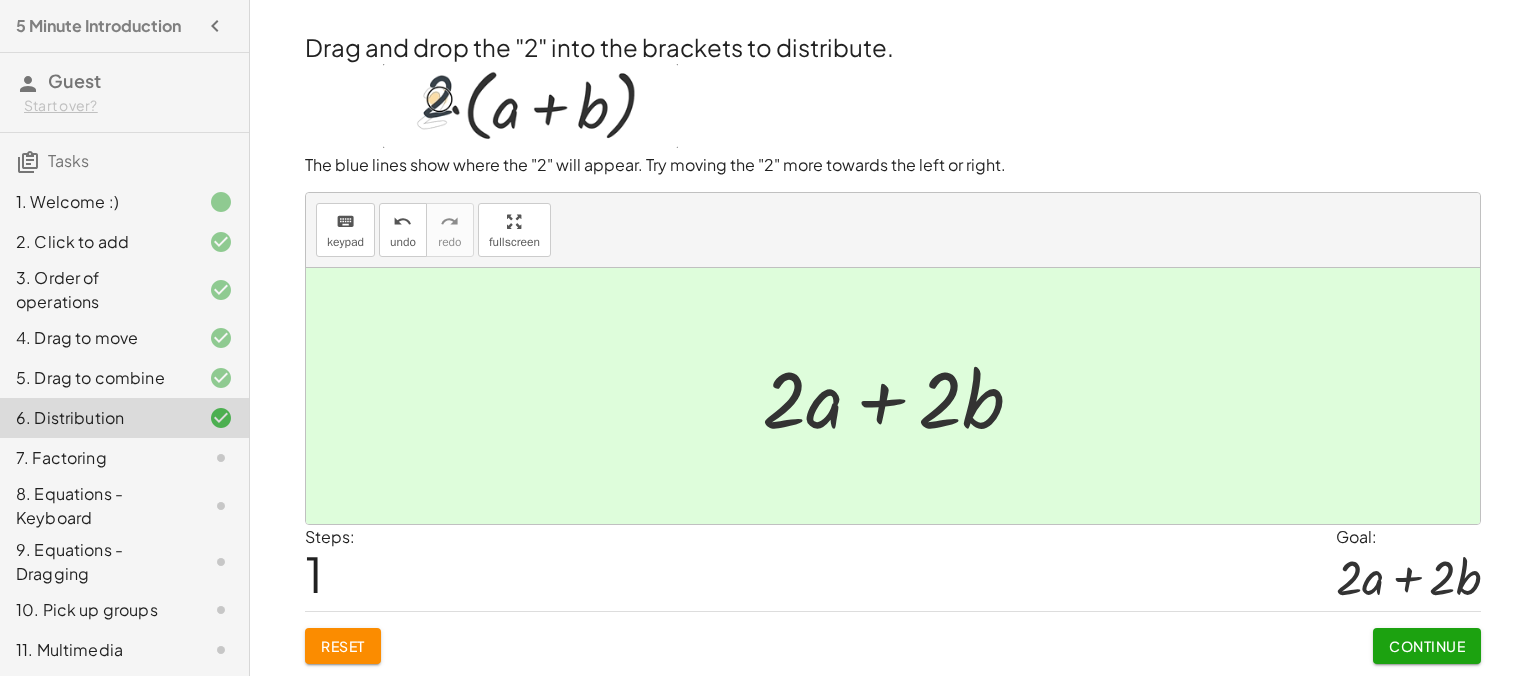 click on "Continue" at bounding box center (1427, 638) 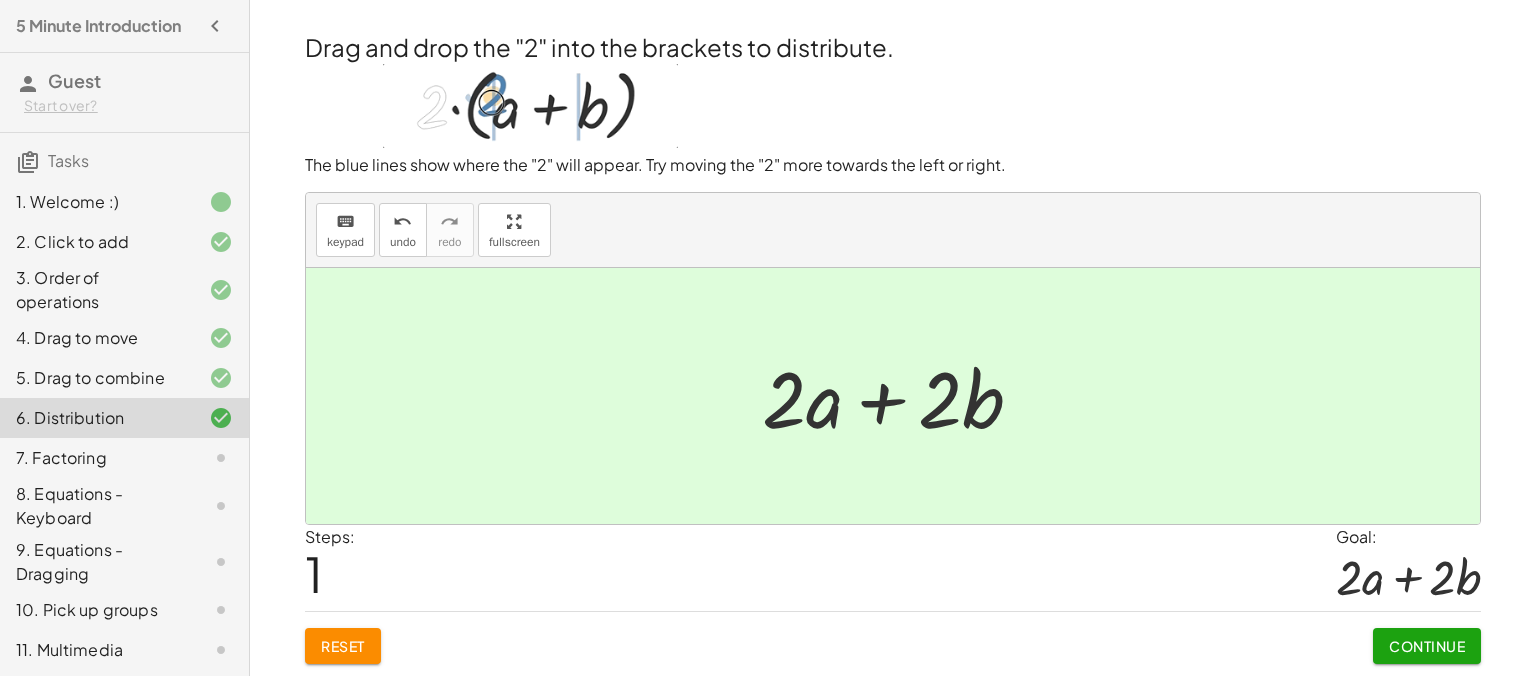 click on "Continue" at bounding box center (1427, 646) 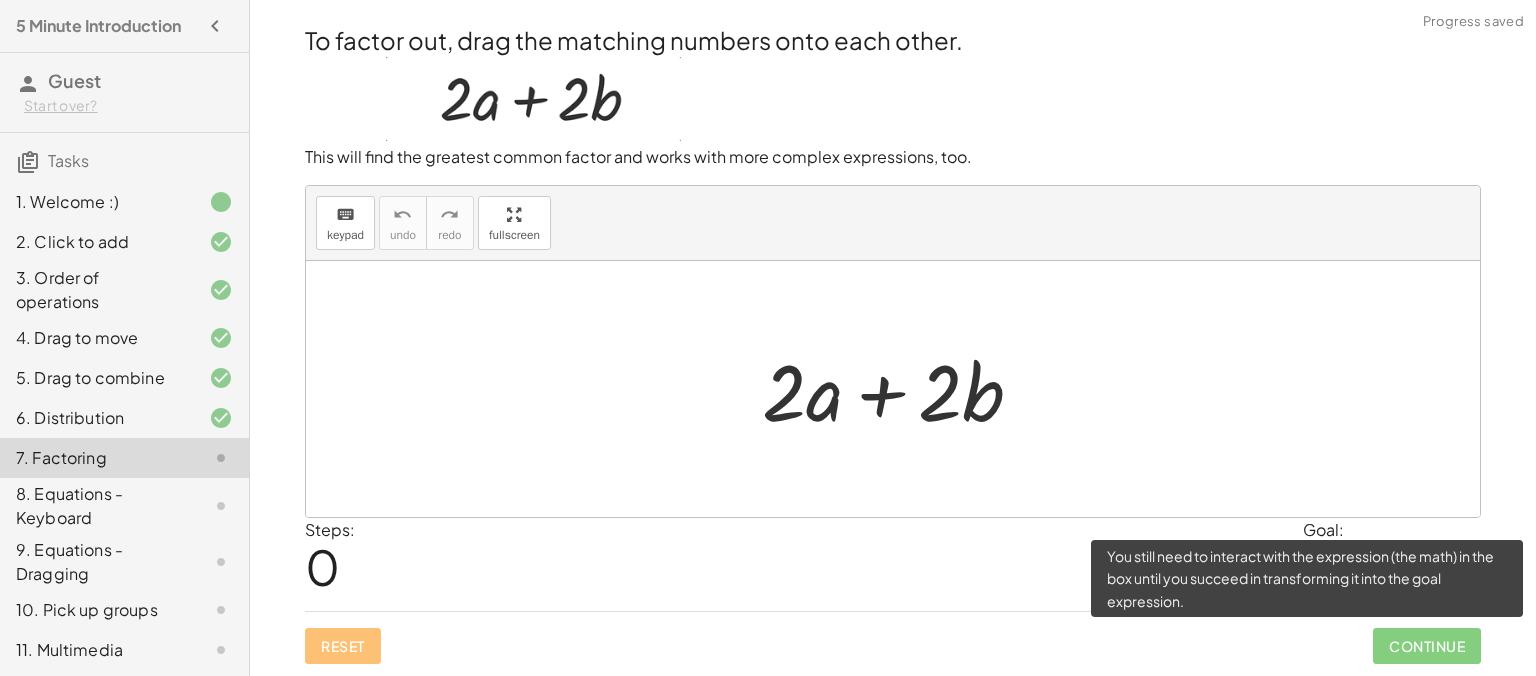 click on "Continue" 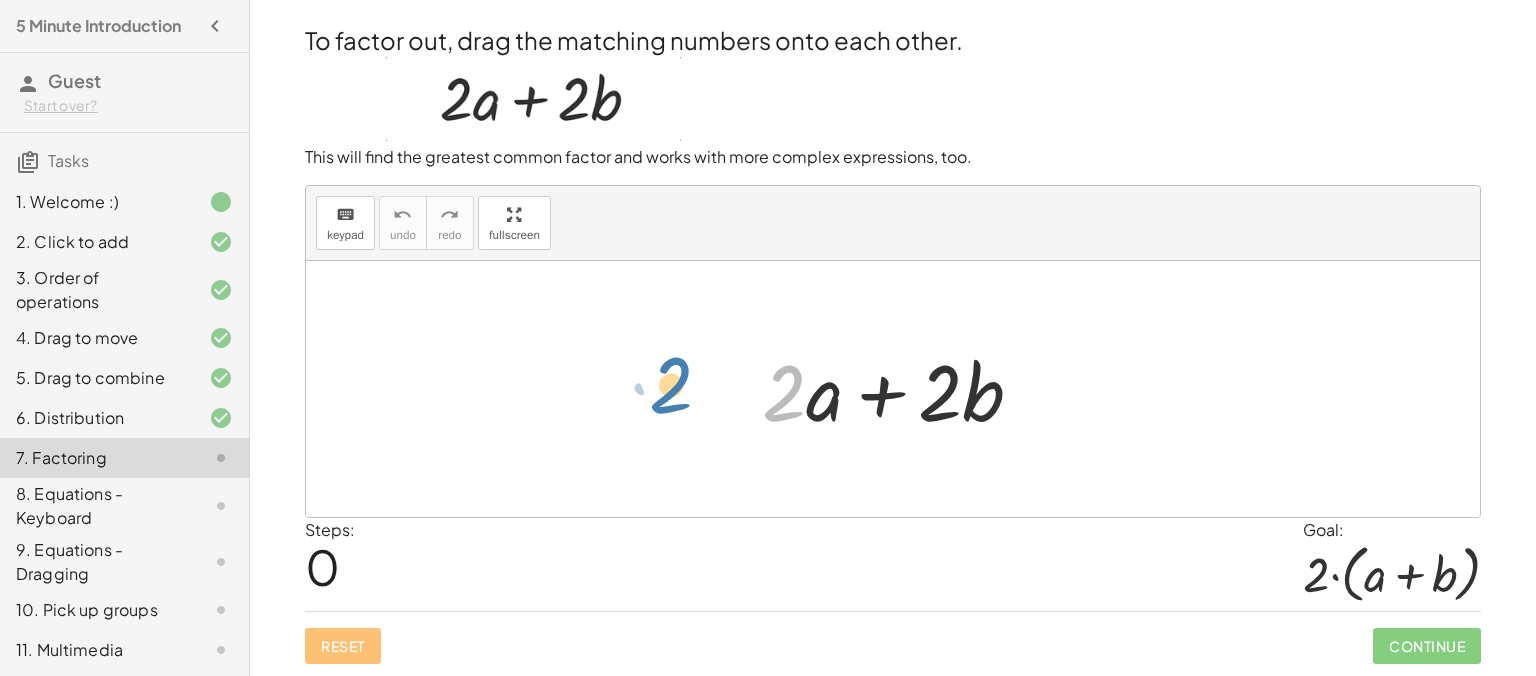 drag, startPoint x: 790, startPoint y: 410, endPoint x: 674, endPoint y: 402, distance: 116.275536 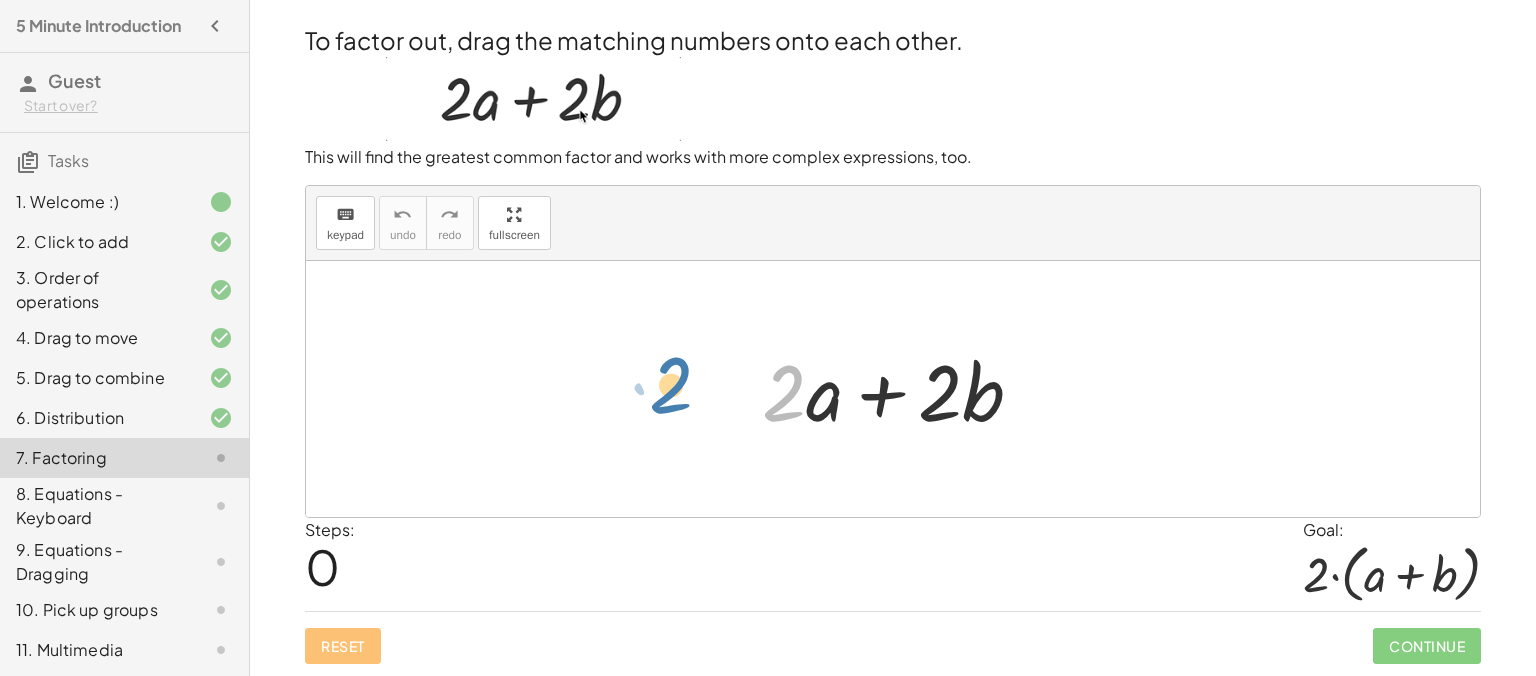 click on "· 2 + · 2 · a + · 2 · b" at bounding box center [893, 389] 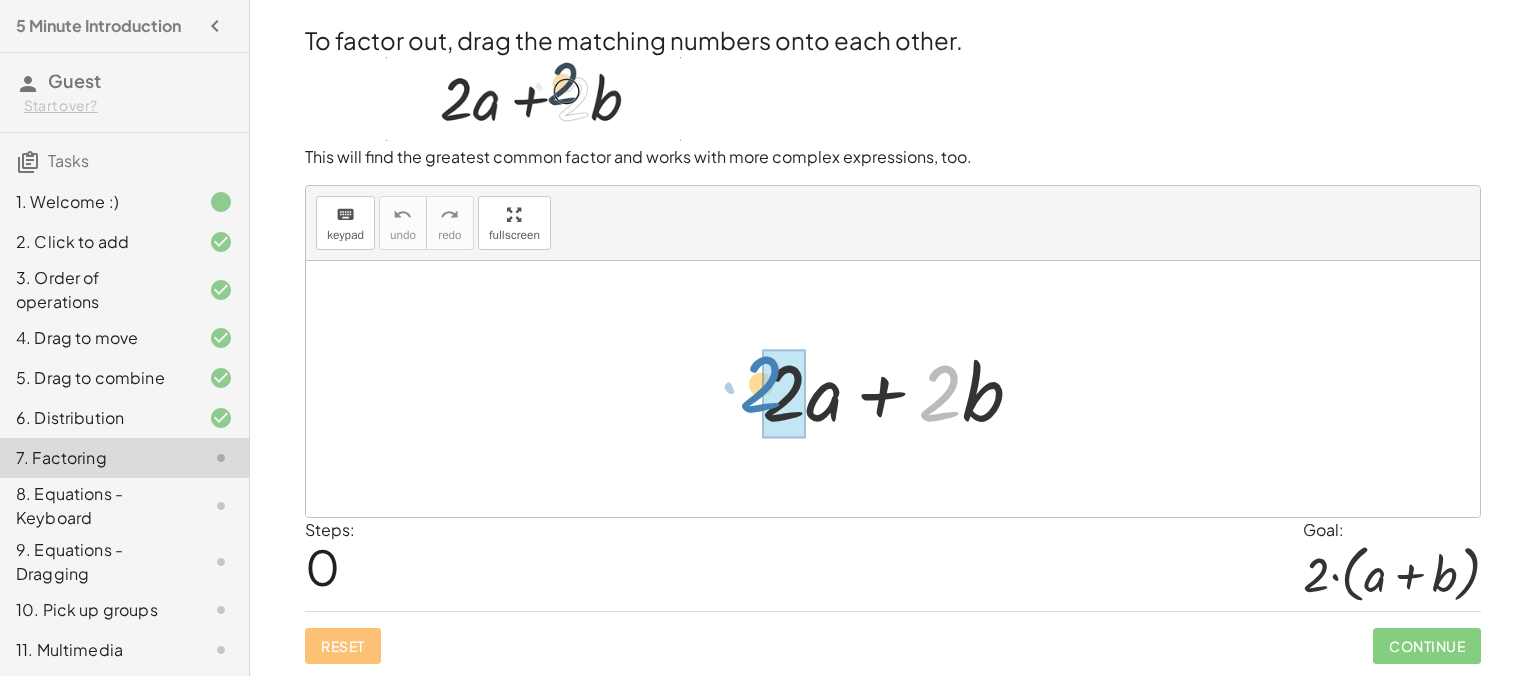 drag, startPoint x: 929, startPoint y: 418, endPoint x: 750, endPoint y: 410, distance: 179.17868 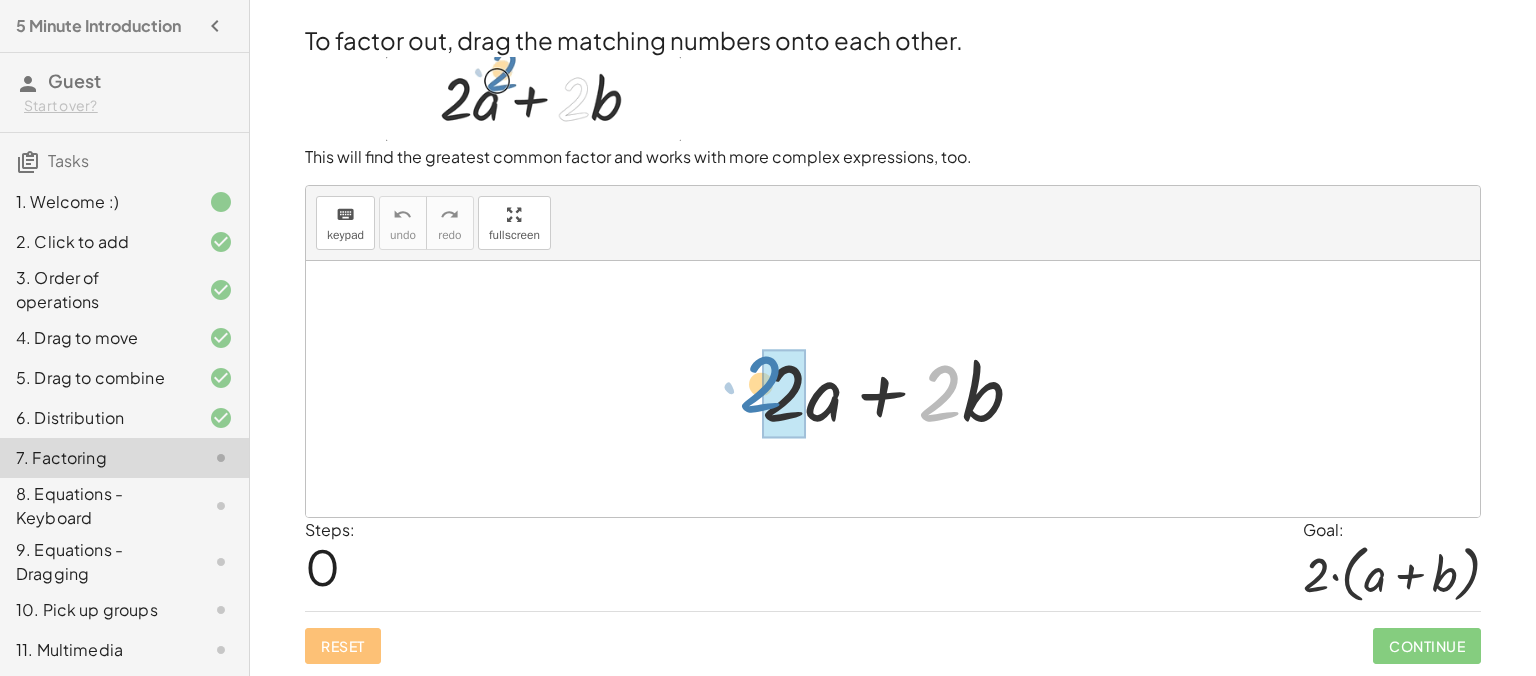 click on "· 2 + · 2 · a + · 2 · b" at bounding box center (893, 389) 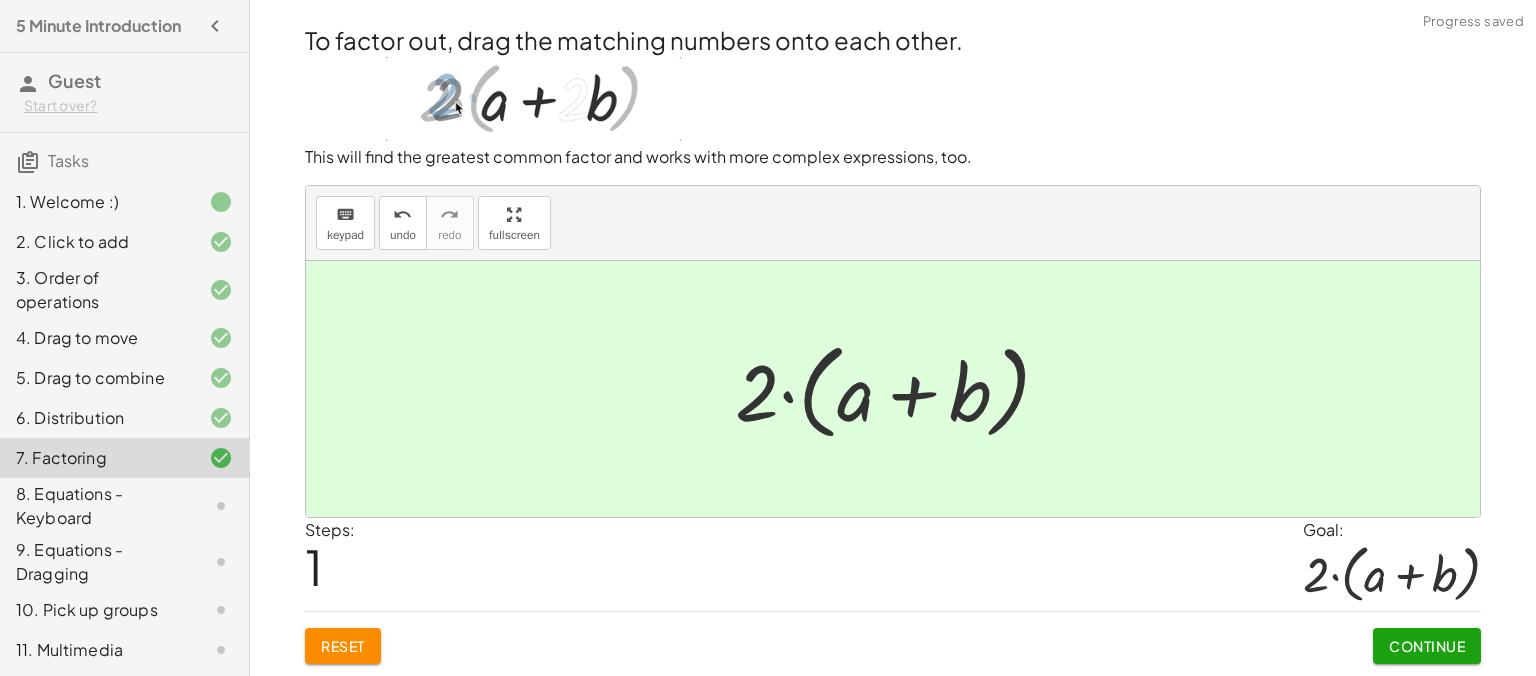 click on "Continue" 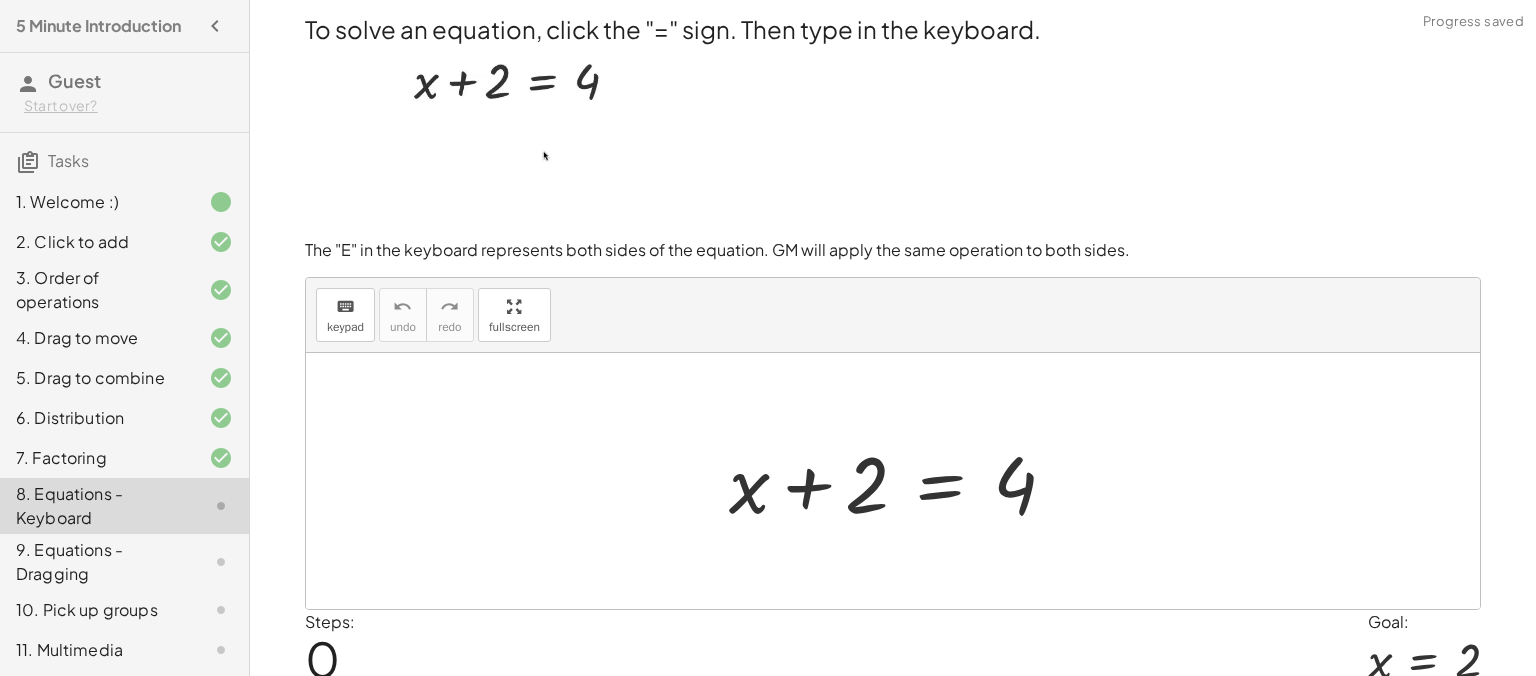scroll, scrollTop: 80, scrollLeft: 0, axis: vertical 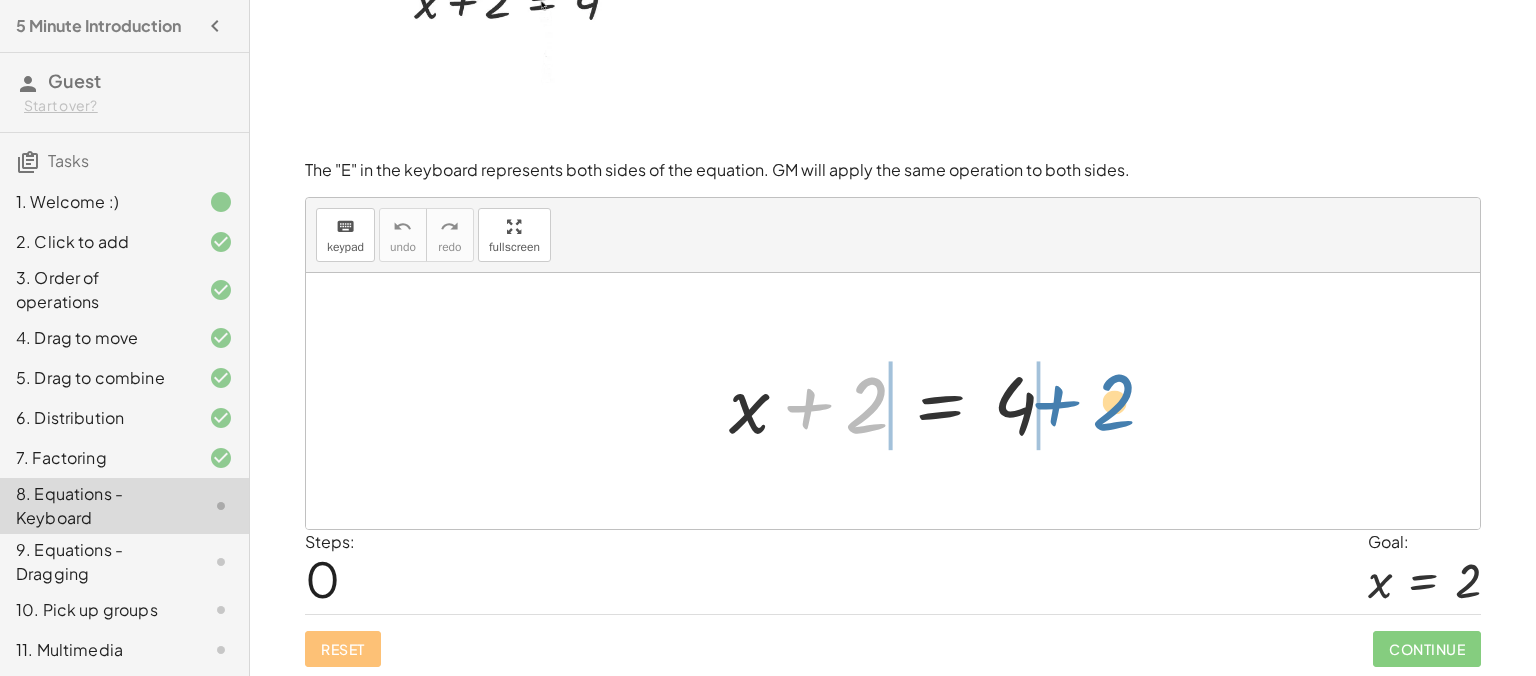 drag, startPoint x: 885, startPoint y: 419, endPoint x: 1116, endPoint y: 416, distance: 231.01949 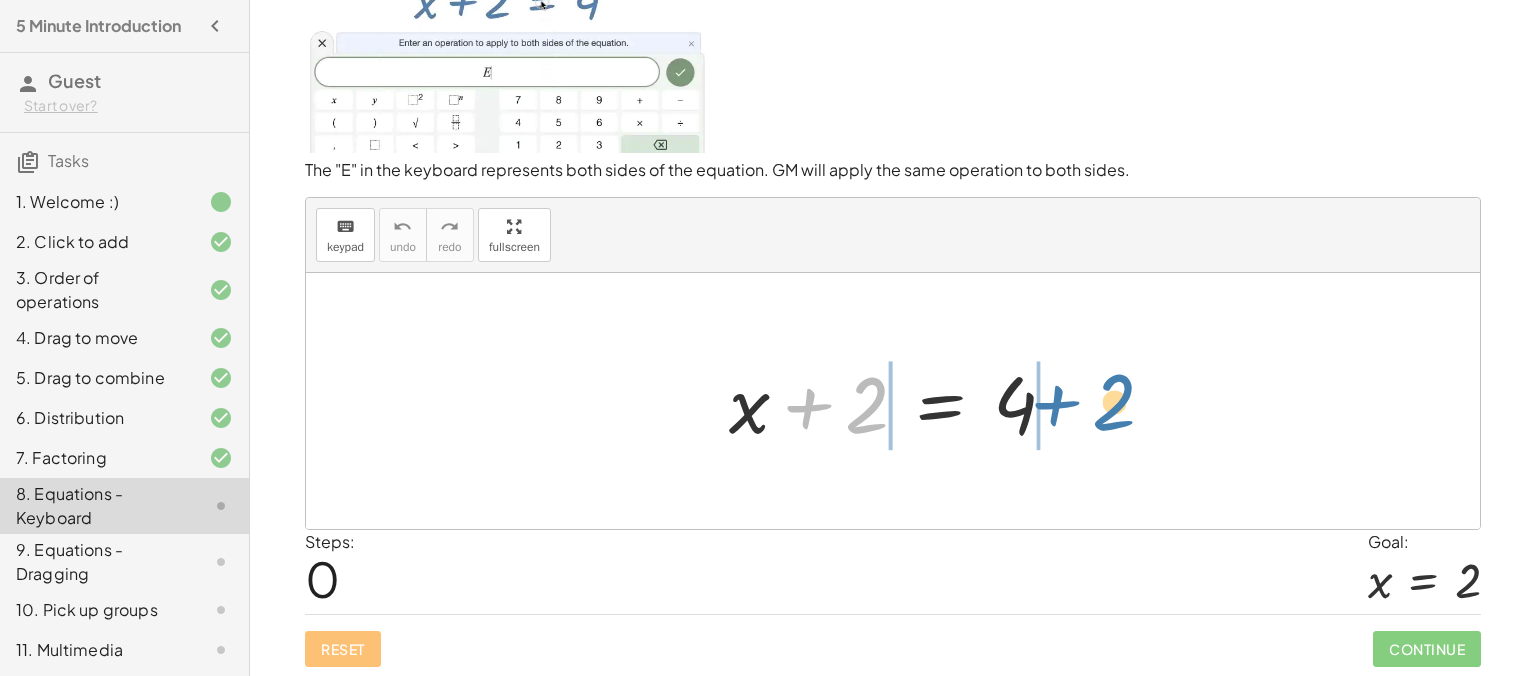 click on "+ 2 + x + 2 = 4" at bounding box center (893, 401) 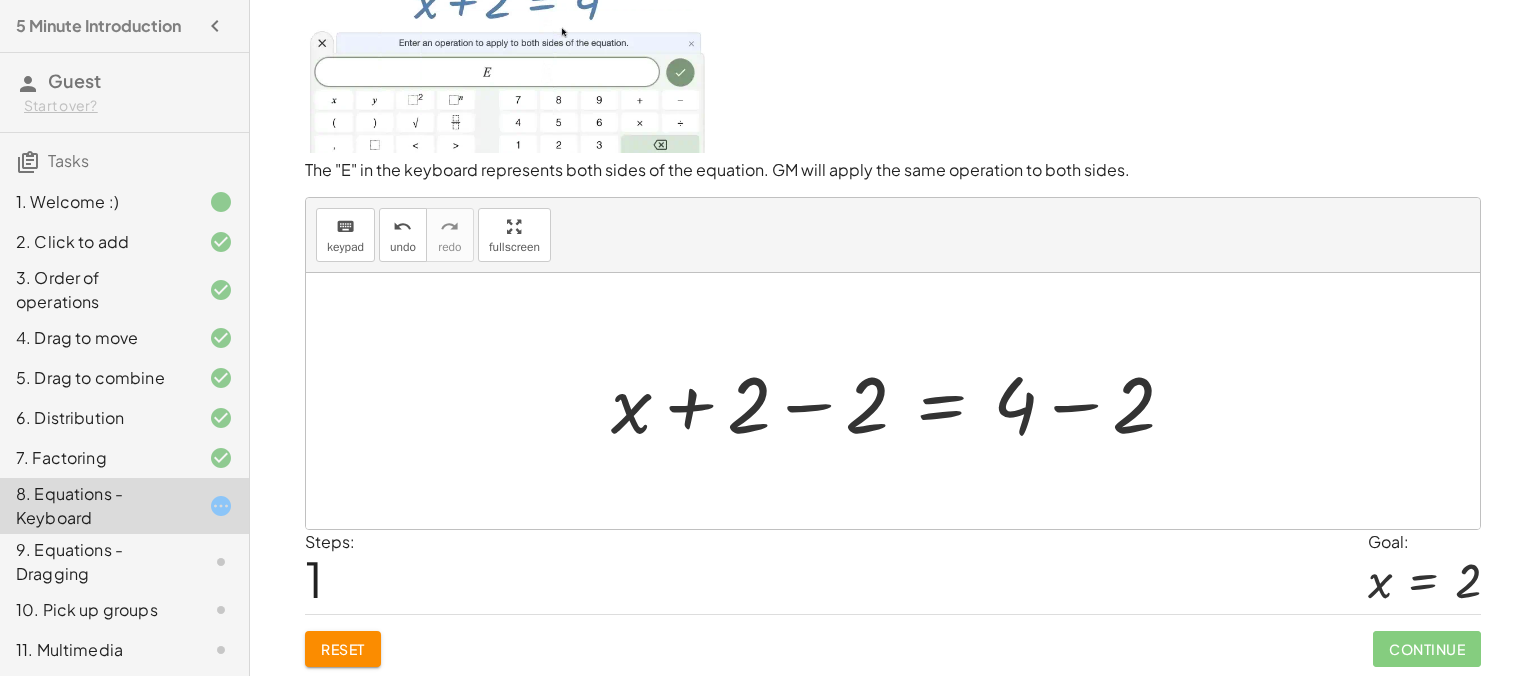click at bounding box center (901, 401) 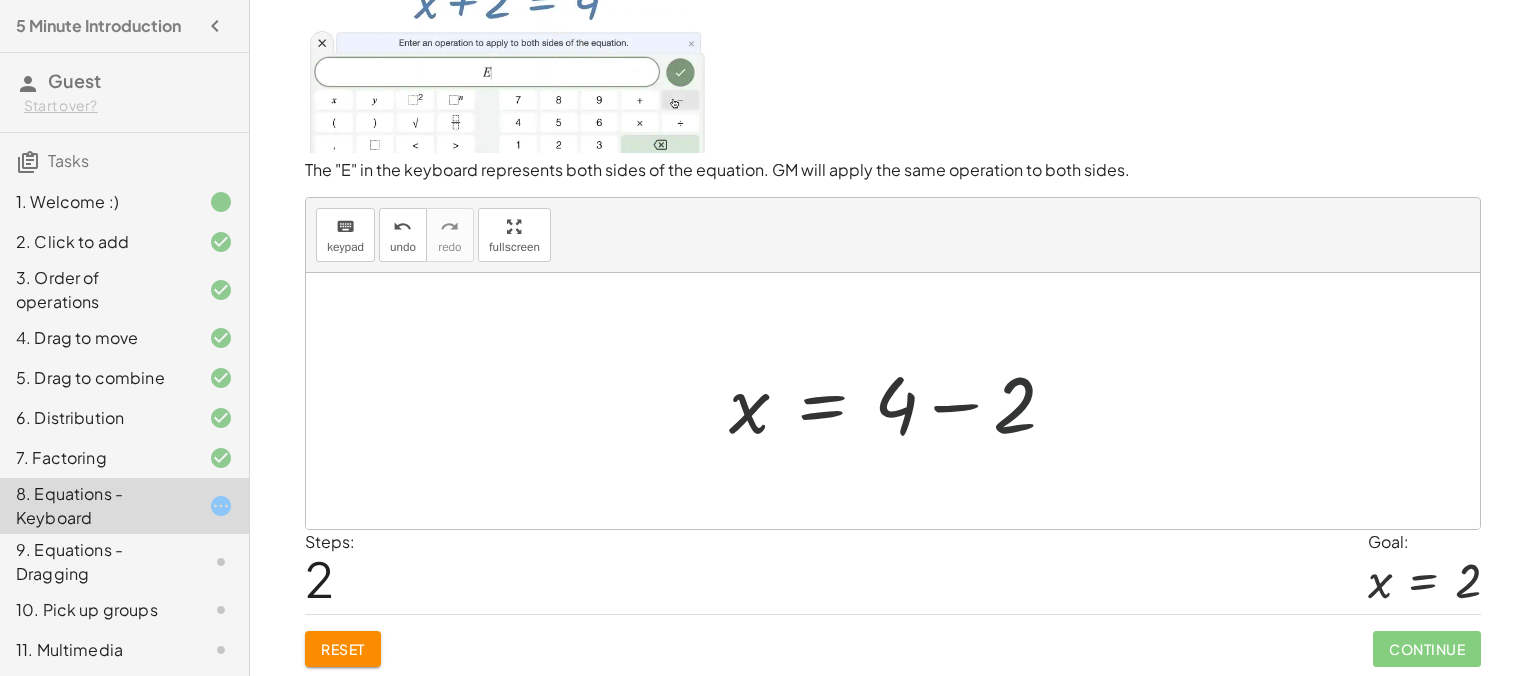 drag, startPoint x: 1086, startPoint y: 407, endPoint x: 1044, endPoint y: 408, distance: 42.0119 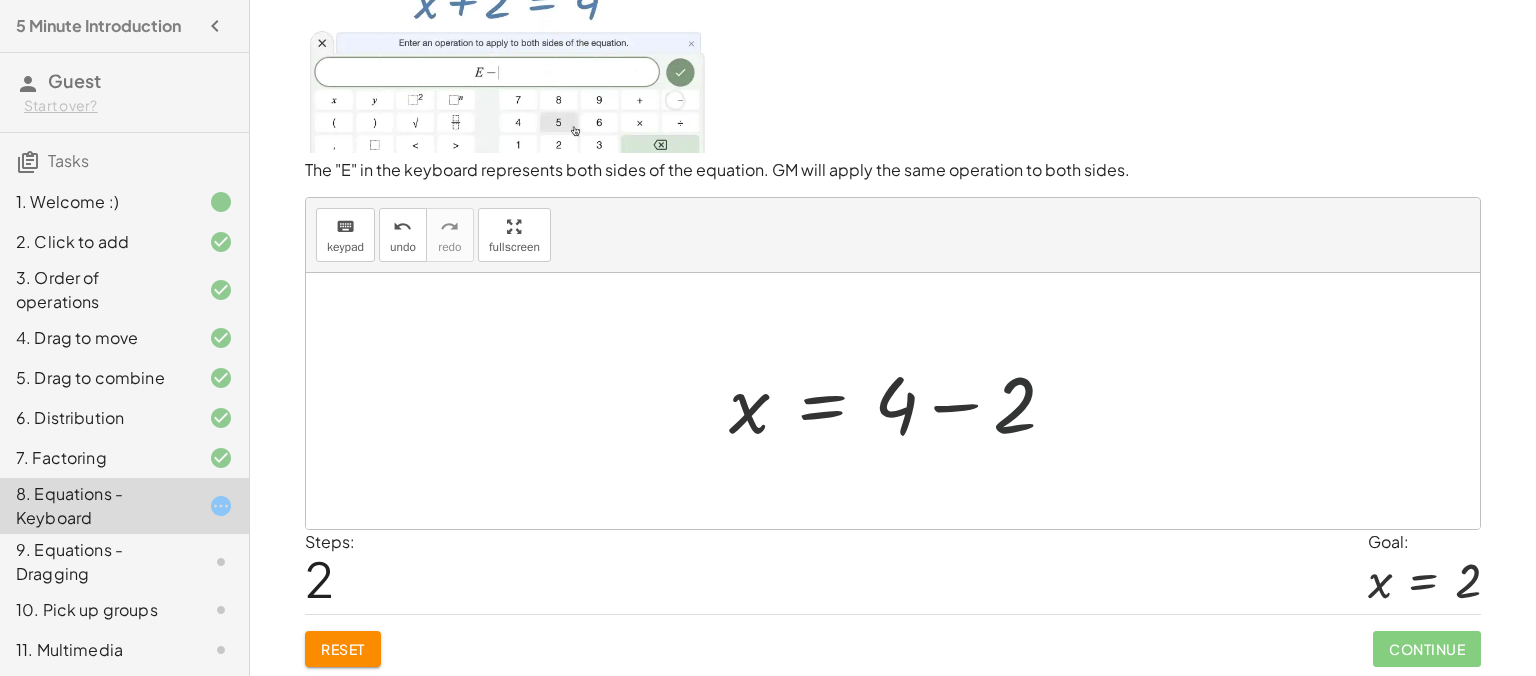 click on "+ x + 2 = 4 + x + 2 − 2 = + 4 − 2 + x + 0 = + 4 − 2 x = 4 + − 2" at bounding box center (893, 401) 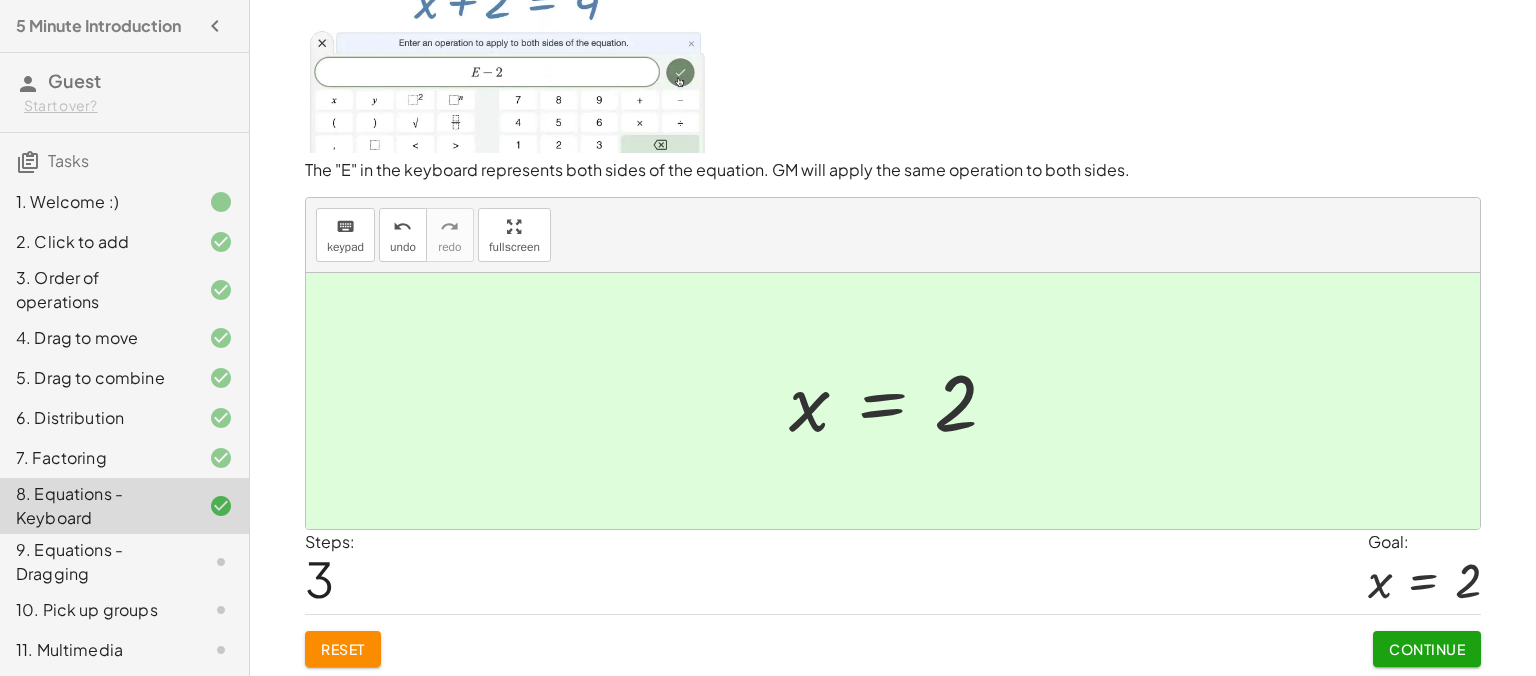 click on "Continue" at bounding box center (1427, 649) 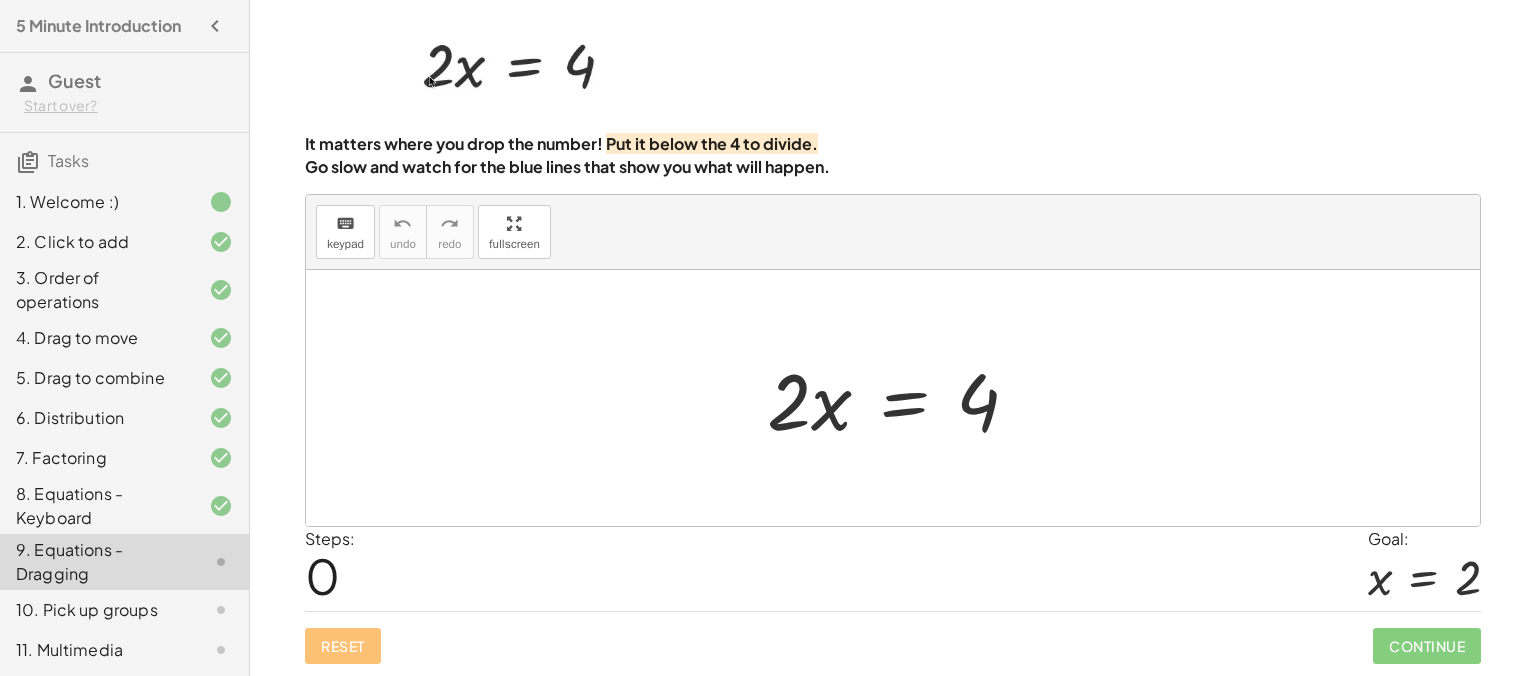 scroll, scrollTop: 68, scrollLeft: 0, axis: vertical 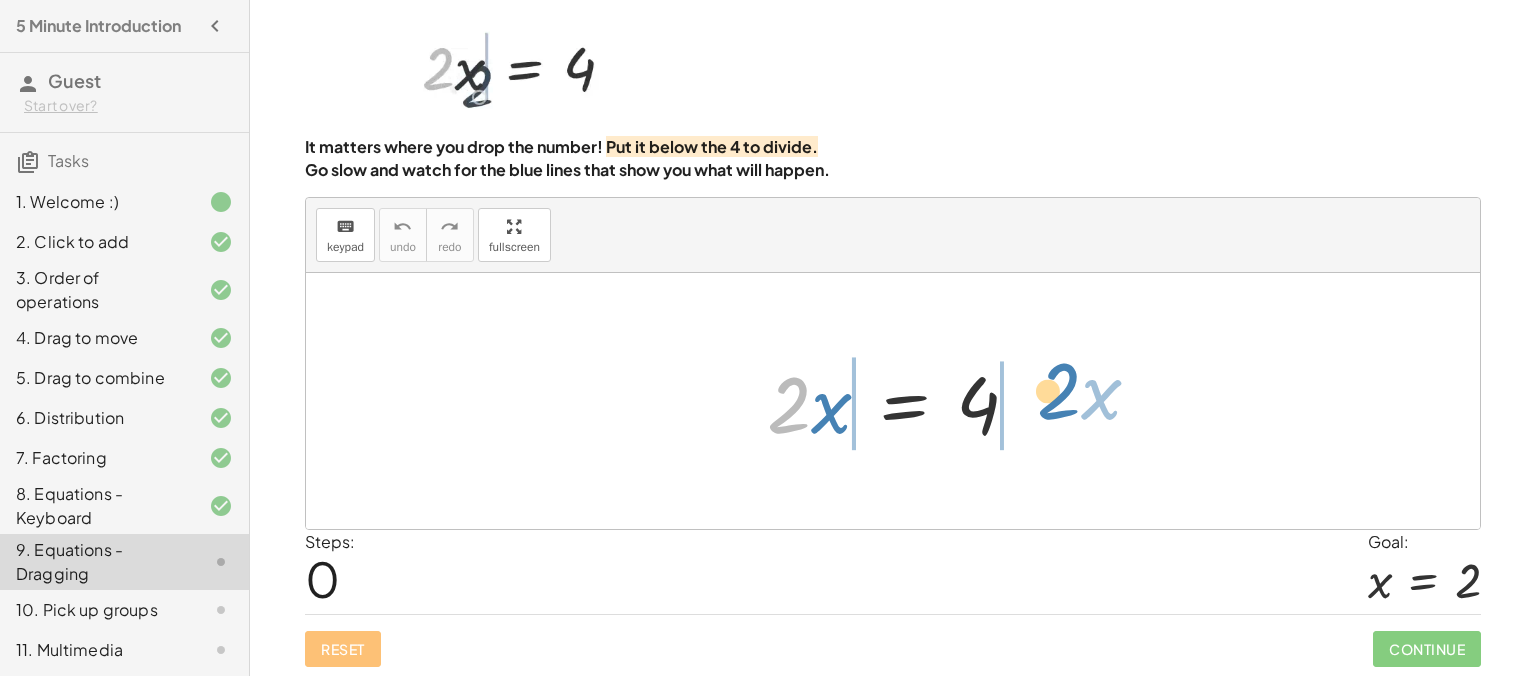 drag, startPoint x: 798, startPoint y: 415, endPoint x: 1080, endPoint y: 404, distance: 282.21445 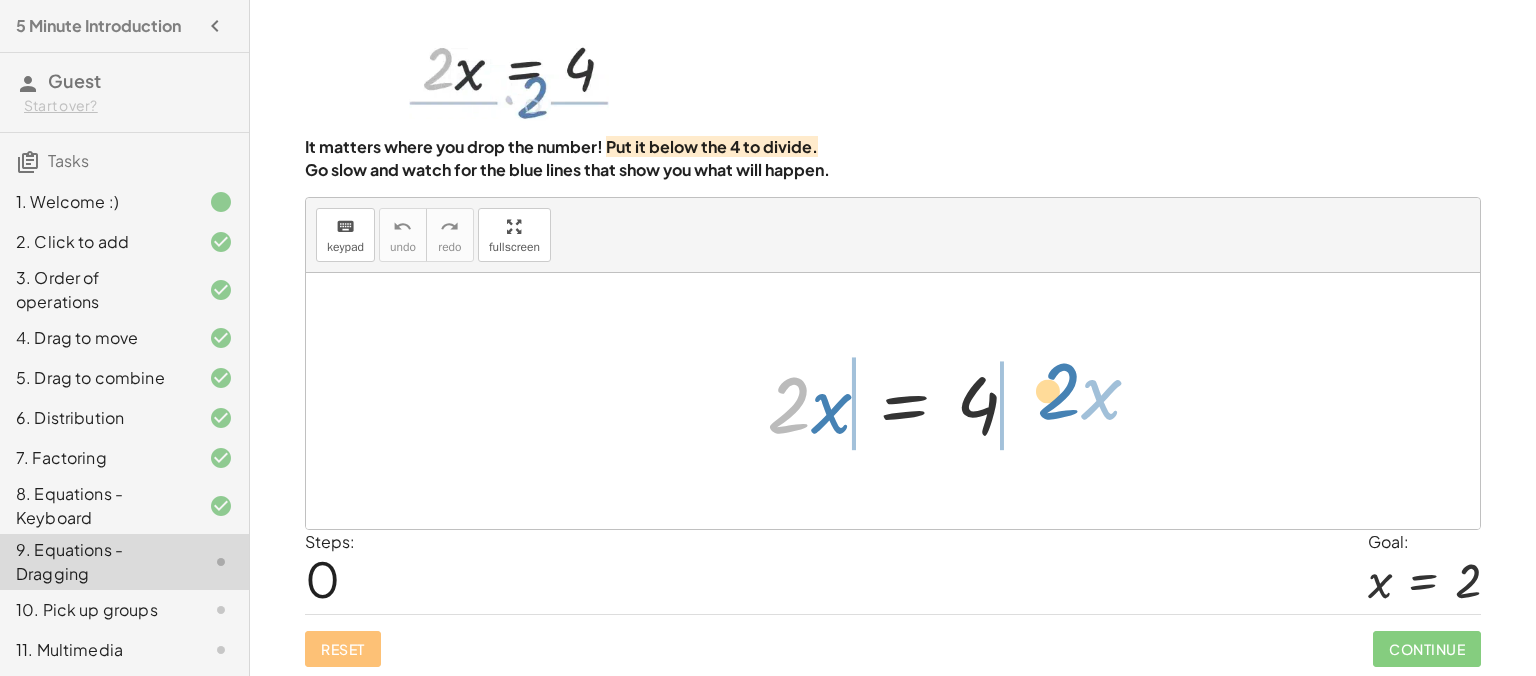 click on "· 2 · x · 2 · x = 4" at bounding box center [904, 404] 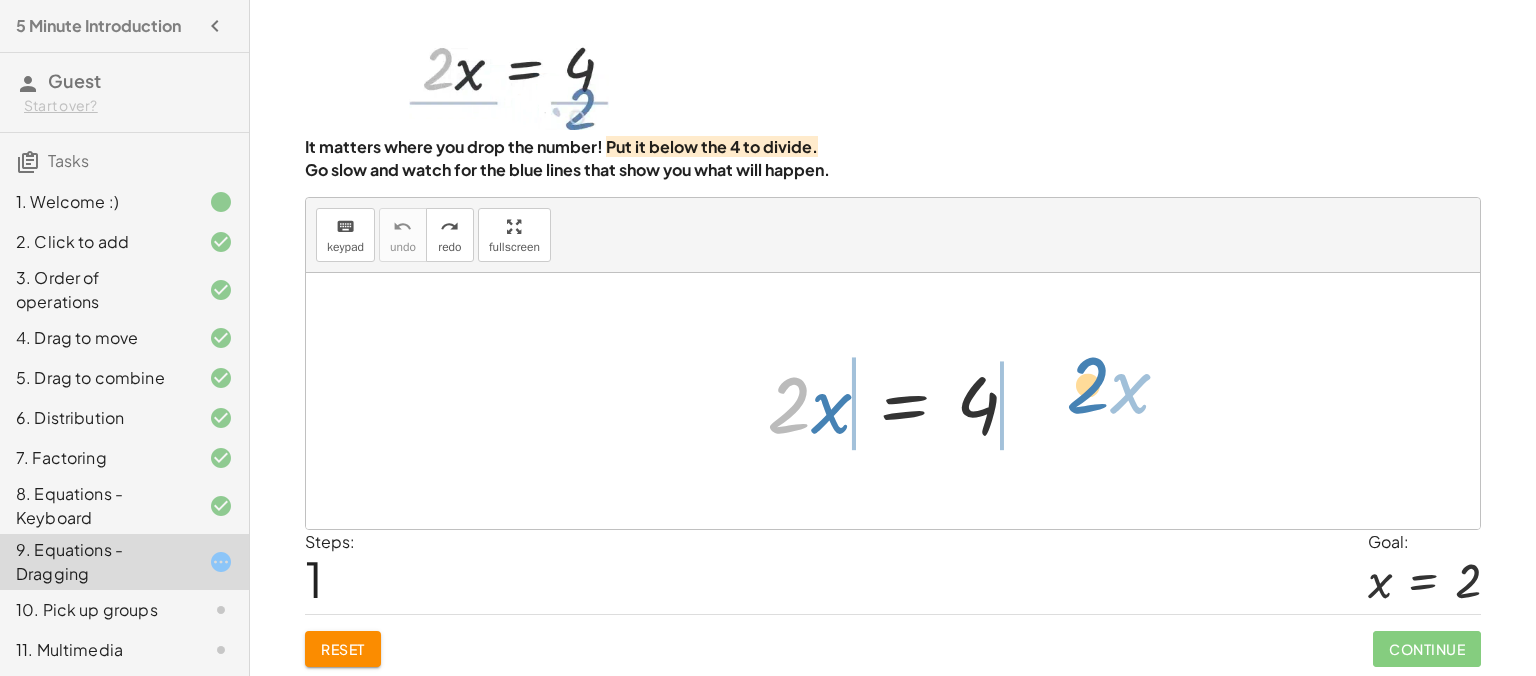 drag, startPoint x: 782, startPoint y: 426, endPoint x: 1081, endPoint y: 406, distance: 299.66815 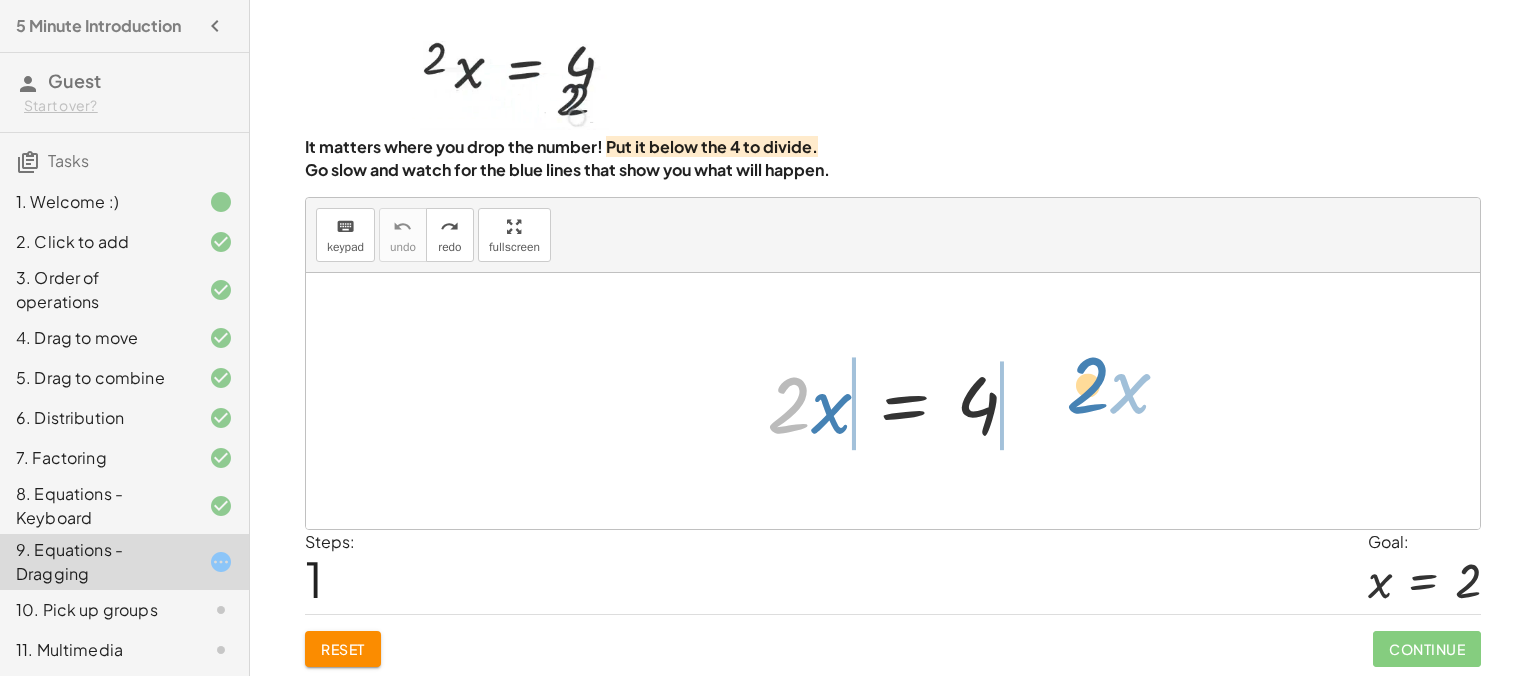 click on "· 2 · x · 2 · x = 4" at bounding box center (893, 401) 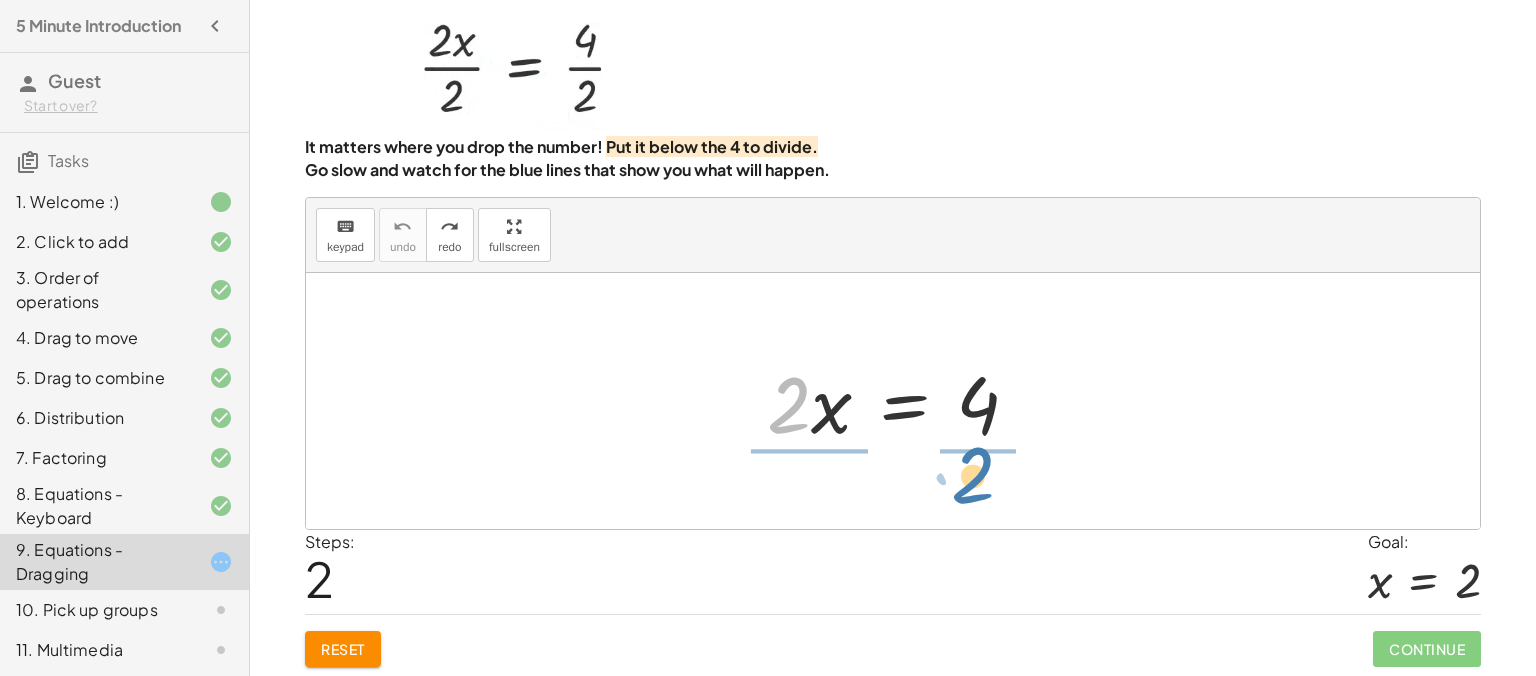 drag, startPoint x: 788, startPoint y: 419, endPoint x: 966, endPoint y: 470, distance: 185.1621 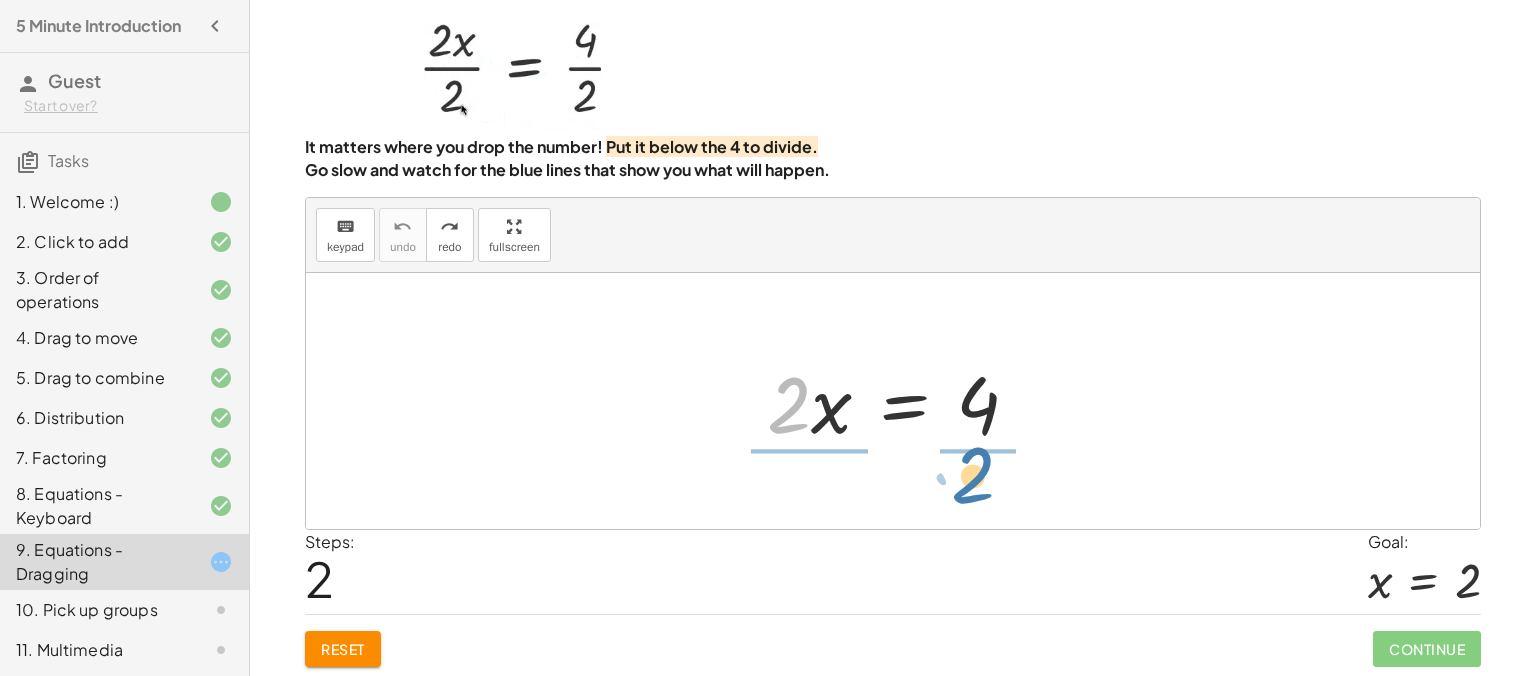 click on "· 2 · 2 · x = 4" at bounding box center [904, 404] 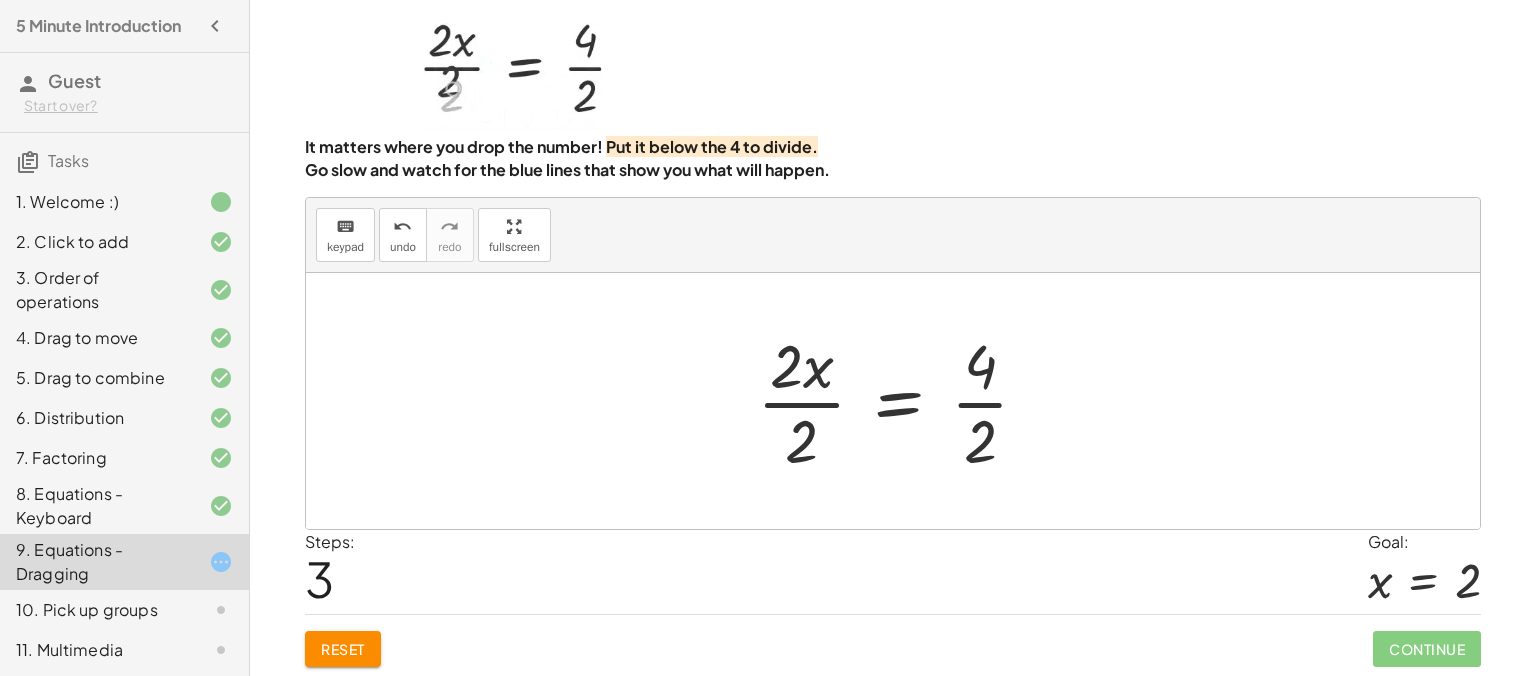 click at bounding box center (901, 401) 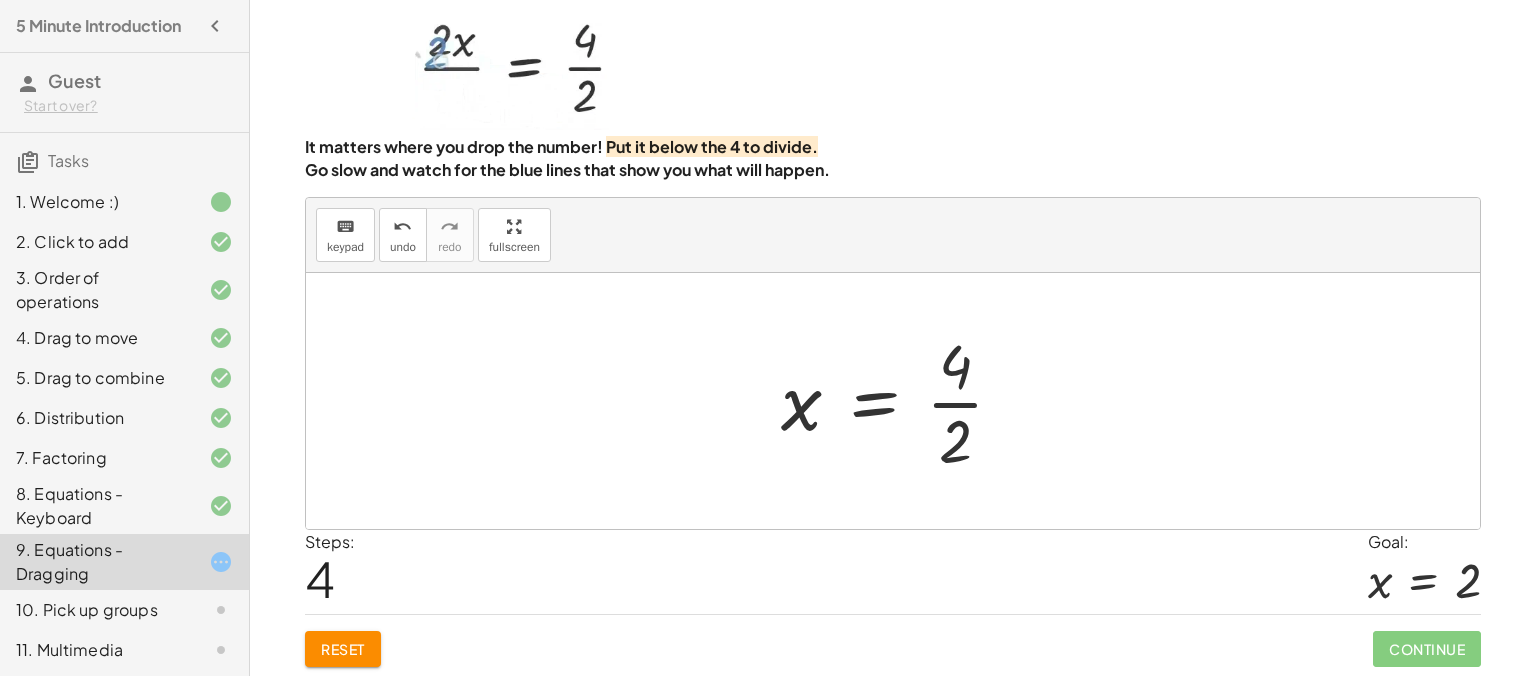 drag, startPoint x: 938, startPoint y: 398, endPoint x: 963, endPoint y: 418, distance: 32.01562 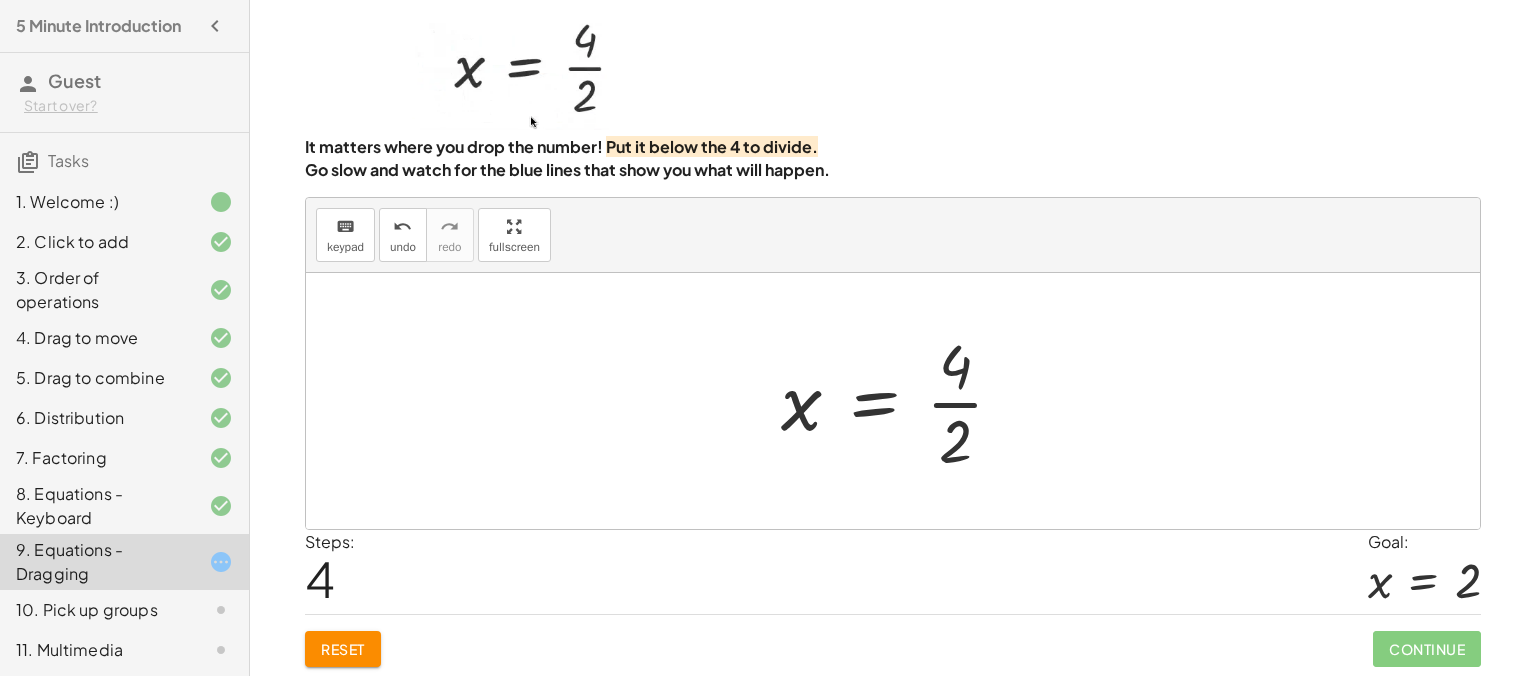 click at bounding box center [900, 401] 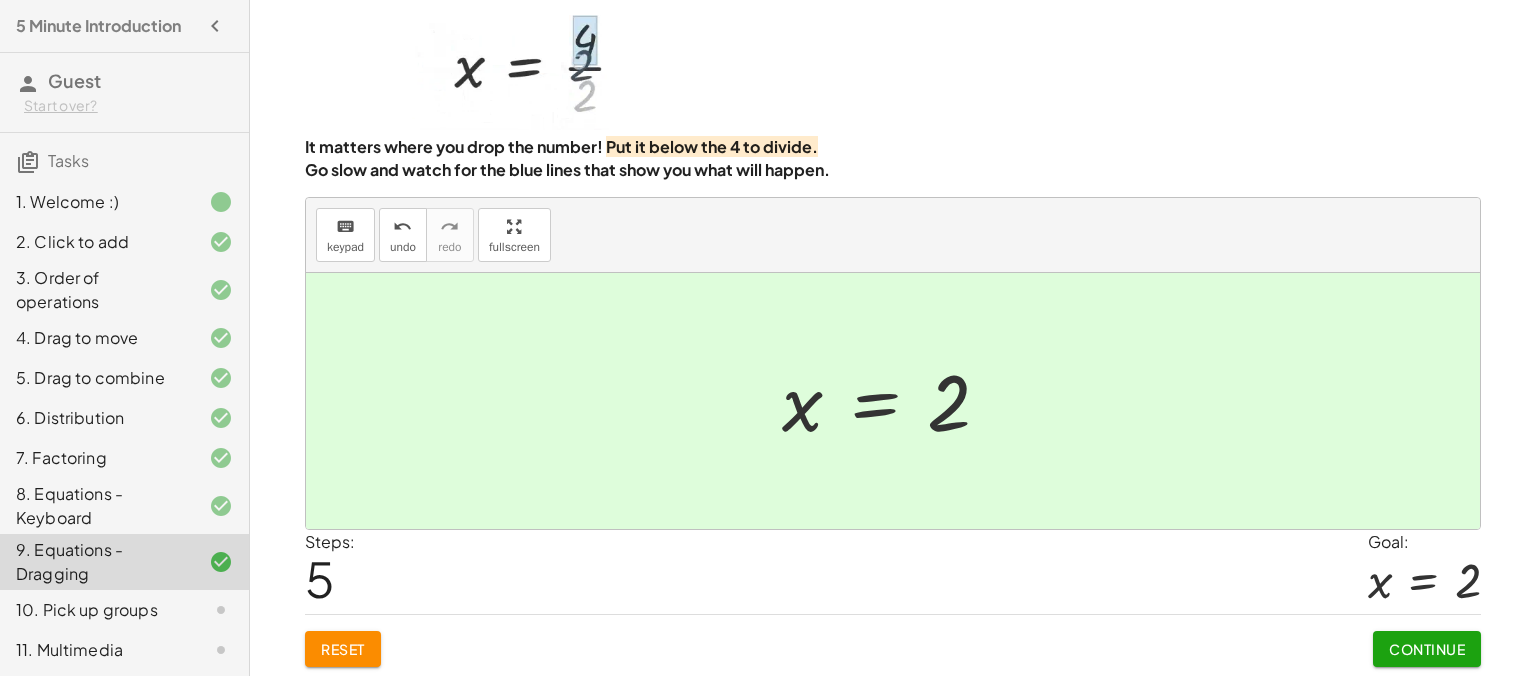 click on "Continue" 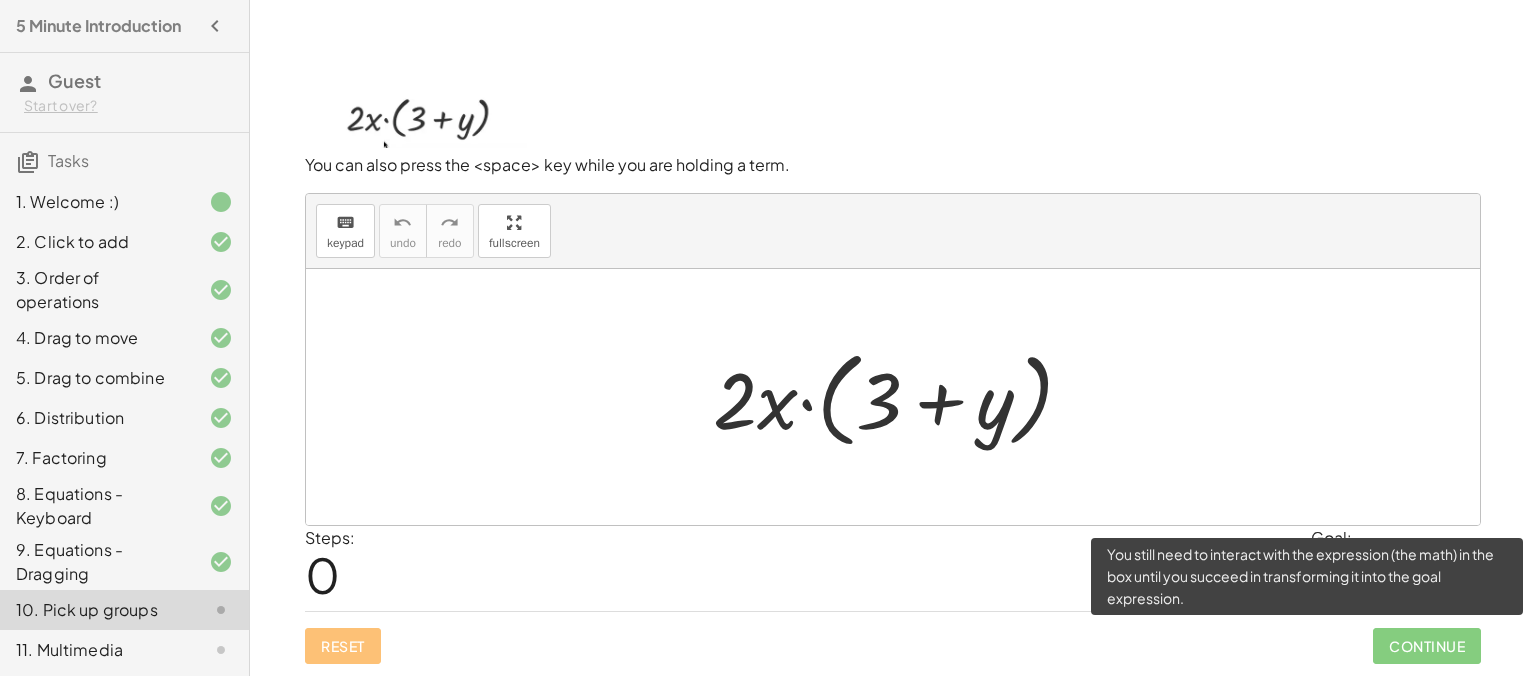 scroll, scrollTop: 66, scrollLeft: 0, axis: vertical 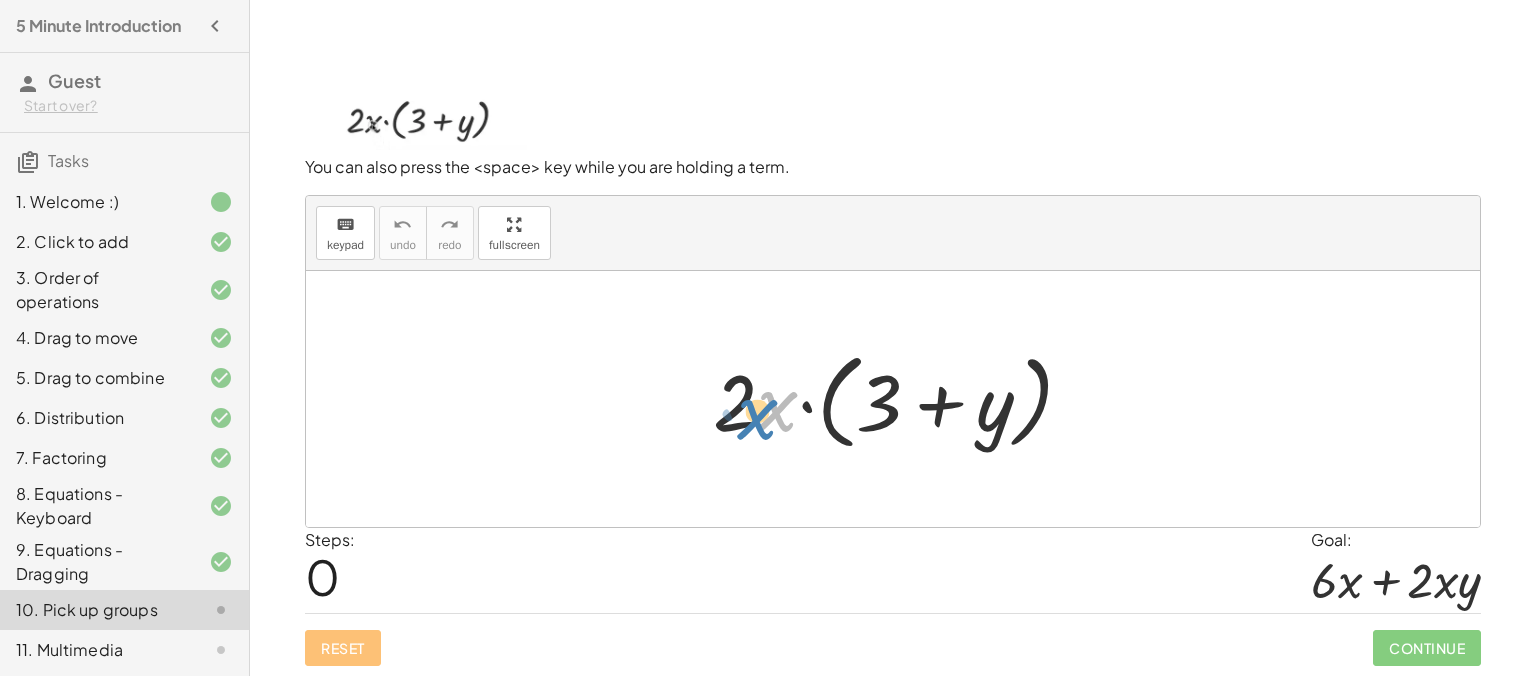 drag, startPoint x: 761, startPoint y: 410, endPoint x: 740, endPoint y: 418, distance: 22.472204 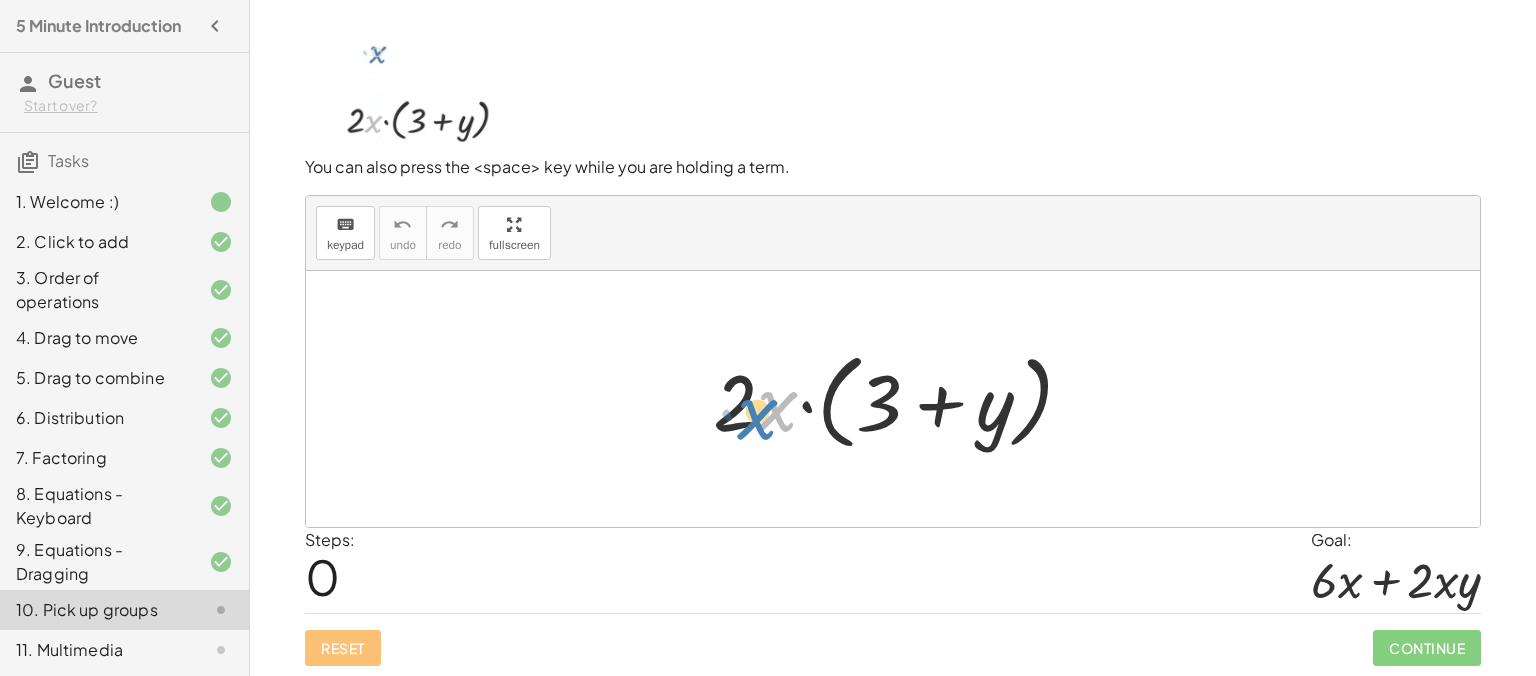 click at bounding box center (901, 399) 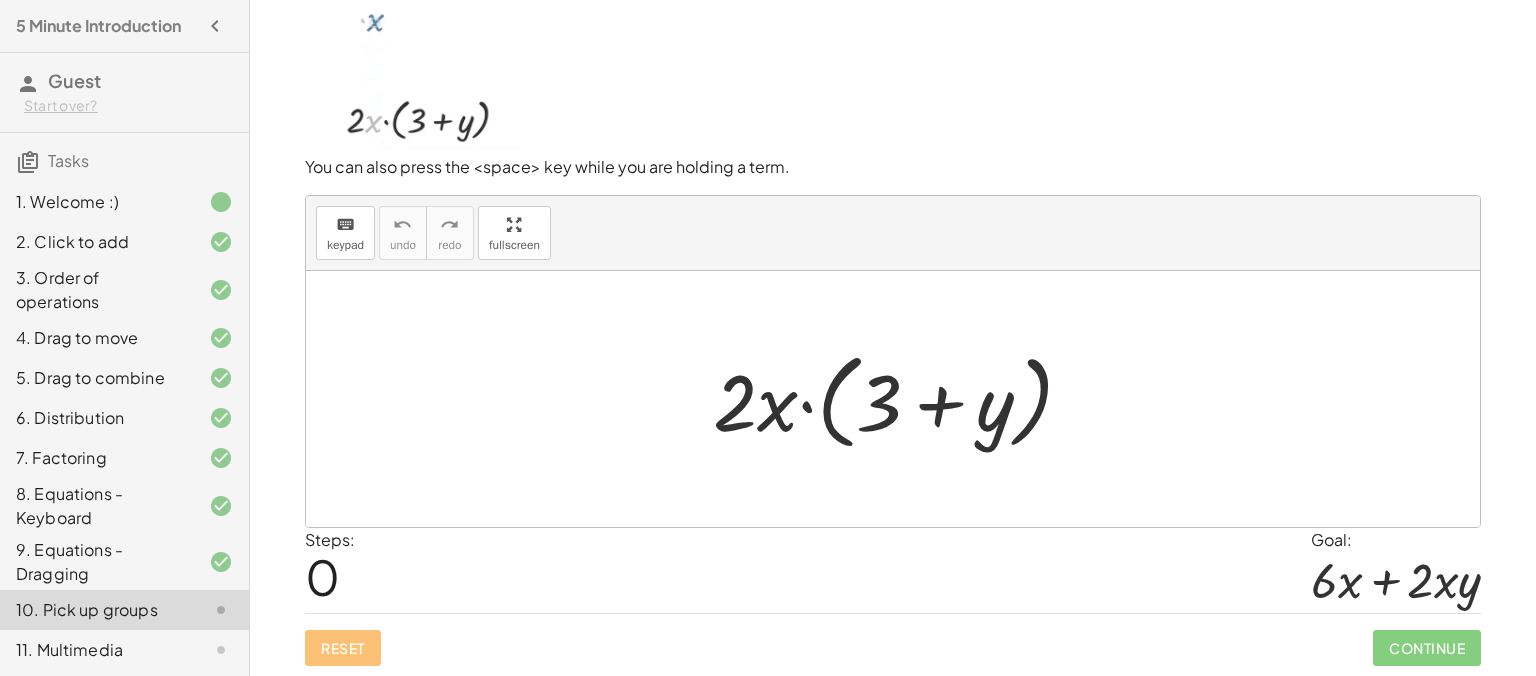 scroll, scrollTop: 0, scrollLeft: 0, axis: both 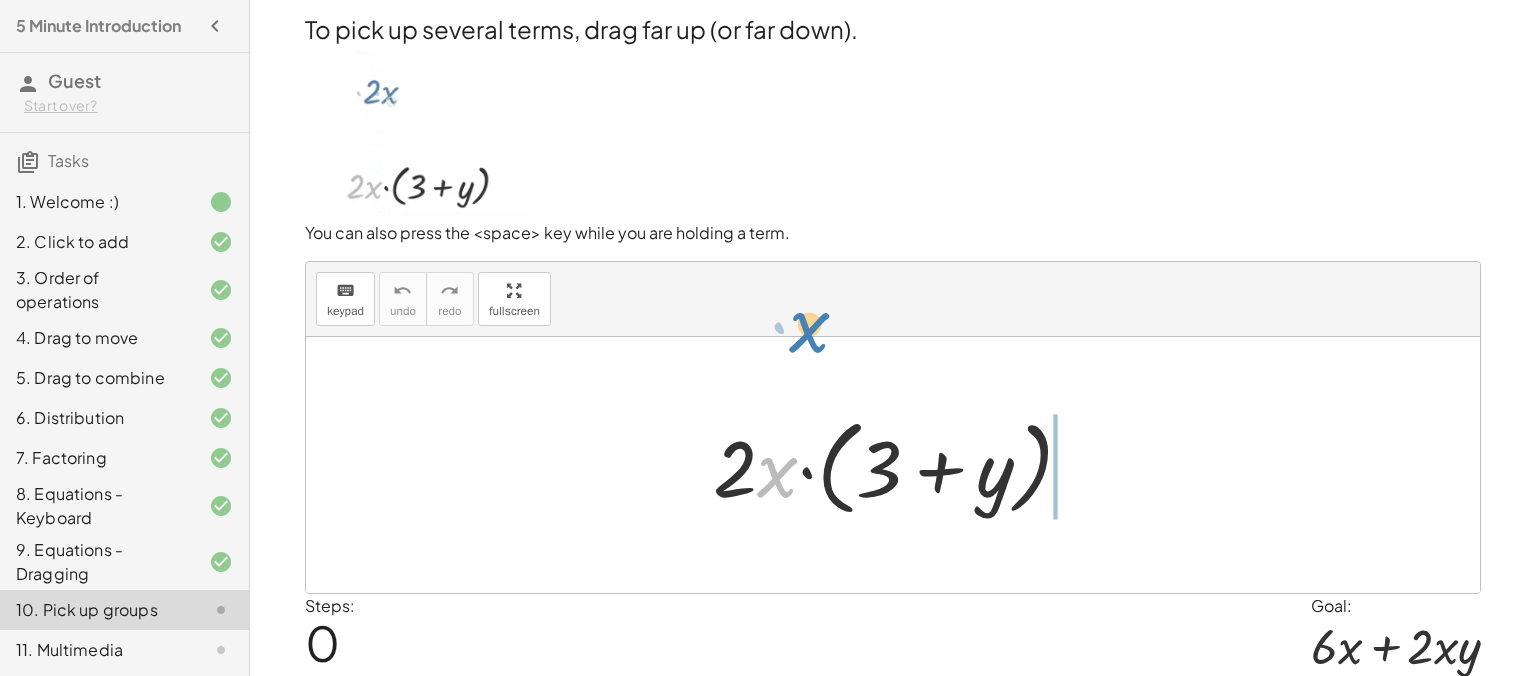 drag, startPoint x: 780, startPoint y: 472, endPoint x: 812, endPoint y: 327, distance: 148.48906 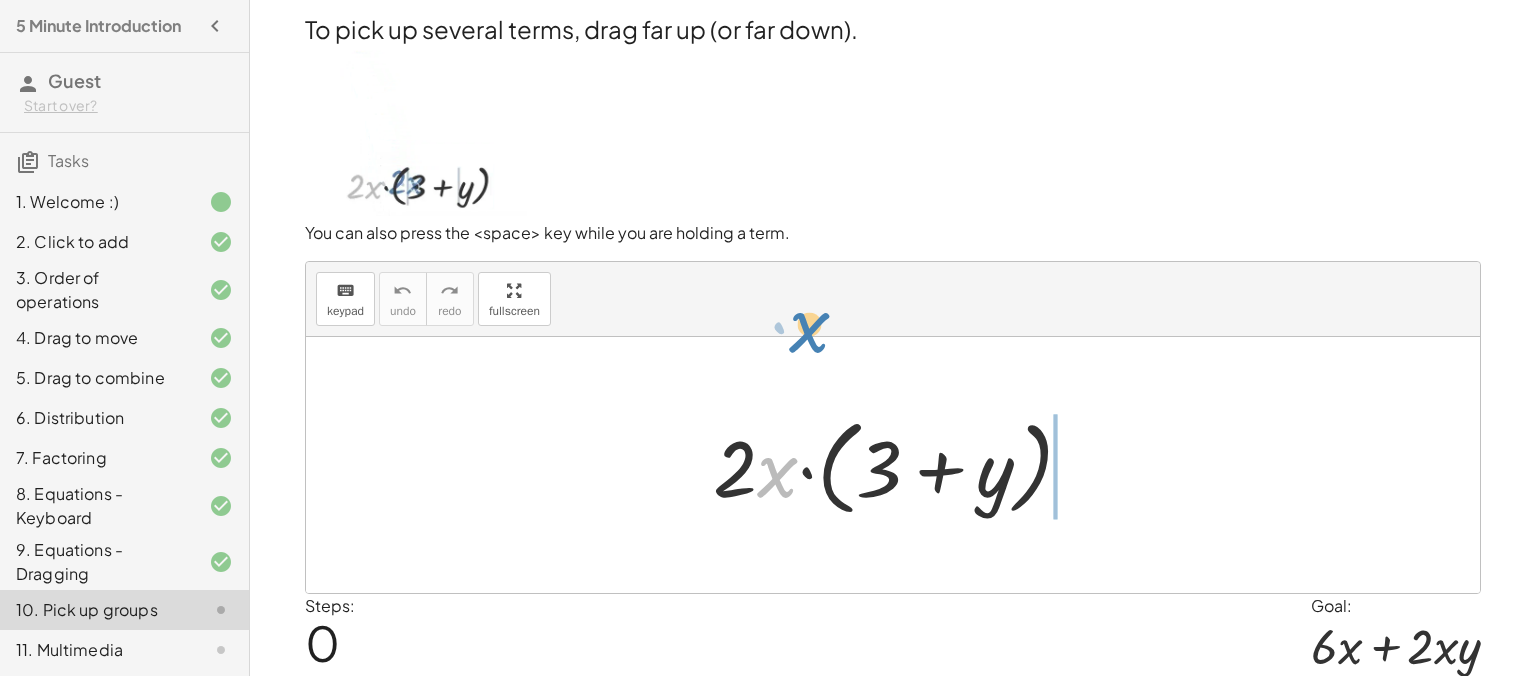 click on "· x · 2 · x · ( + 3 + y )" at bounding box center [883, 467] 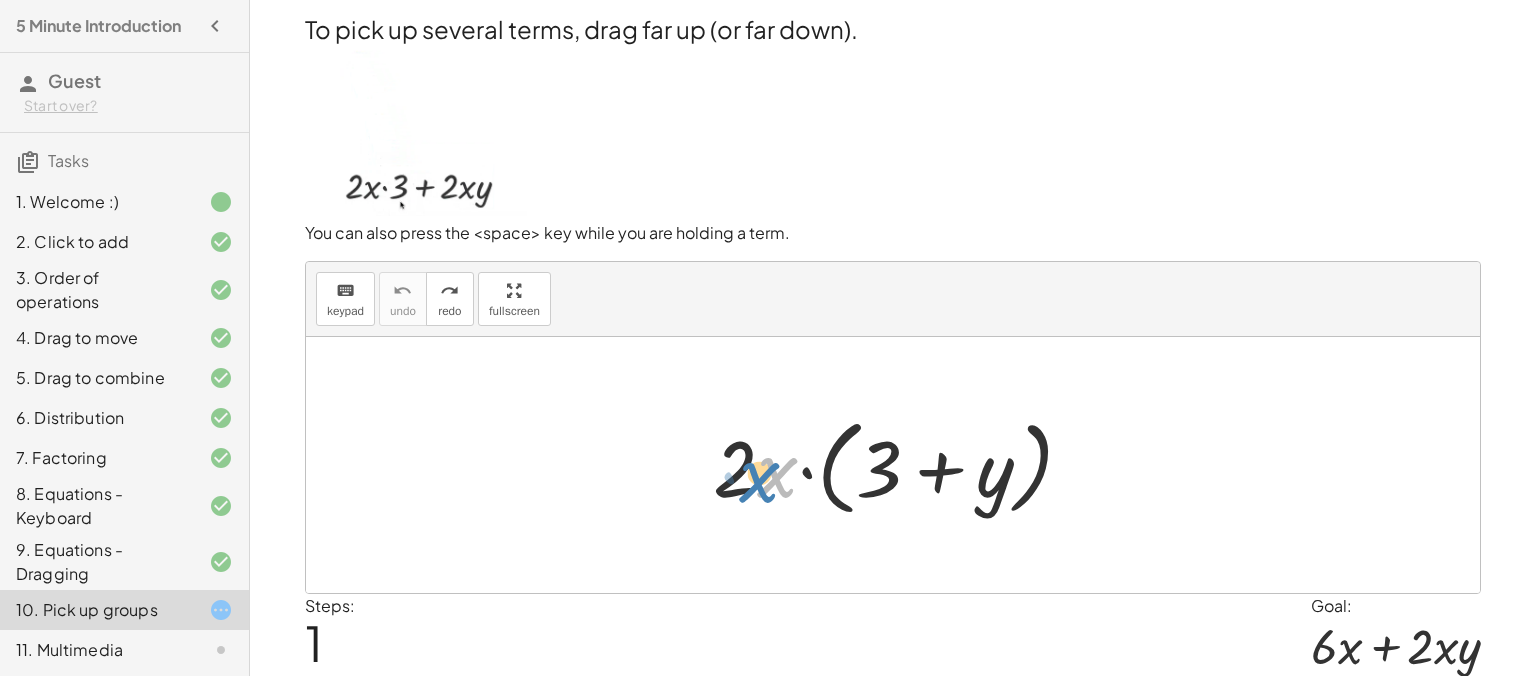 drag, startPoint x: 777, startPoint y: 482, endPoint x: 758, endPoint y: 486, distance: 19.416489 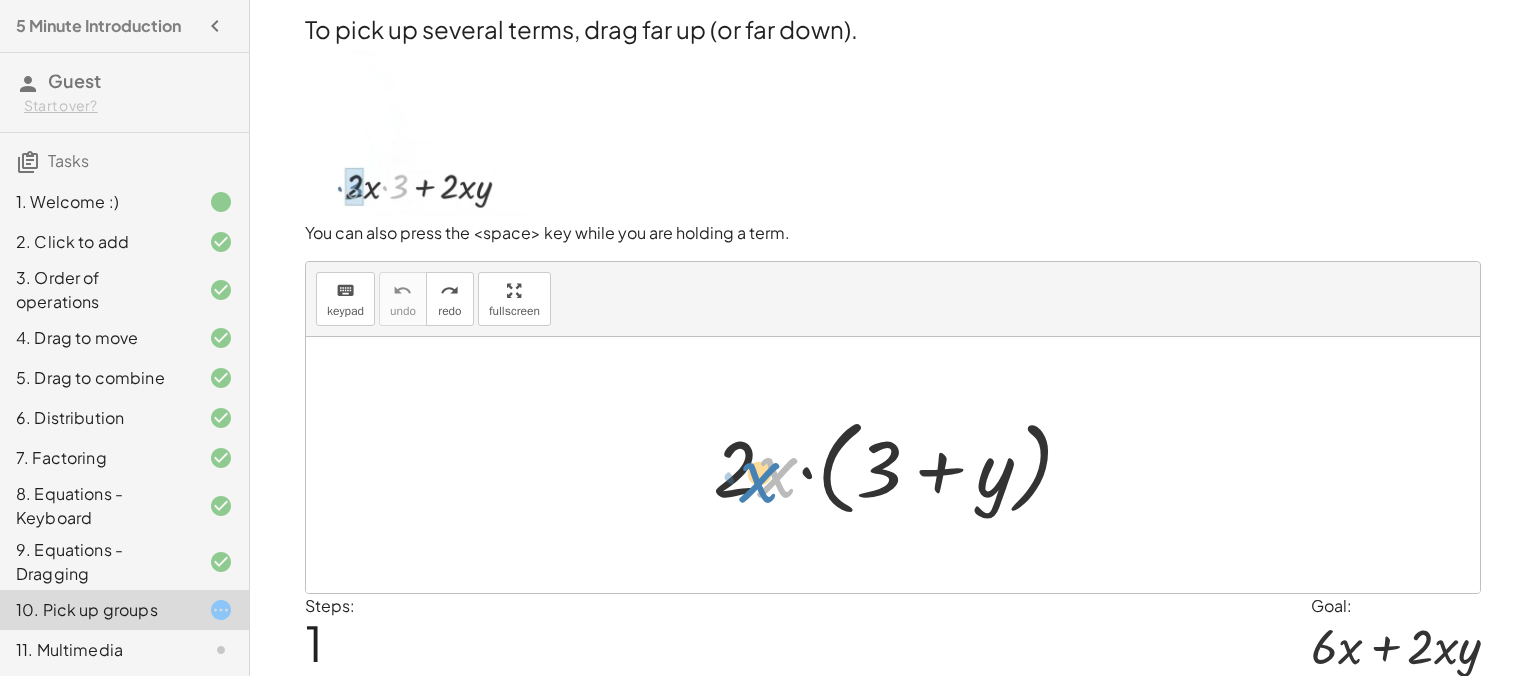 click at bounding box center [901, 465] 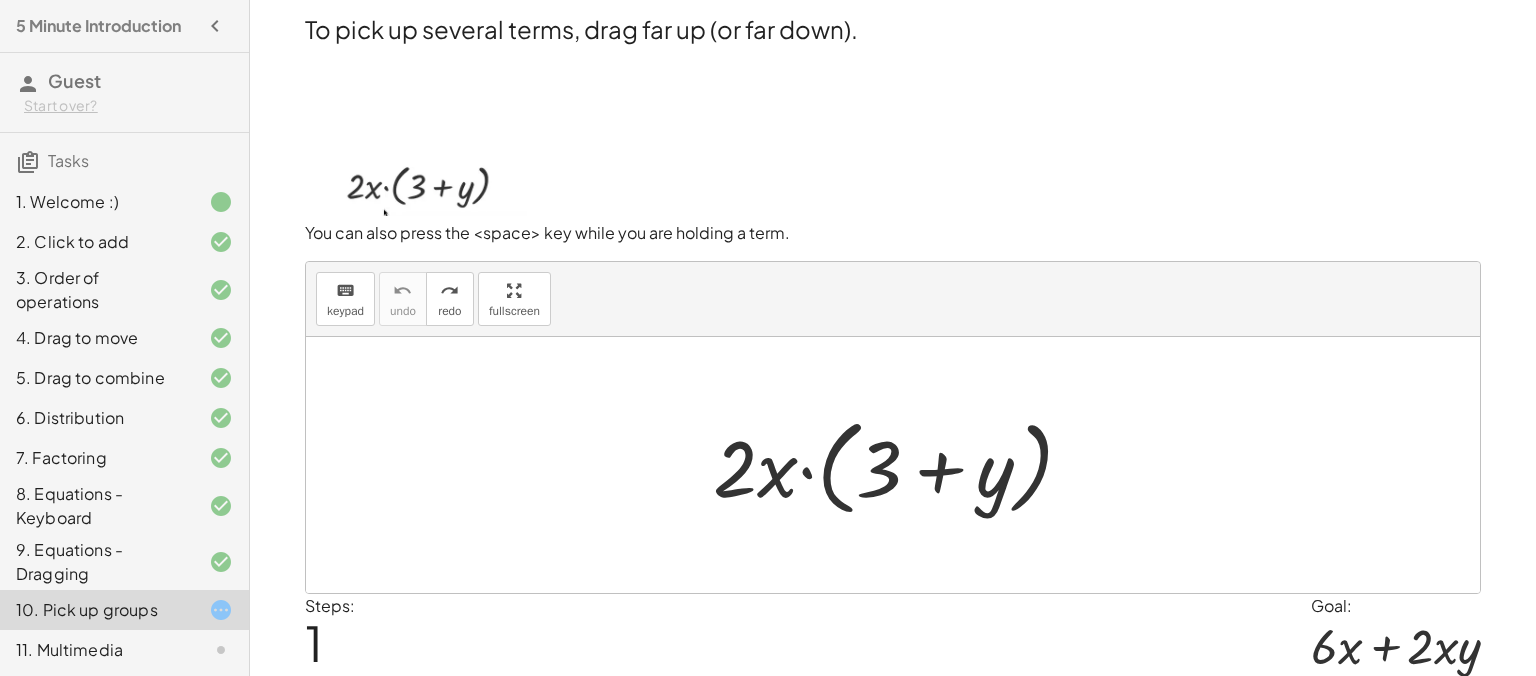 drag, startPoint x: 697, startPoint y: 419, endPoint x: 795, endPoint y: 491, distance: 121.60592 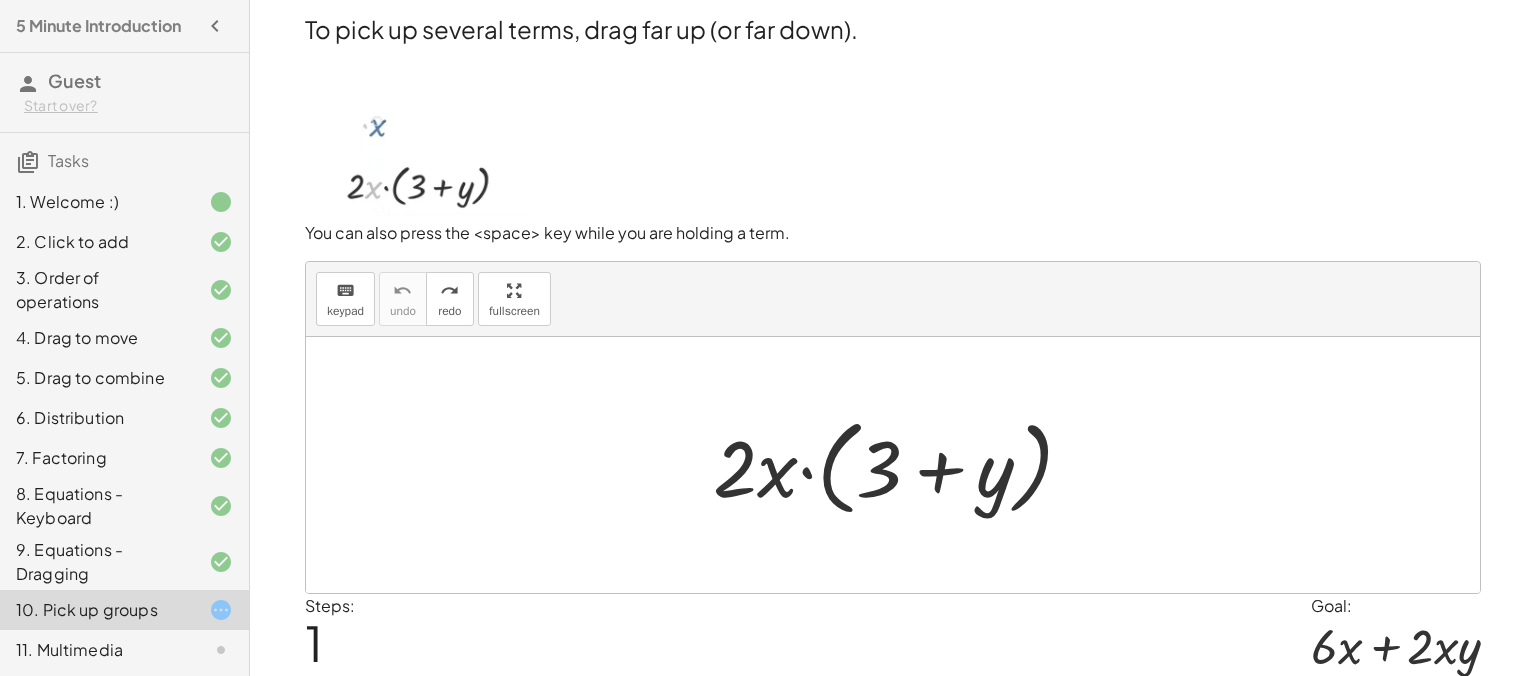 click on "· 2 · x · ( + 3 + y )" at bounding box center [893, 465] 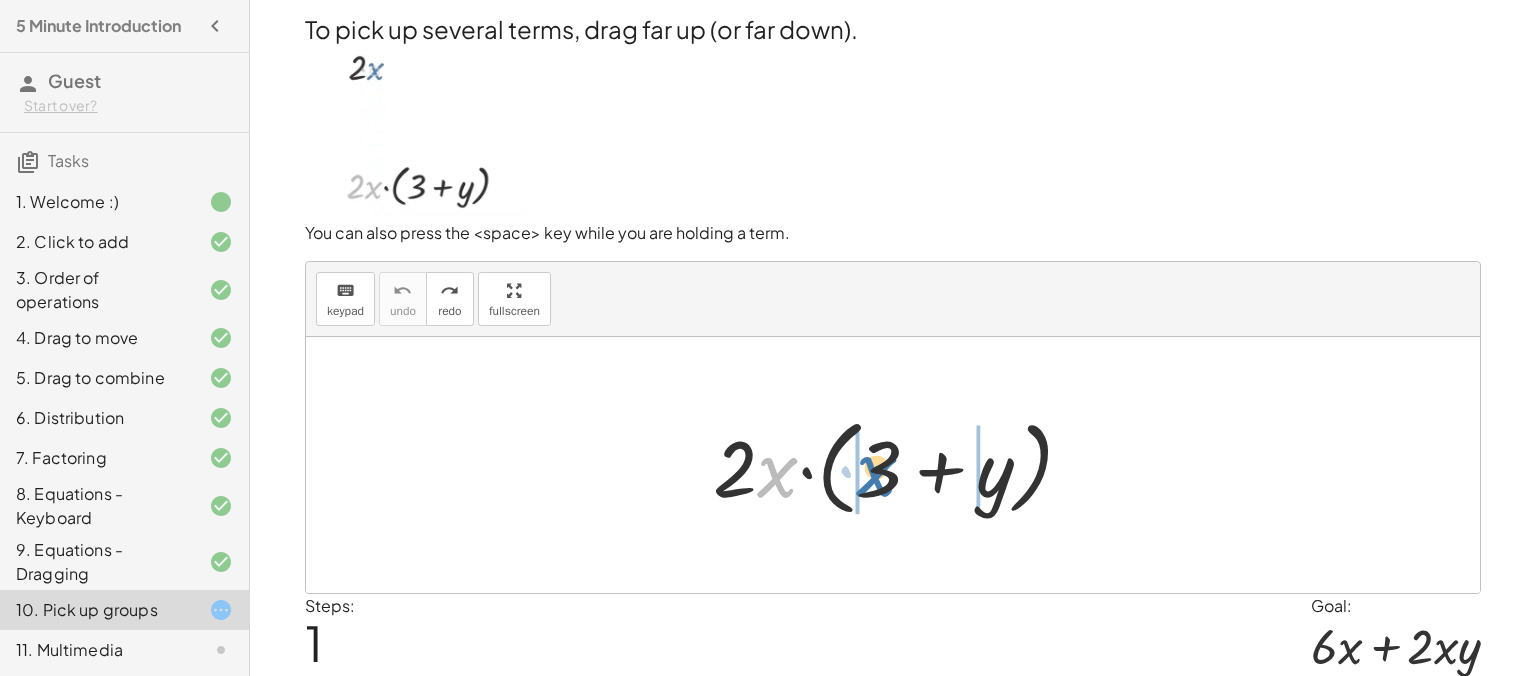 drag, startPoint x: 762, startPoint y: 484, endPoint x: 862, endPoint y: 482, distance: 100.02 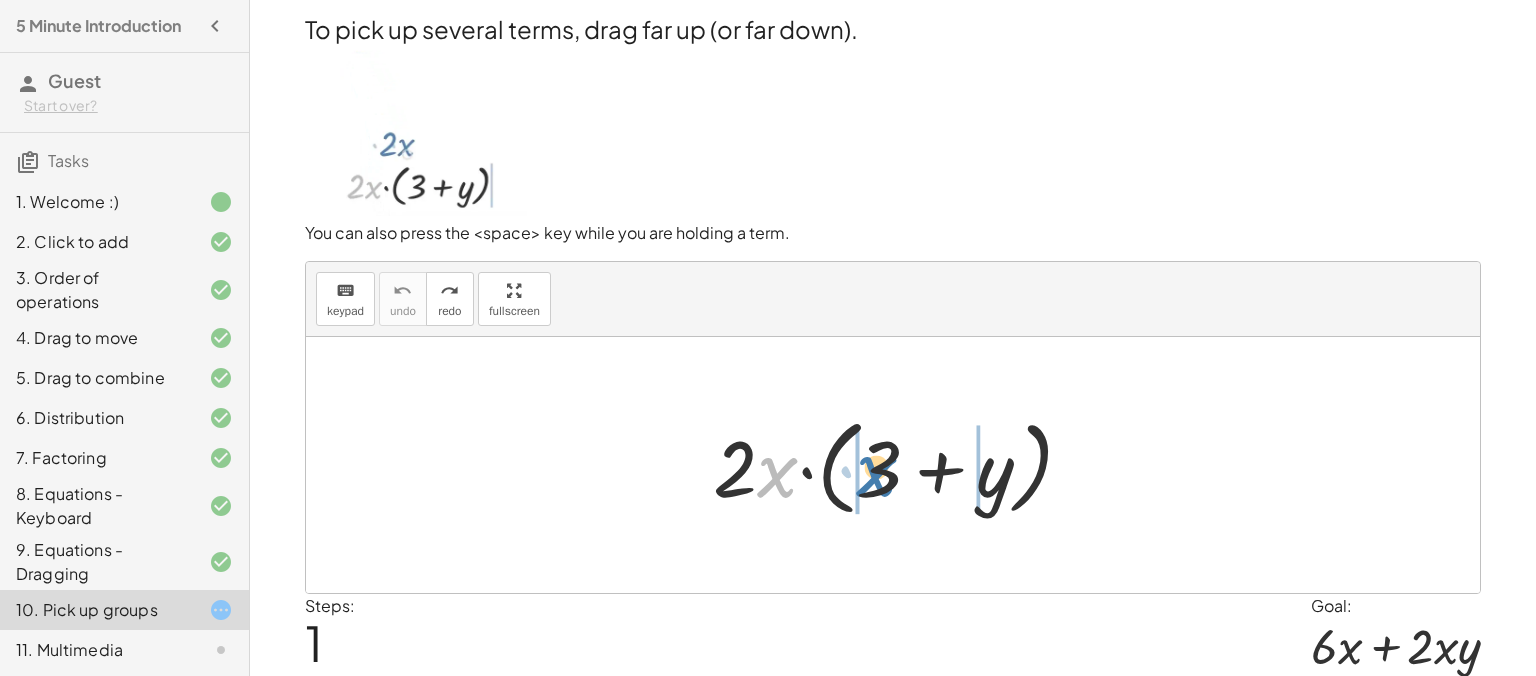 click at bounding box center (901, 465) 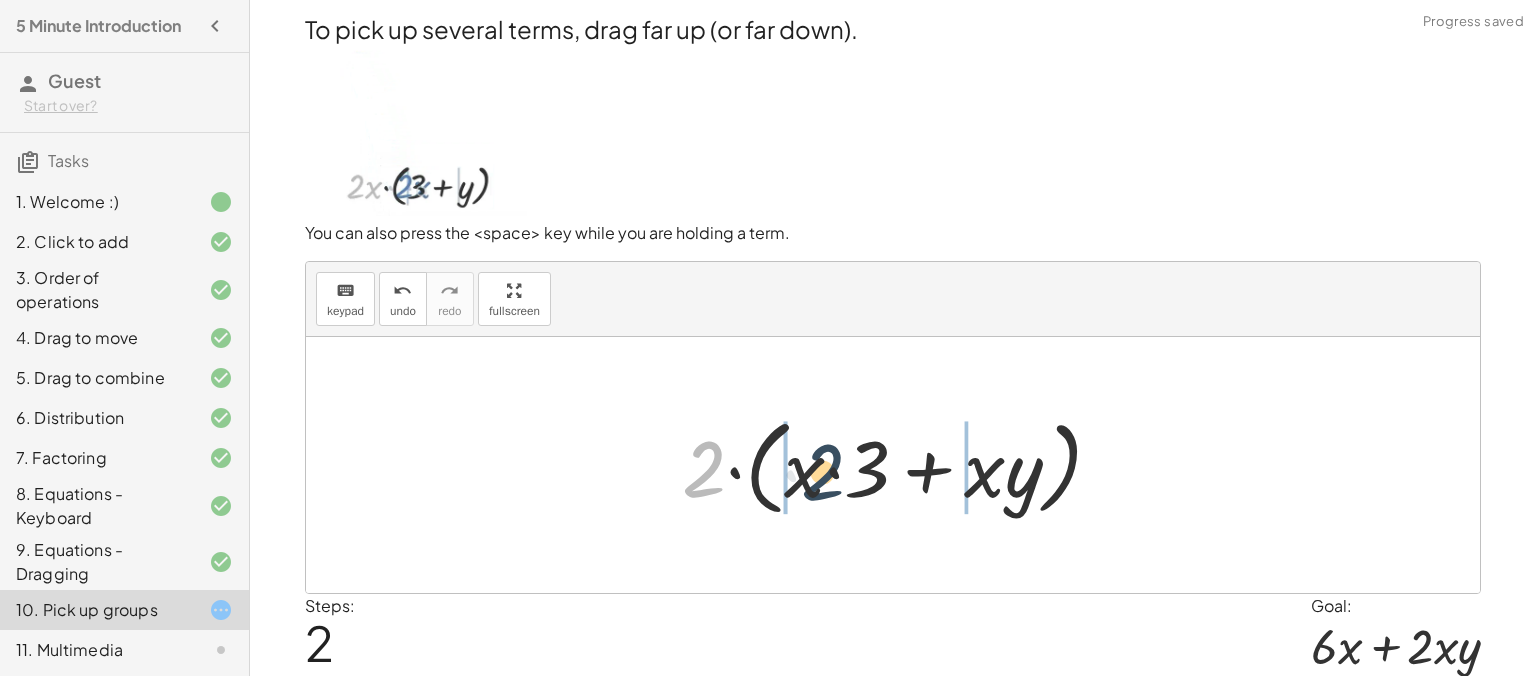 drag, startPoint x: 697, startPoint y: 484, endPoint x: 821, endPoint y: 490, distance: 124.14507 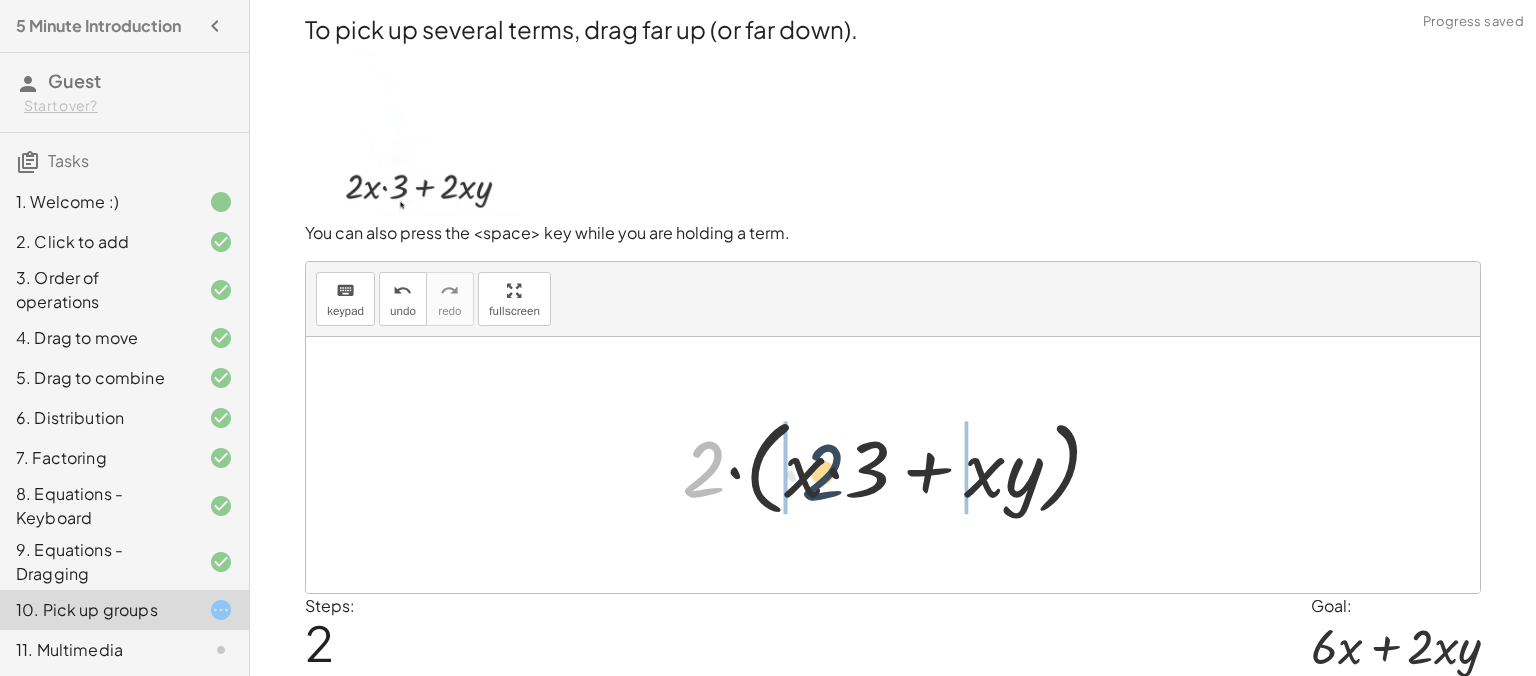 click at bounding box center (900, 465) 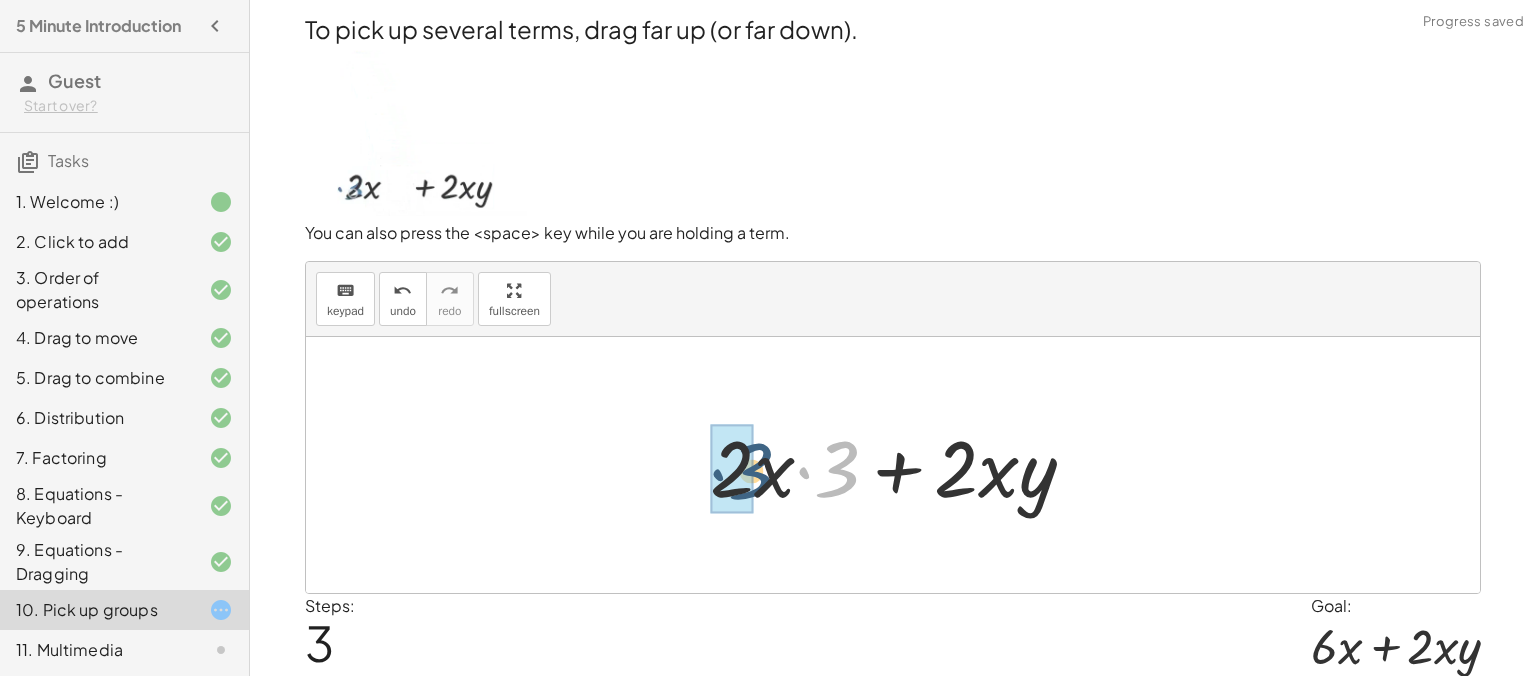 drag, startPoint x: 834, startPoint y: 488, endPoint x: 745, endPoint y: 490, distance: 89.02247 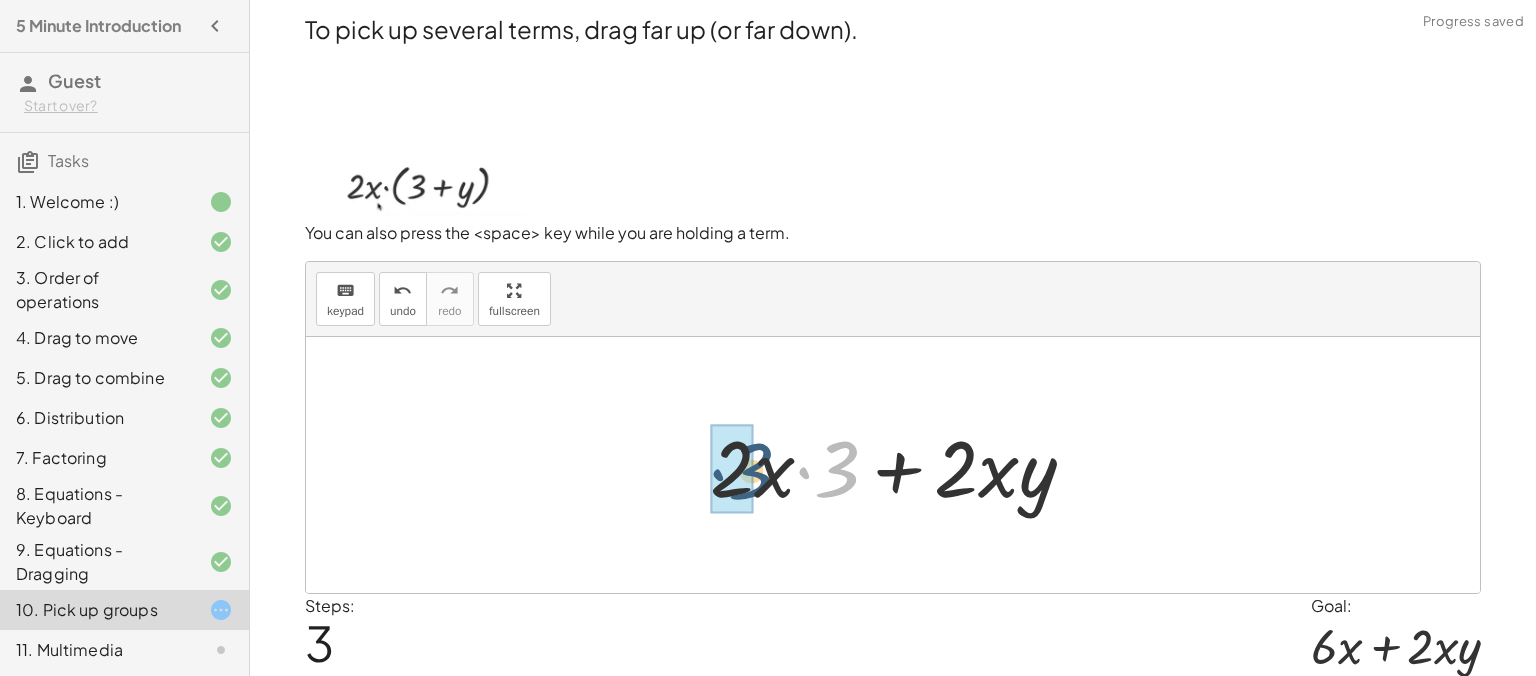 click on "· 3 + 3 + y · x · · x · · 2 · 2" at bounding box center (883, 467) 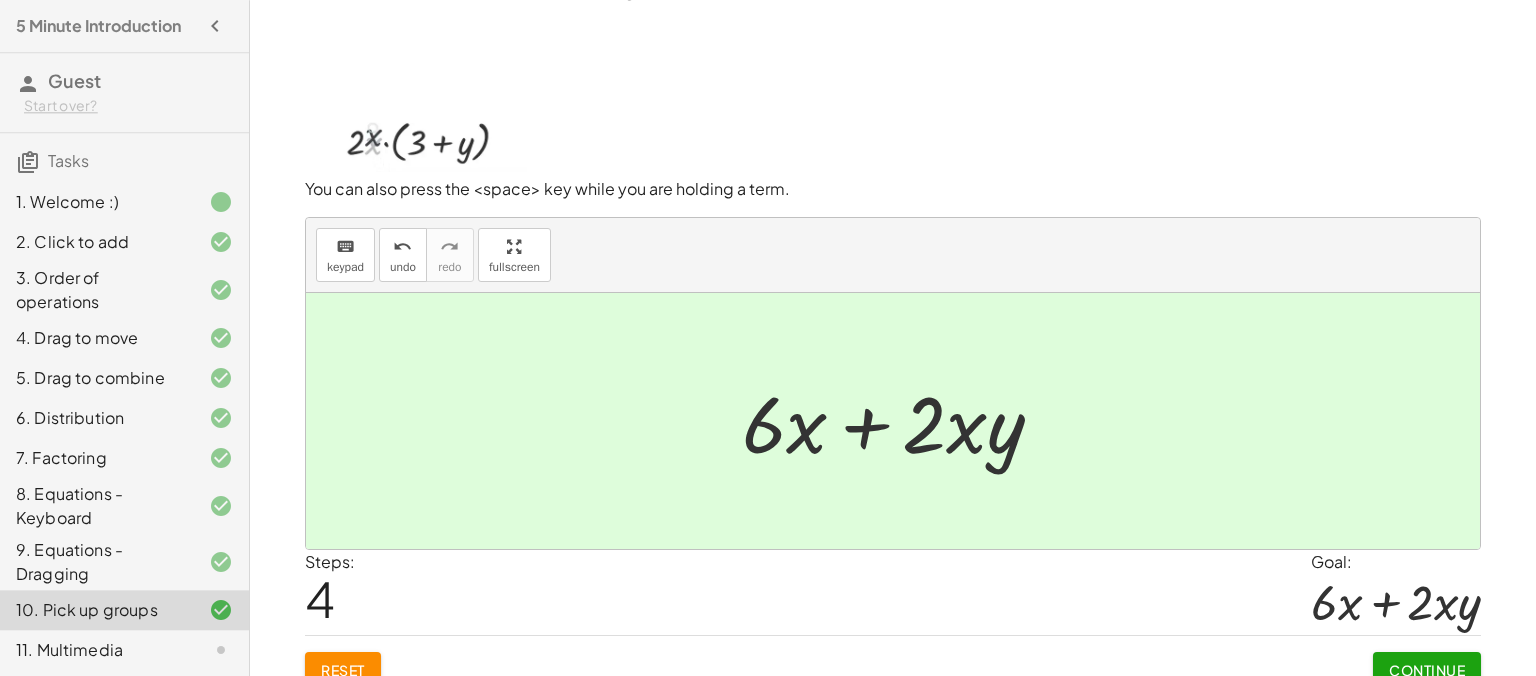 scroll, scrollTop: 66, scrollLeft: 0, axis: vertical 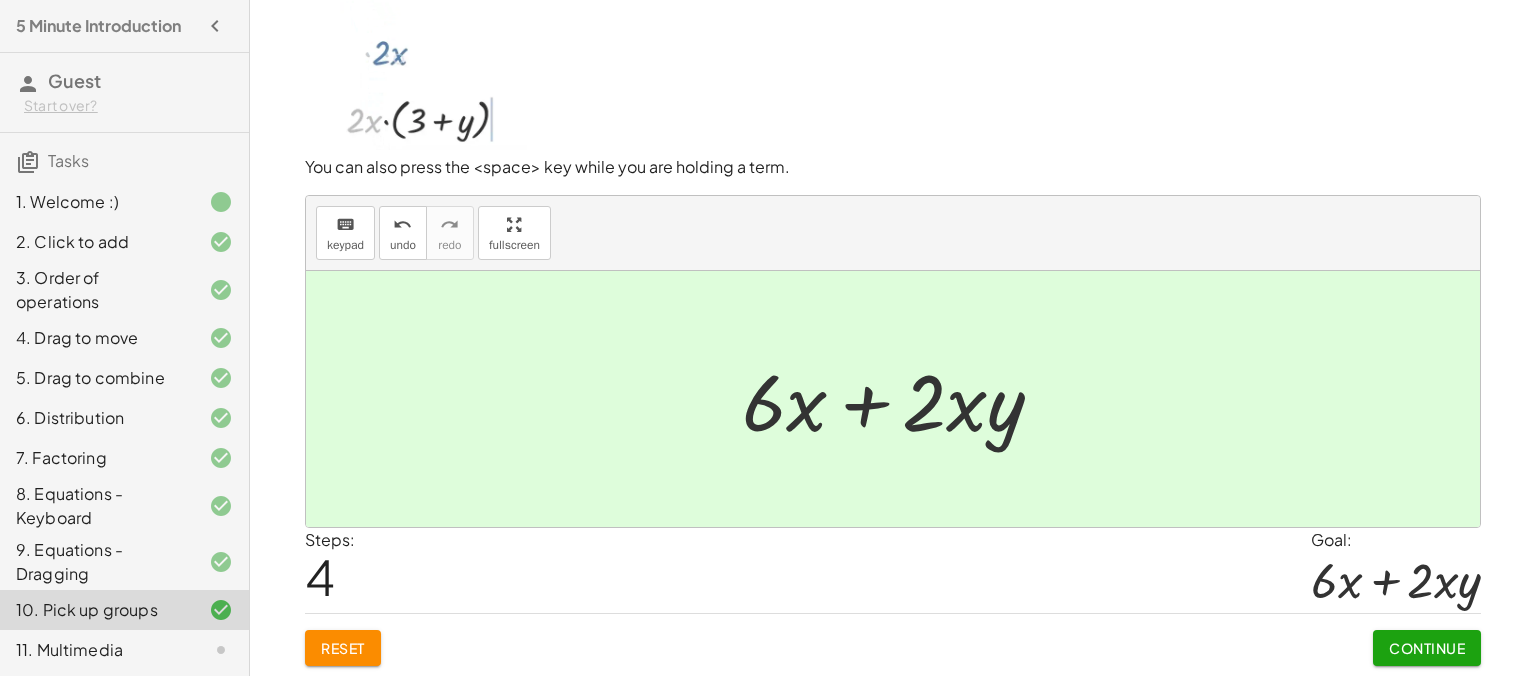 click on "Continue" 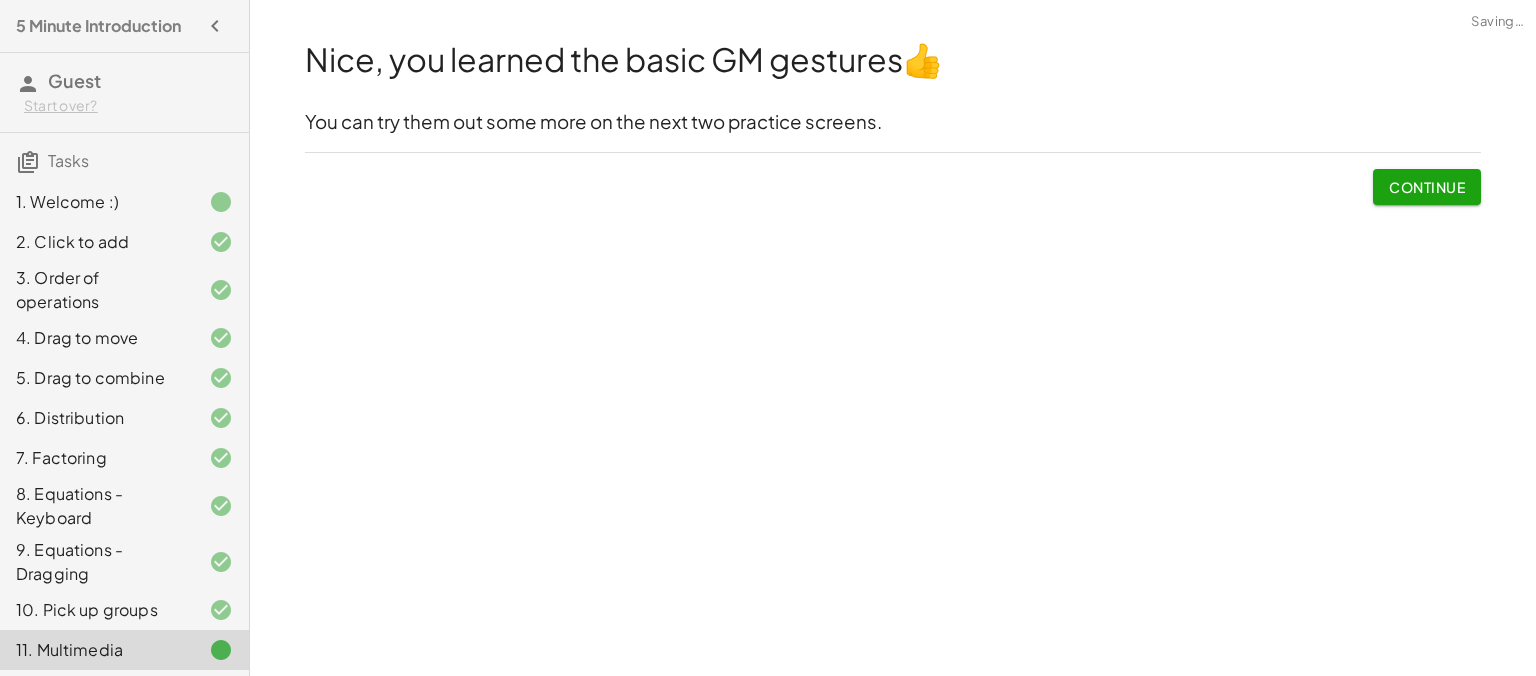 scroll, scrollTop: 0, scrollLeft: 0, axis: both 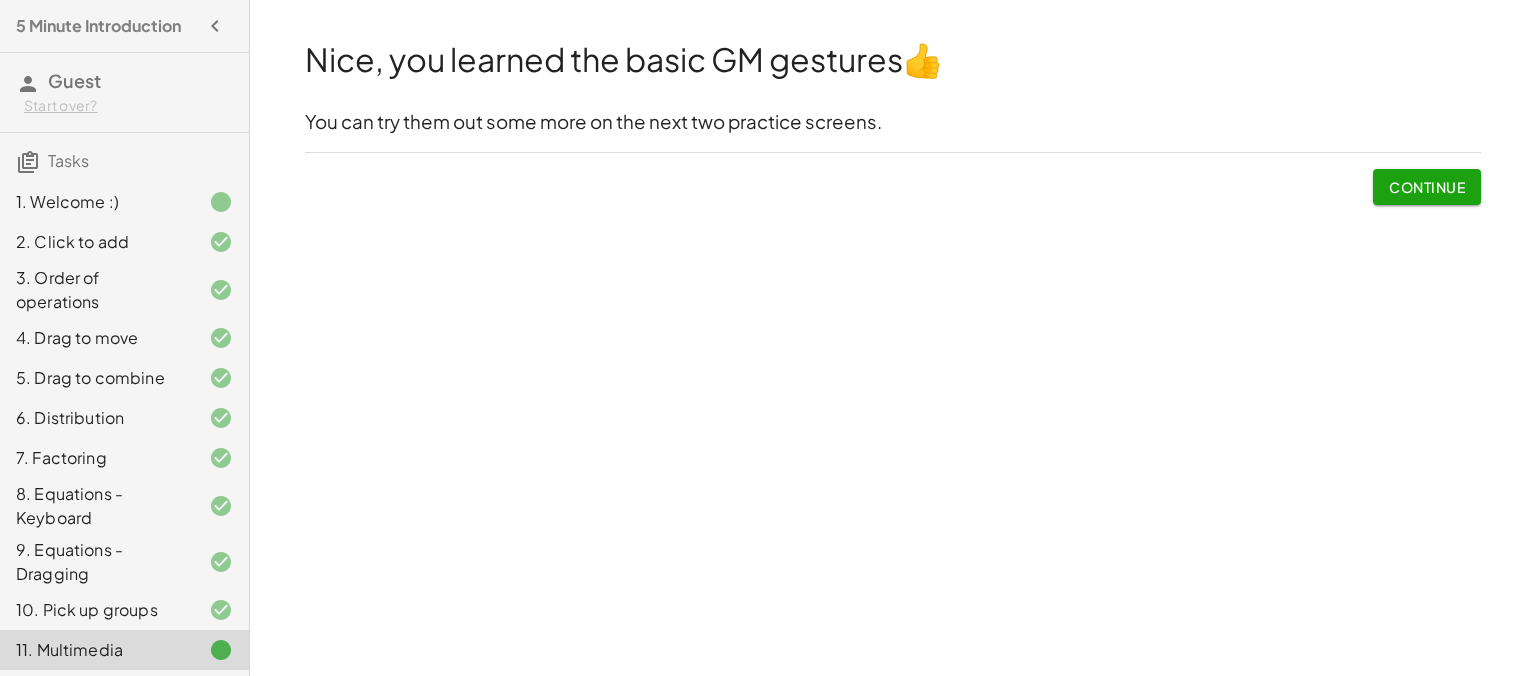 click on "Continue" 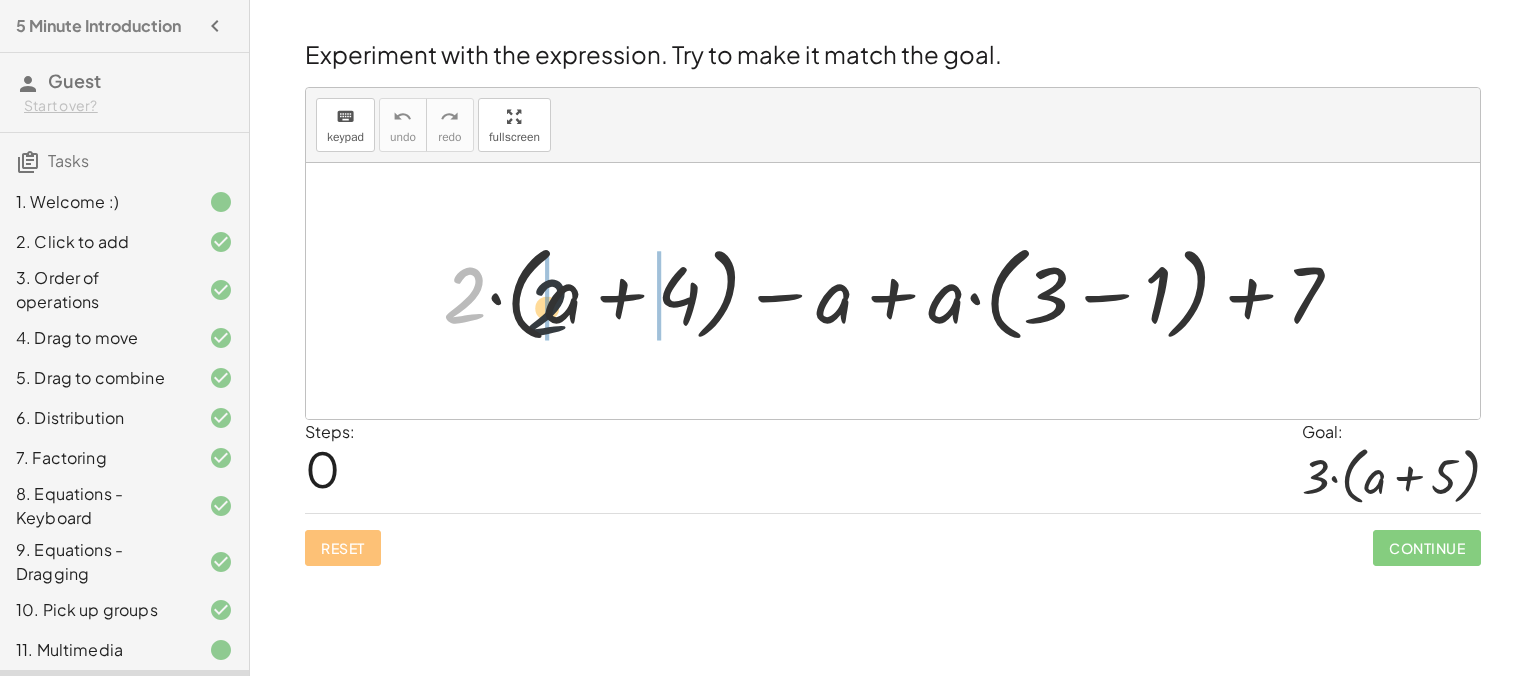 drag, startPoint x: 459, startPoint y: 310, endPoint x: 549, endPoint y: 323, distance: 90.934044 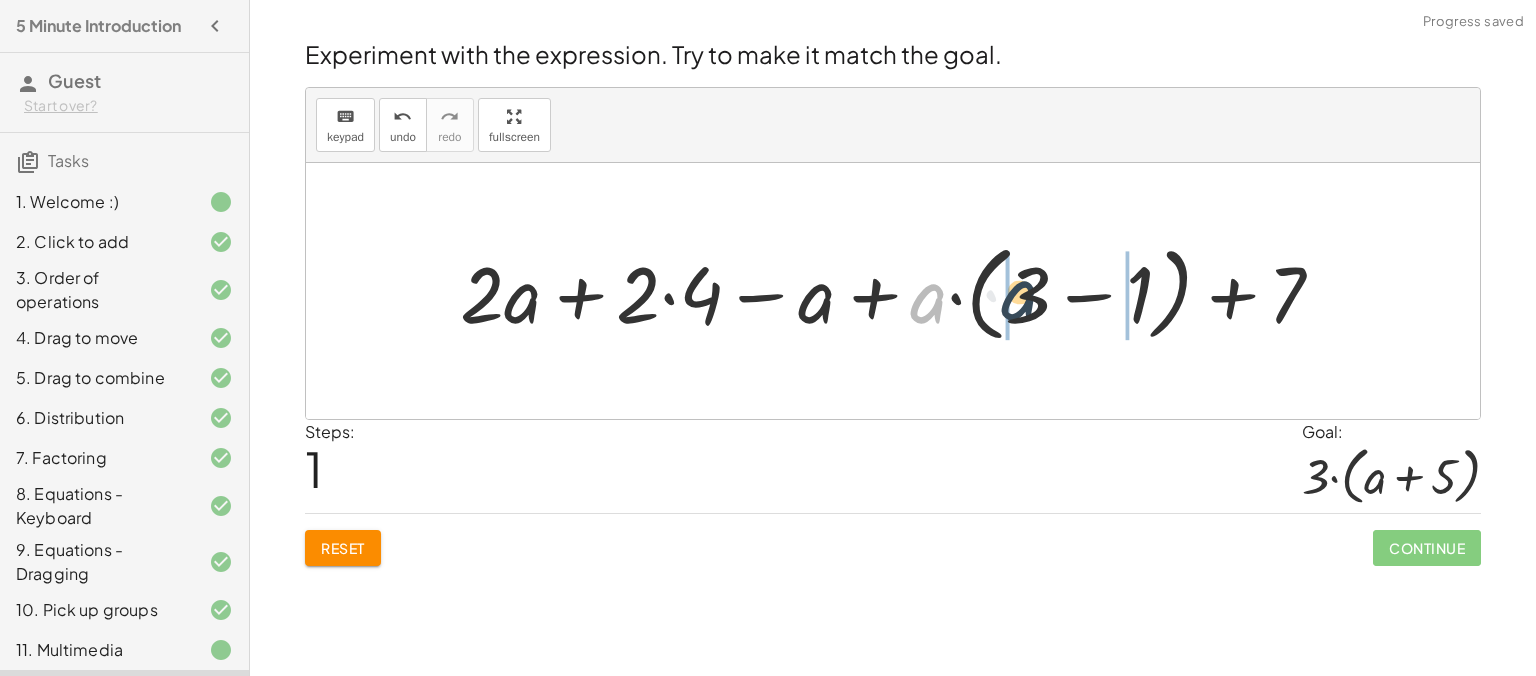 drag, startPoint x: 921, startPoint y: 314, endPoint x: 1016, endPoint y: 309, distance: 95.131485 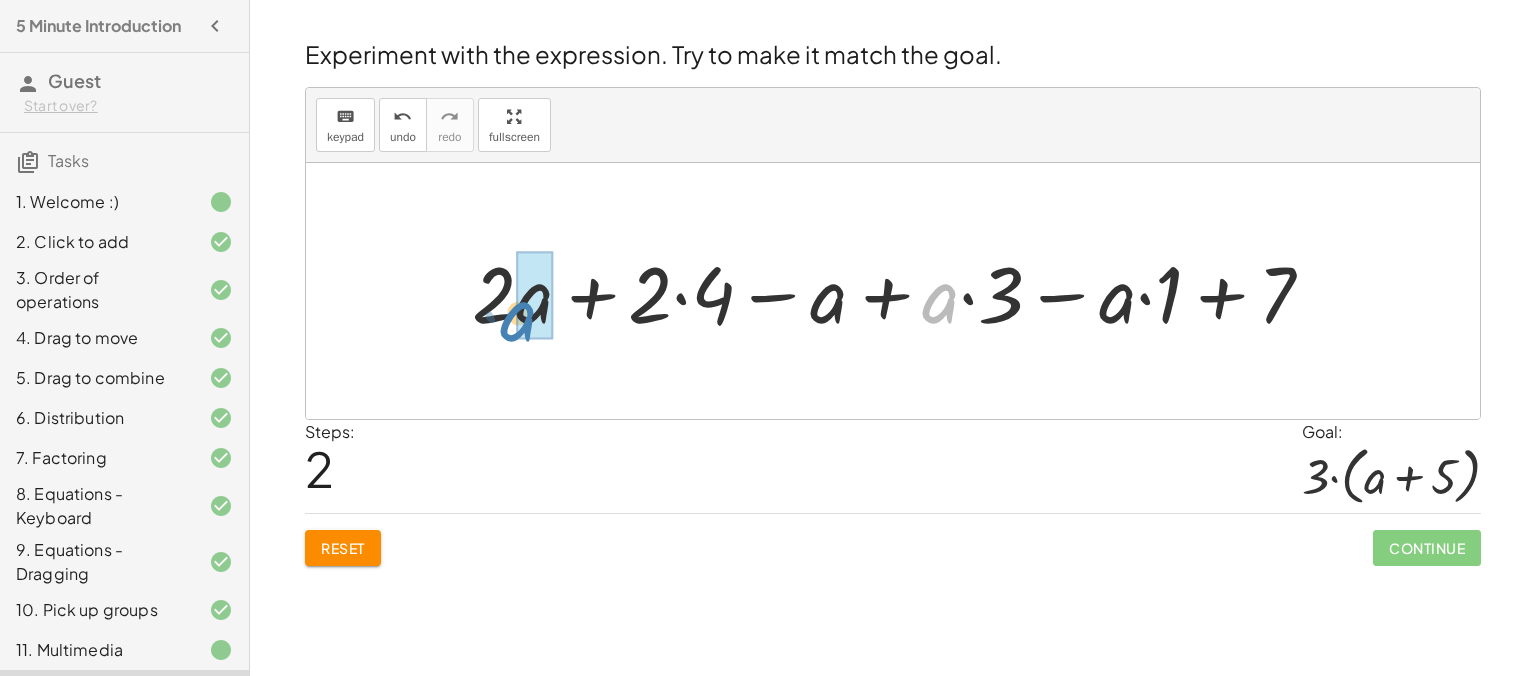drag, startPoint x: 943, startPoint y: 314, endPoint x: 518, endPoint y: 332, distance: 425.381 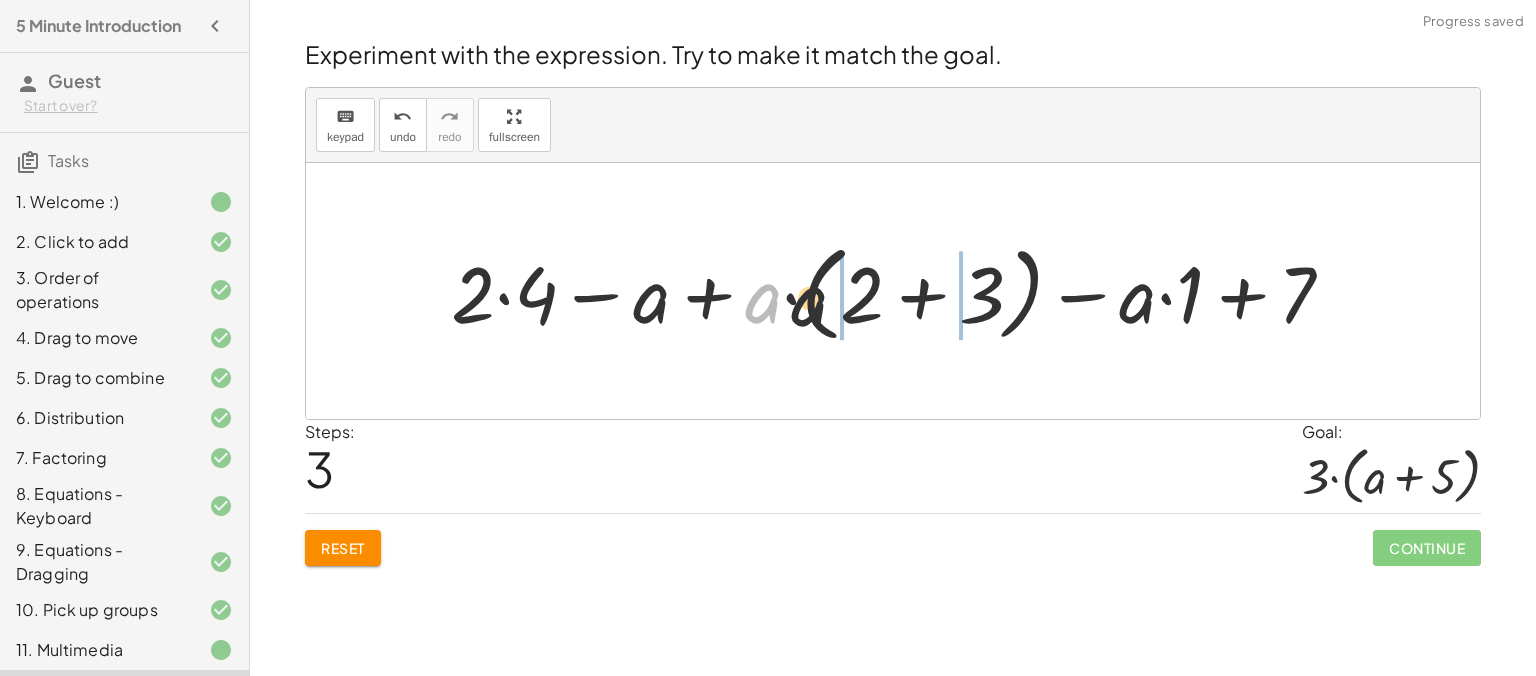 drag, startPoint x: 852, startPoint y: 316, endPoint x: 867, endPoint y: 318, distance: 15.132746 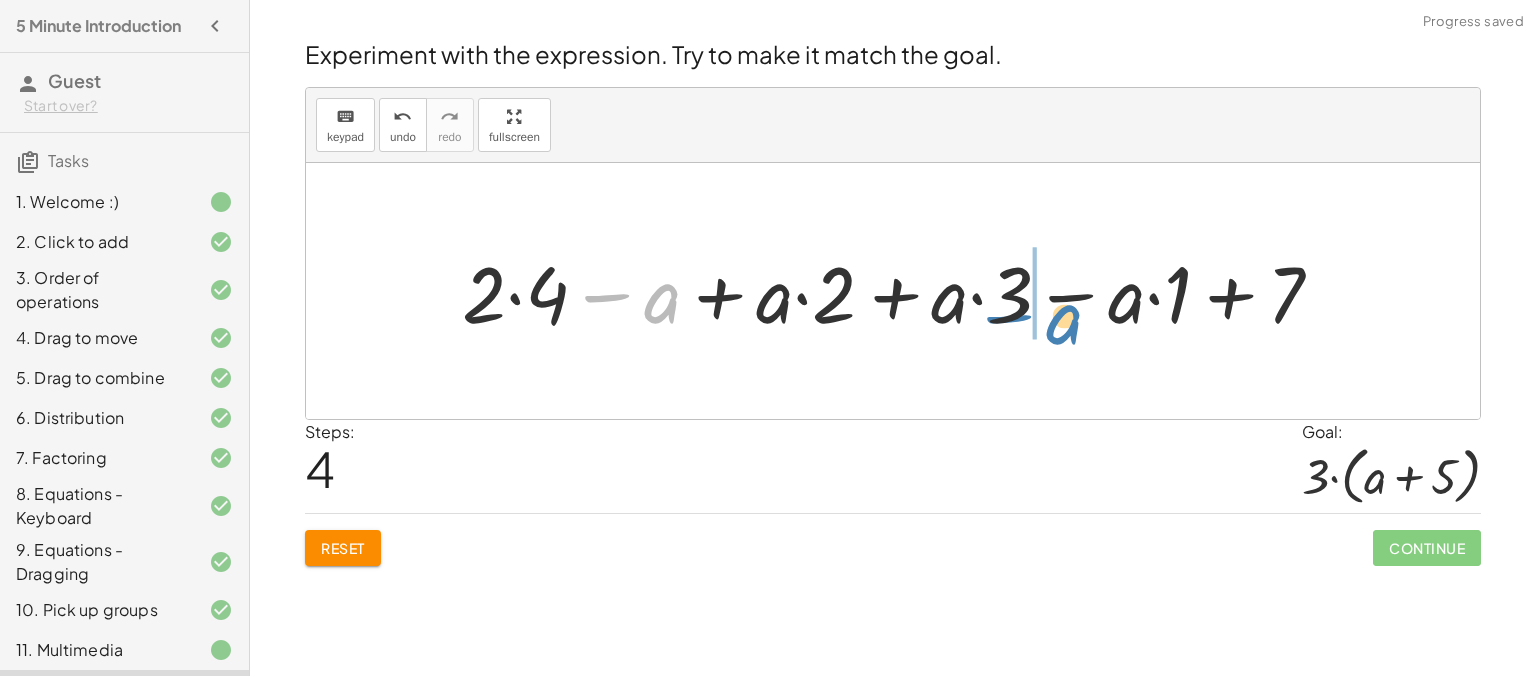 drag, startPoint x: 650, startPoint y: 310, endPoint x: 1054, endPoint y: 330, distance: 404.49475 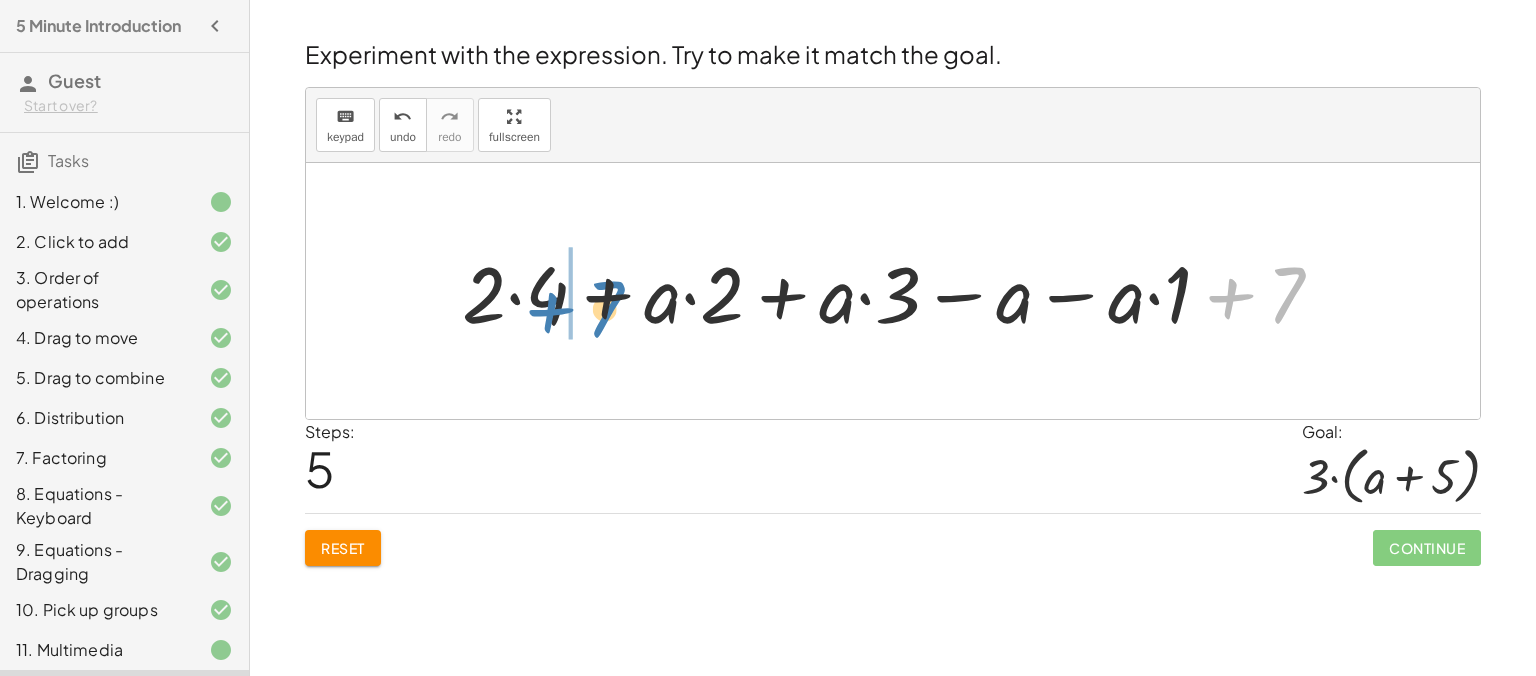 drag, startPoint x: 1287, startPoint y: 296, endPoint x: 607, endPoint y: 308, distance: 680.1059 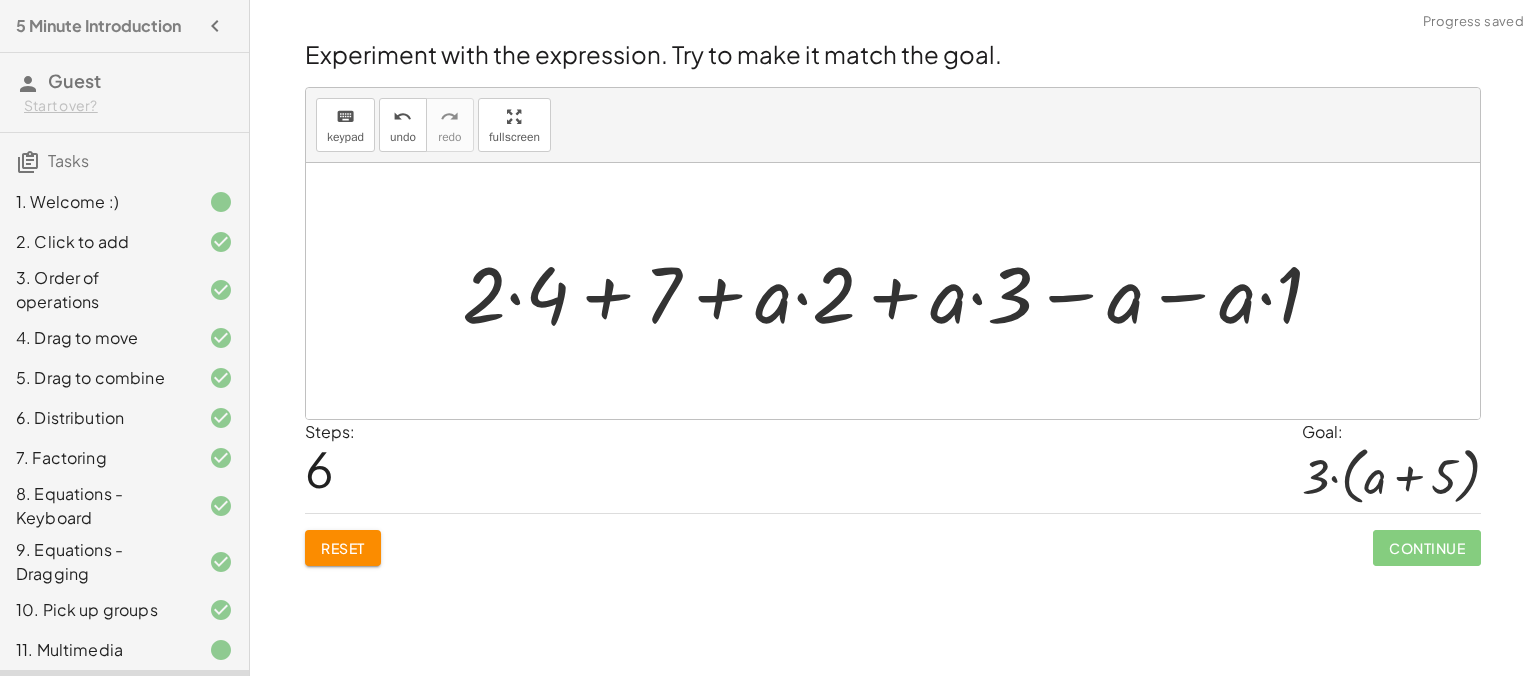 click at bounding box center (900, 291) 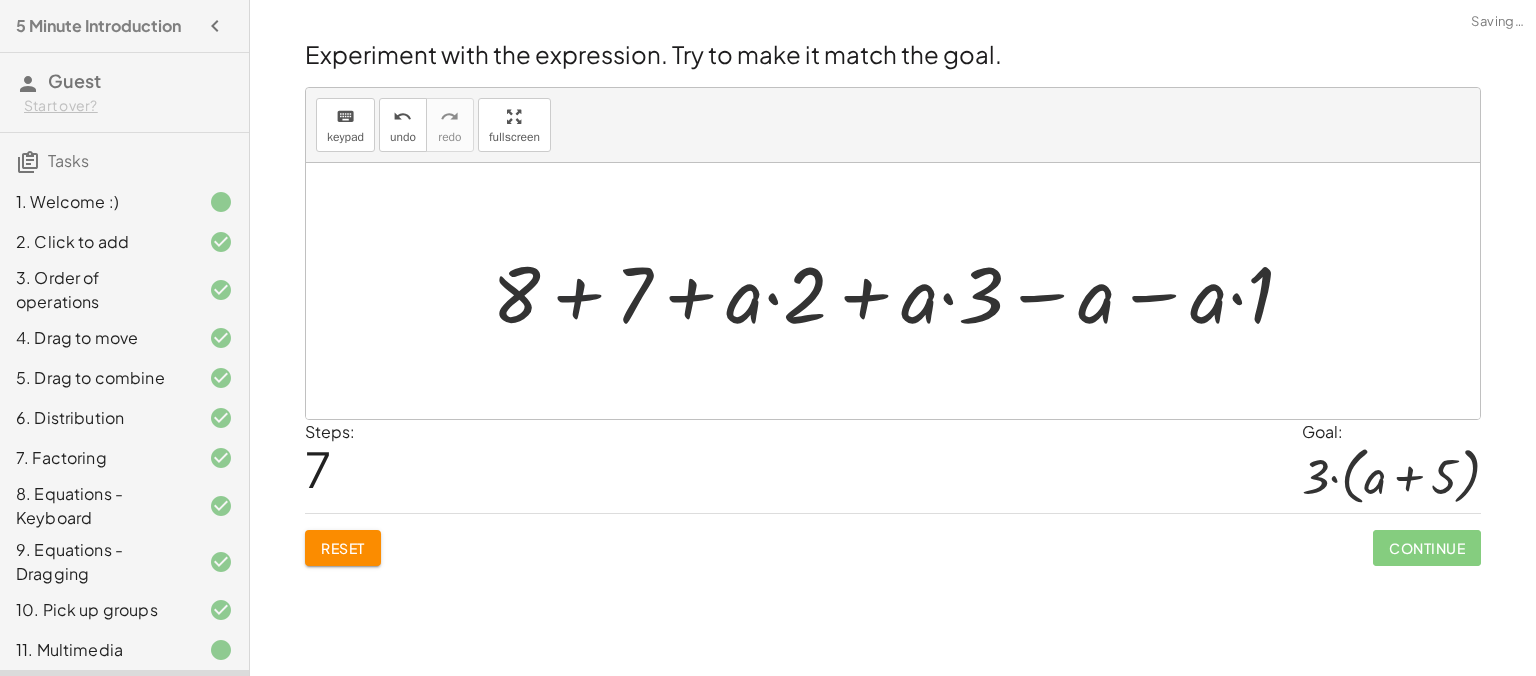 click at bounding box center (901, 291) 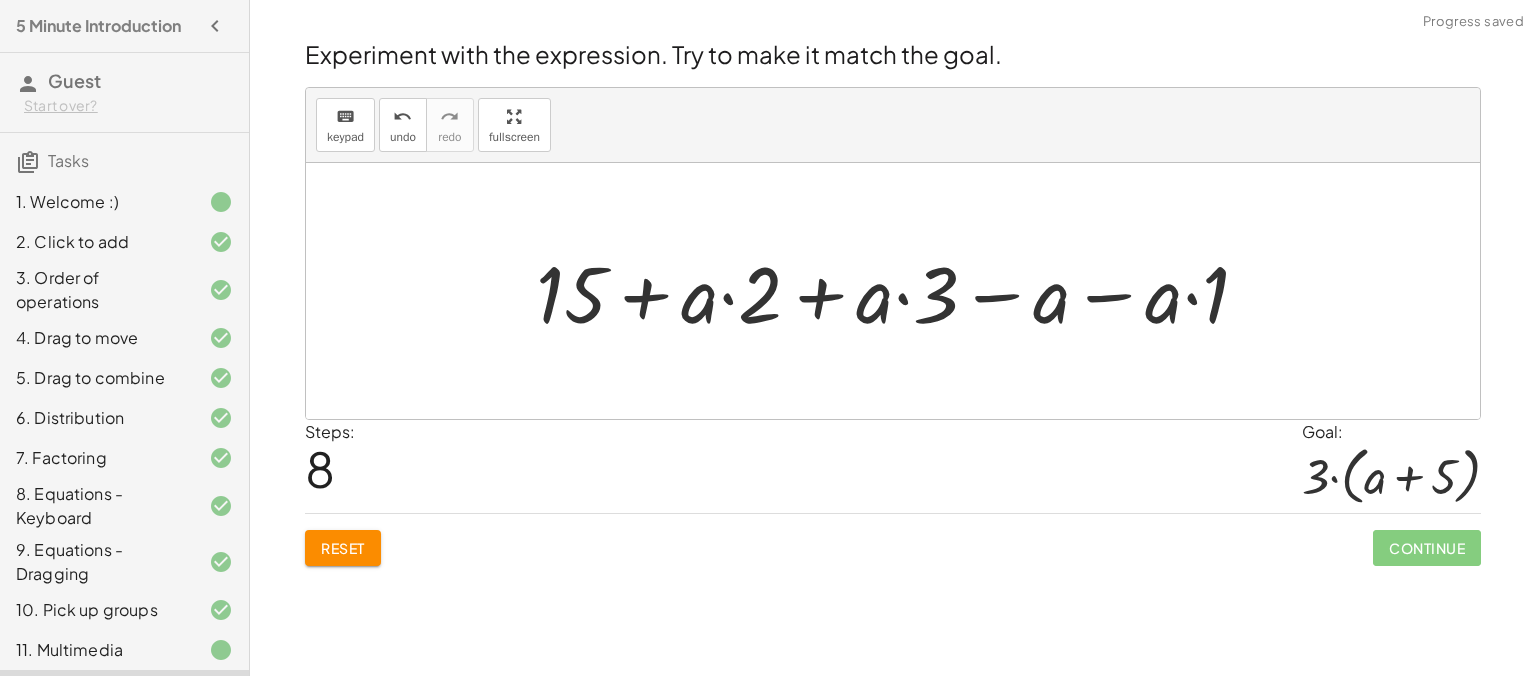 click at bounding box center (900, 291) 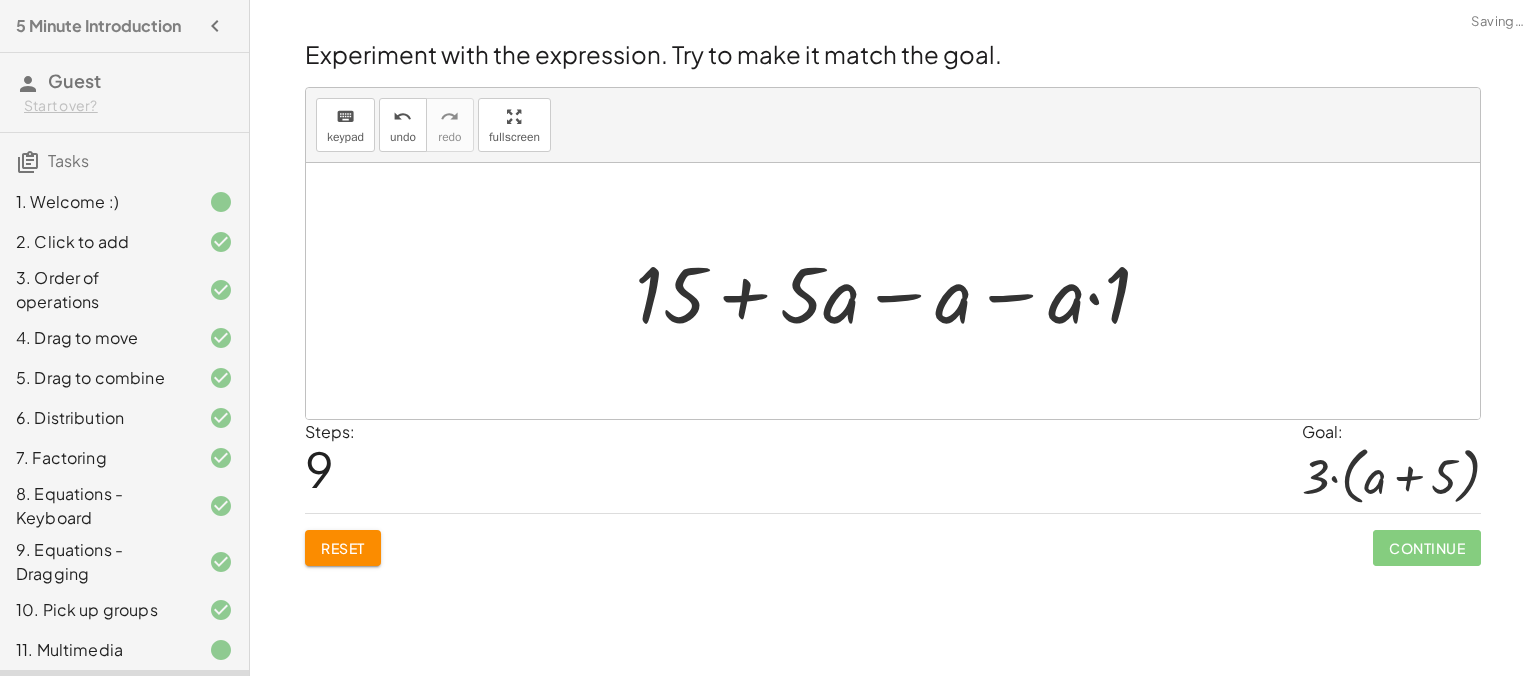 click at bounding box center (901, 291) 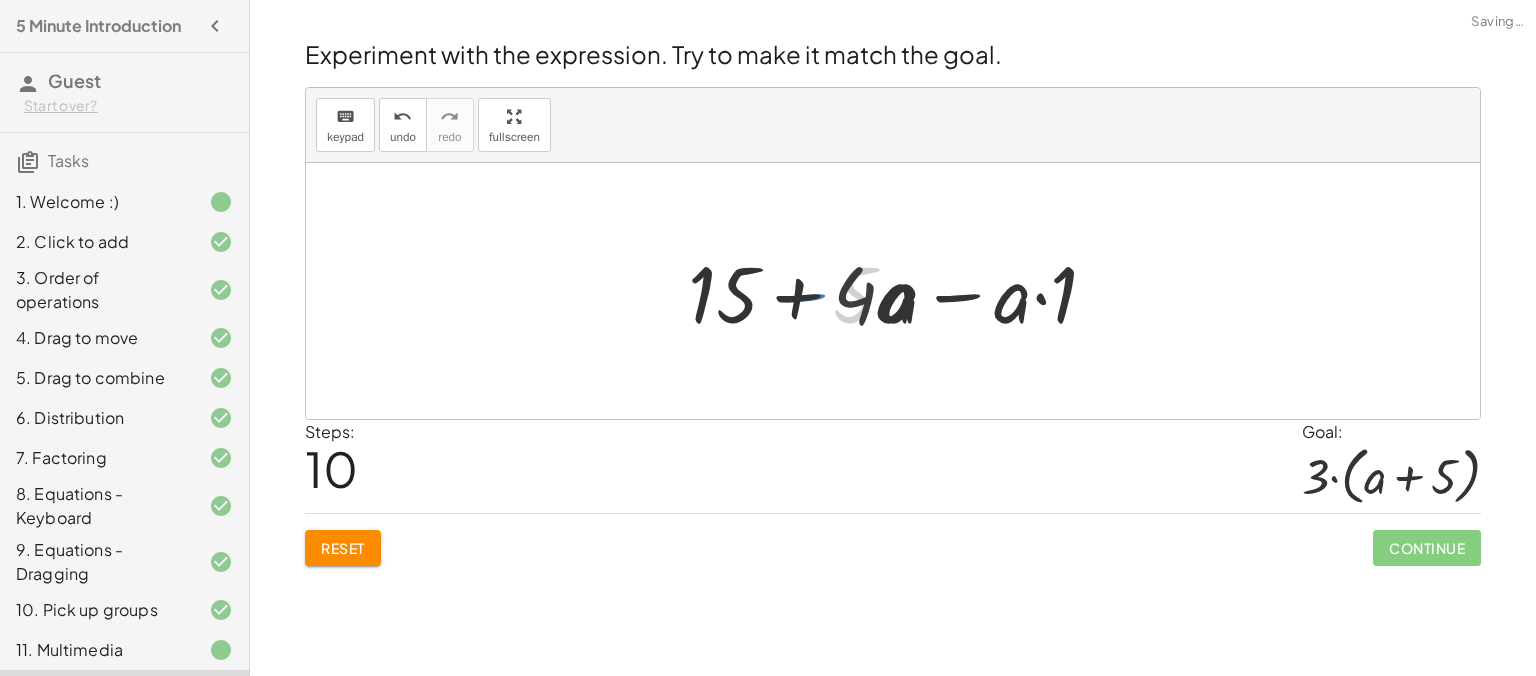 click at bounding box center [900, 291] 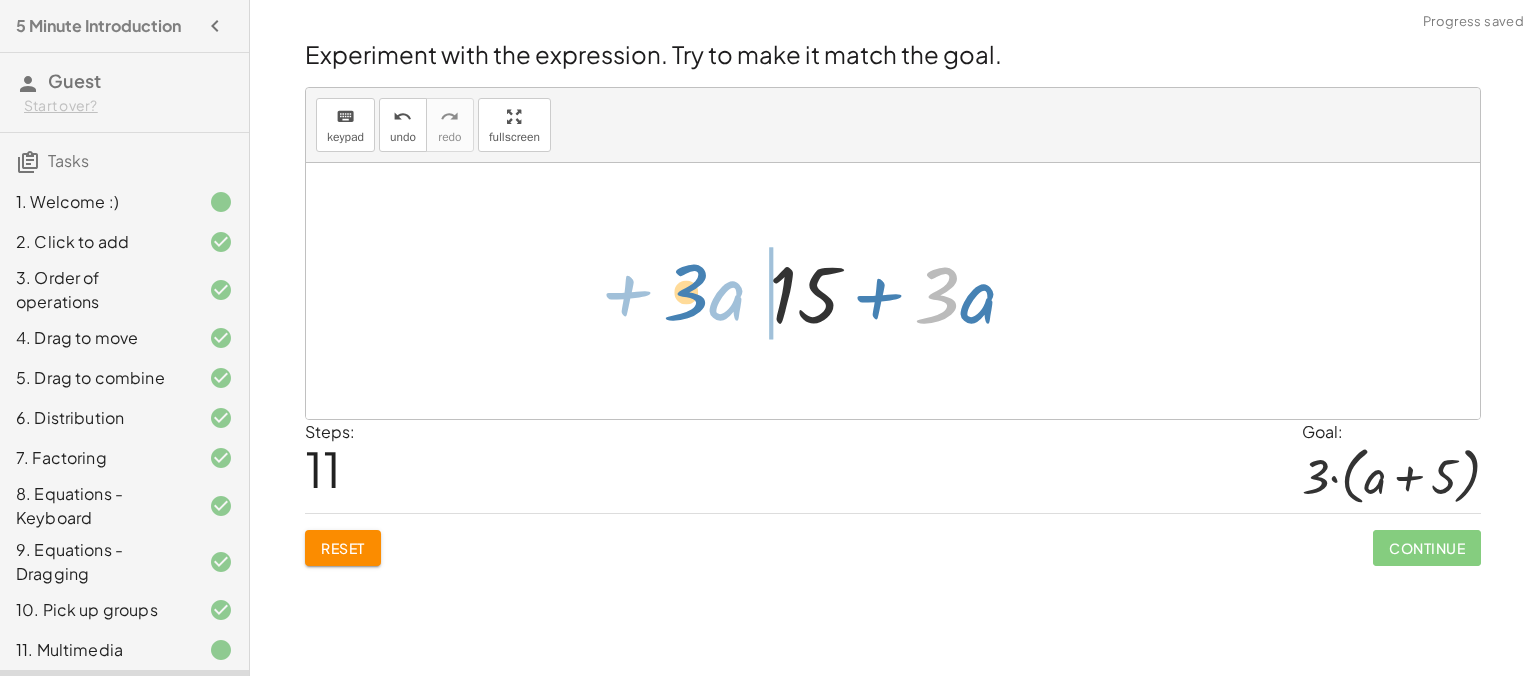 drag, startPoint x: 936, startPoint y: 319, endPoint x: 685, endPoint y: 316, distance: 251.01793 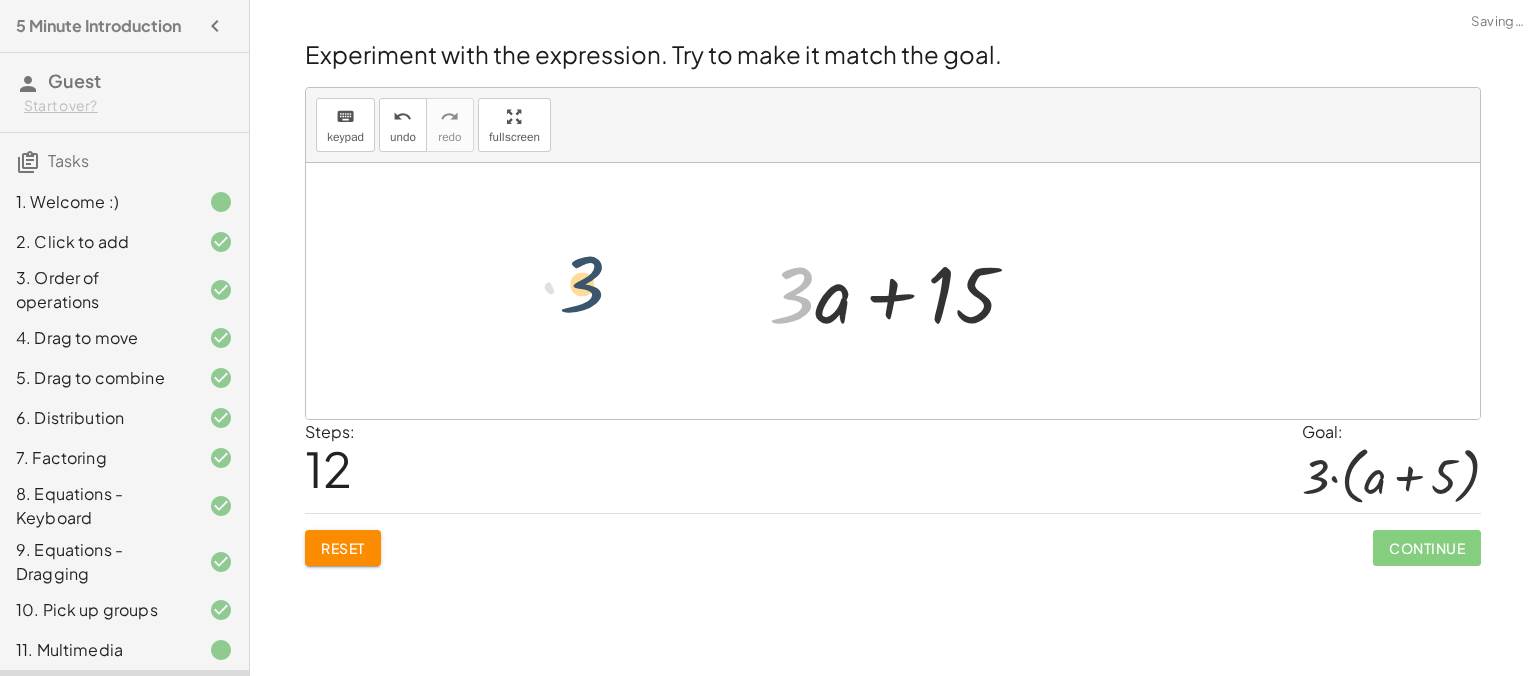 drag, startPoint x: 790, startPoint y: 316, endPoint x: 574, endPoint y: 307, distance: 216.18742 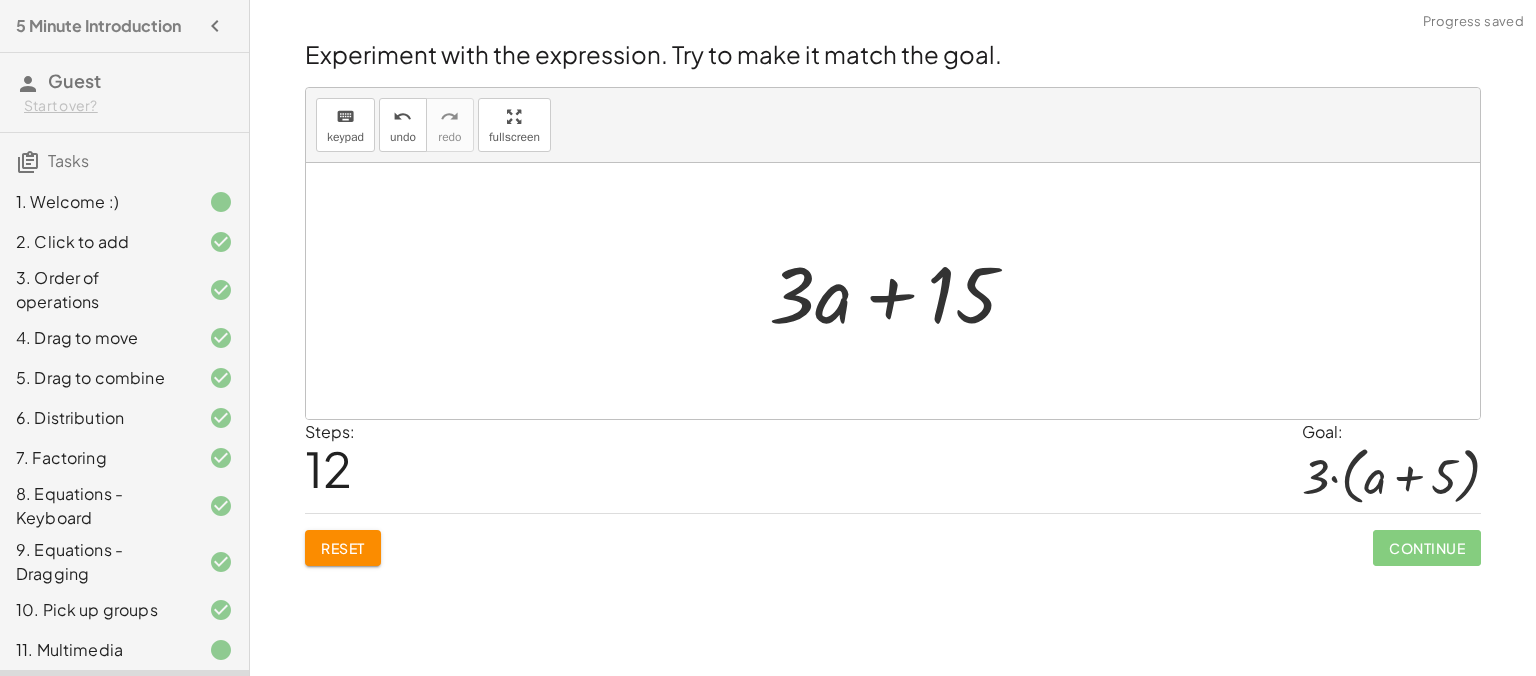 scroll, scrollTop: 0, scrollLeft: 0, axis: both 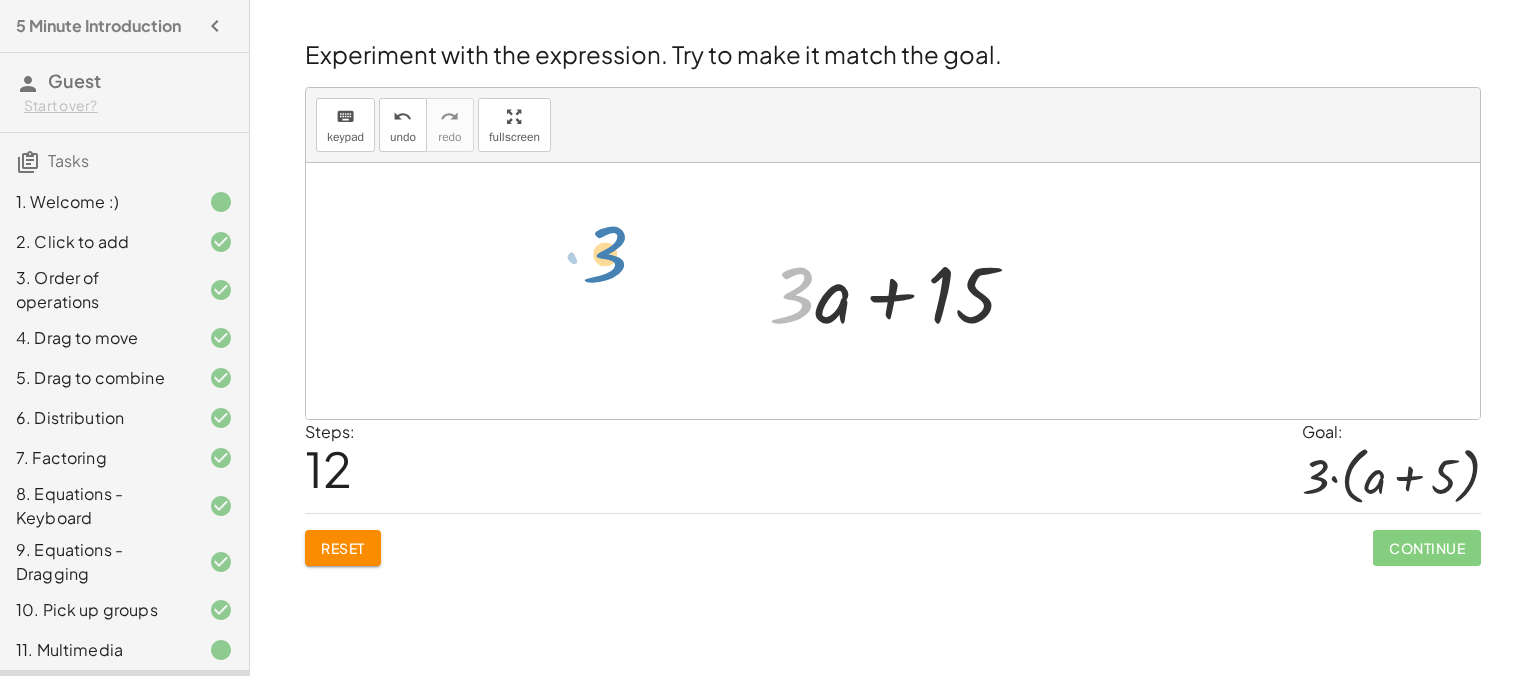 drag, startPoint x: 794, startPoint y: 313, endPoint x: 602, endPoint y: 282, distance: 194.4865 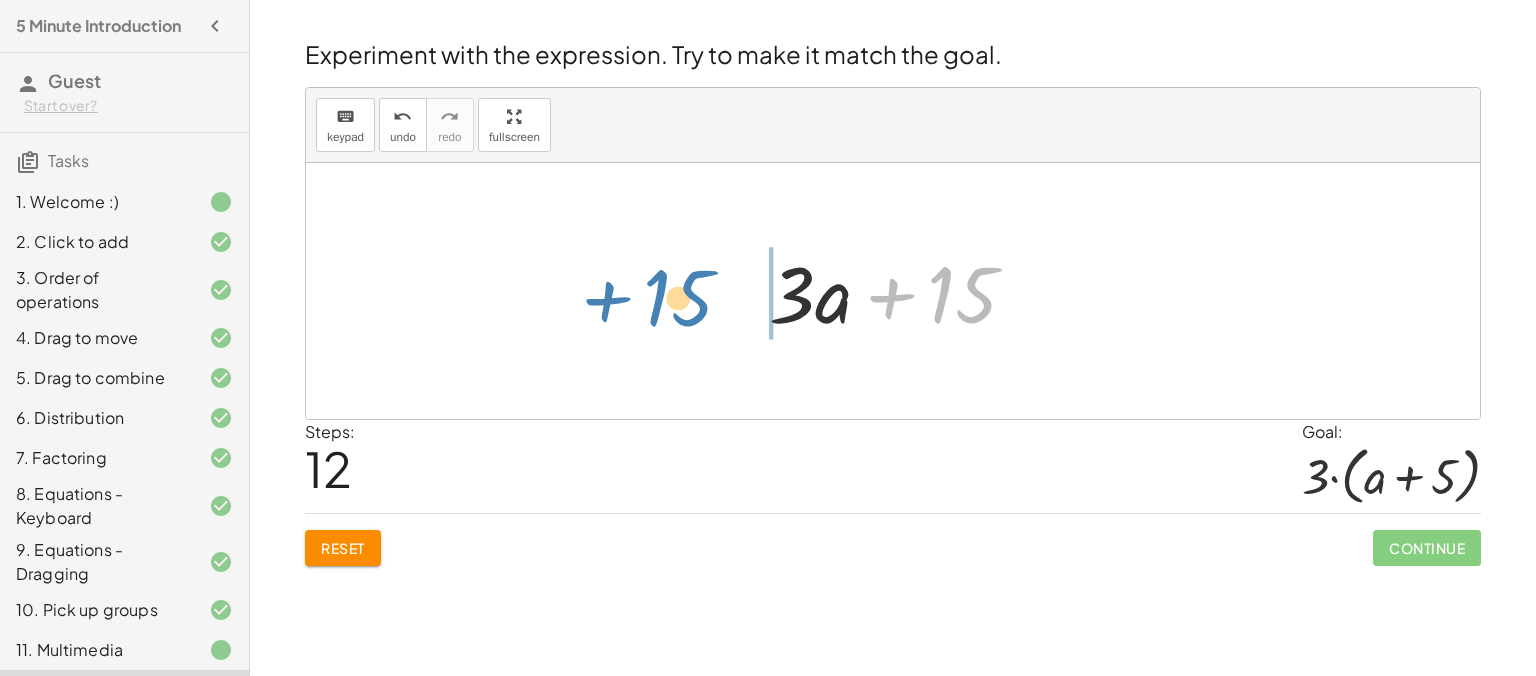 drag, startPoint x: 982, startPoint y: 305, endPoint x: 690, endPoint y: 304, distance: 292.0017 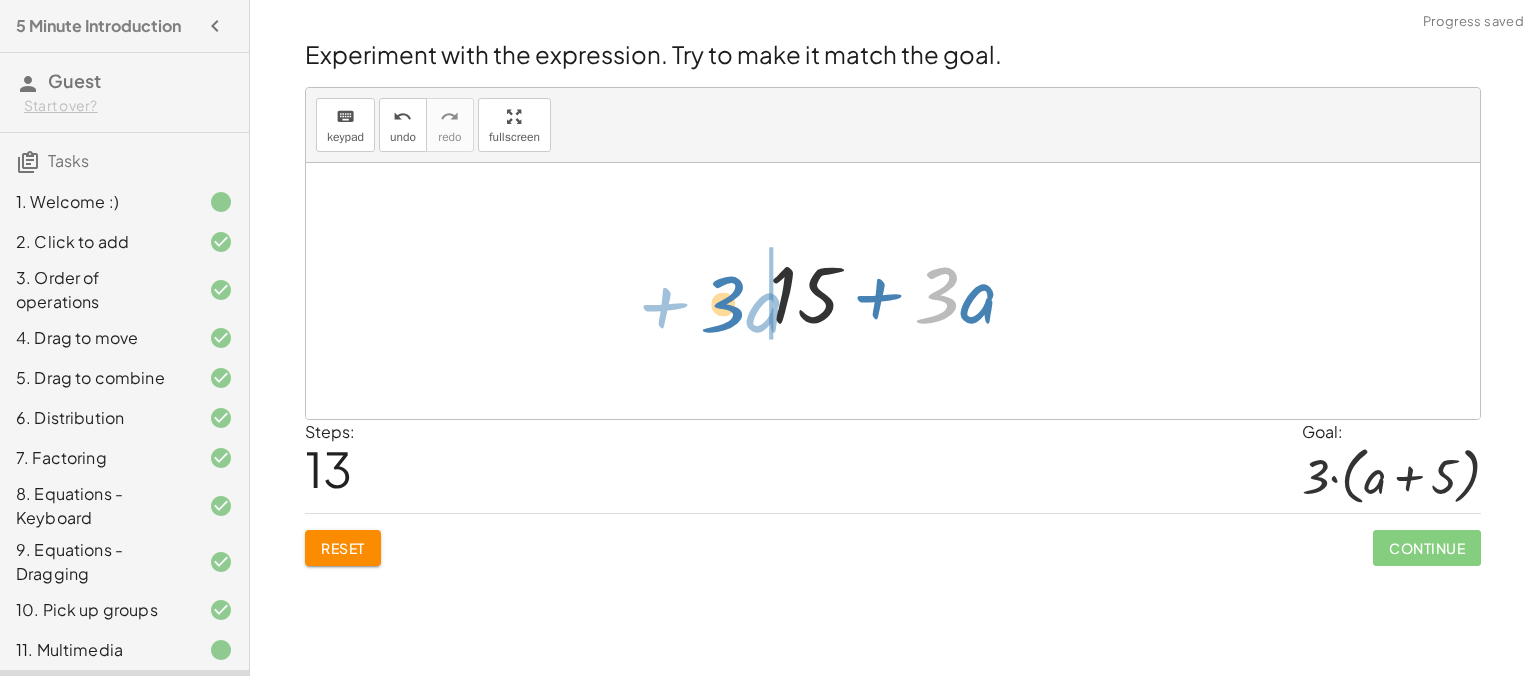 drag, startPoint x: 932, startPoint y: 317, endPoint x: 718, endPoint y: 326, distance: 214.18916 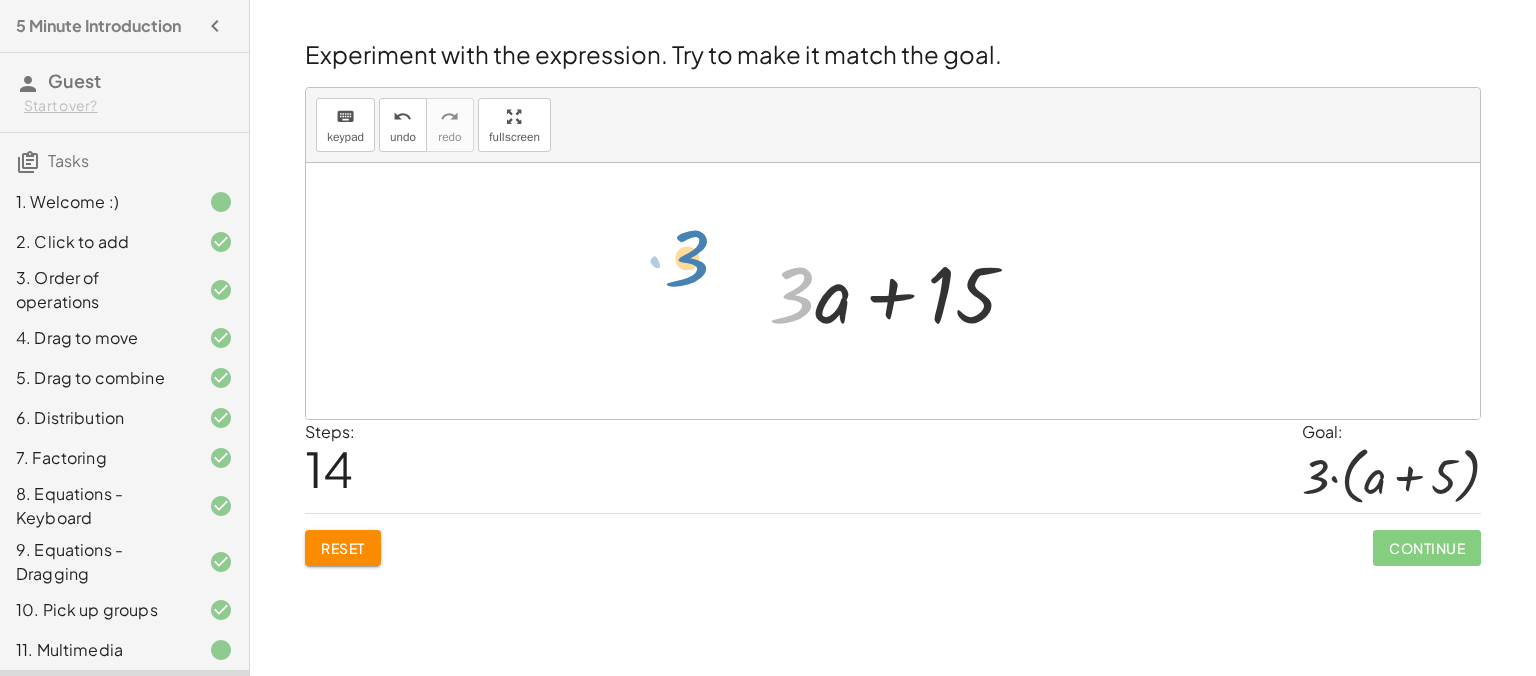 drag, startPoint x: 794, startPoint y: 318, endPoint x: 690, endPoint y: 280, distance: 110.724884 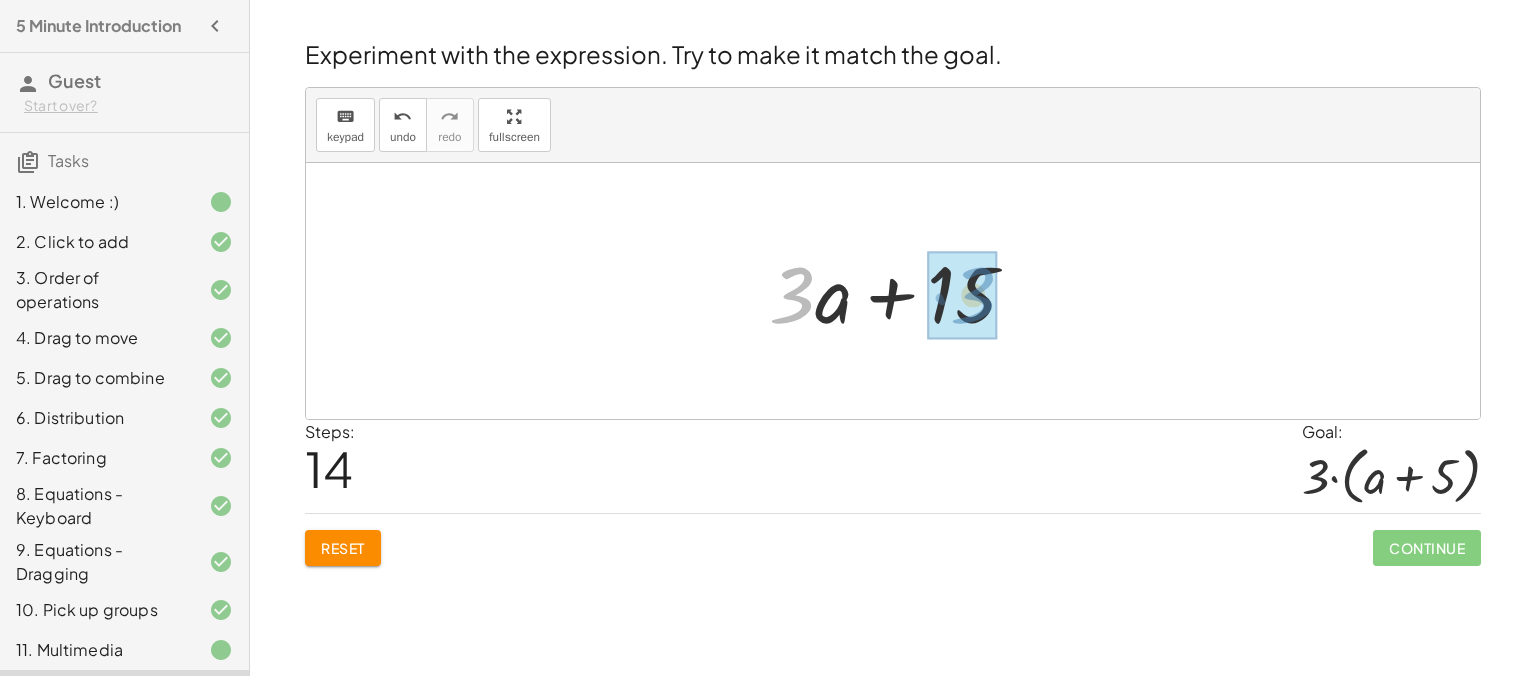 drag, startPoint x: 827, startPoint y: 306, endPoint x: 974, endPoint y: 308, distance: 147.01361 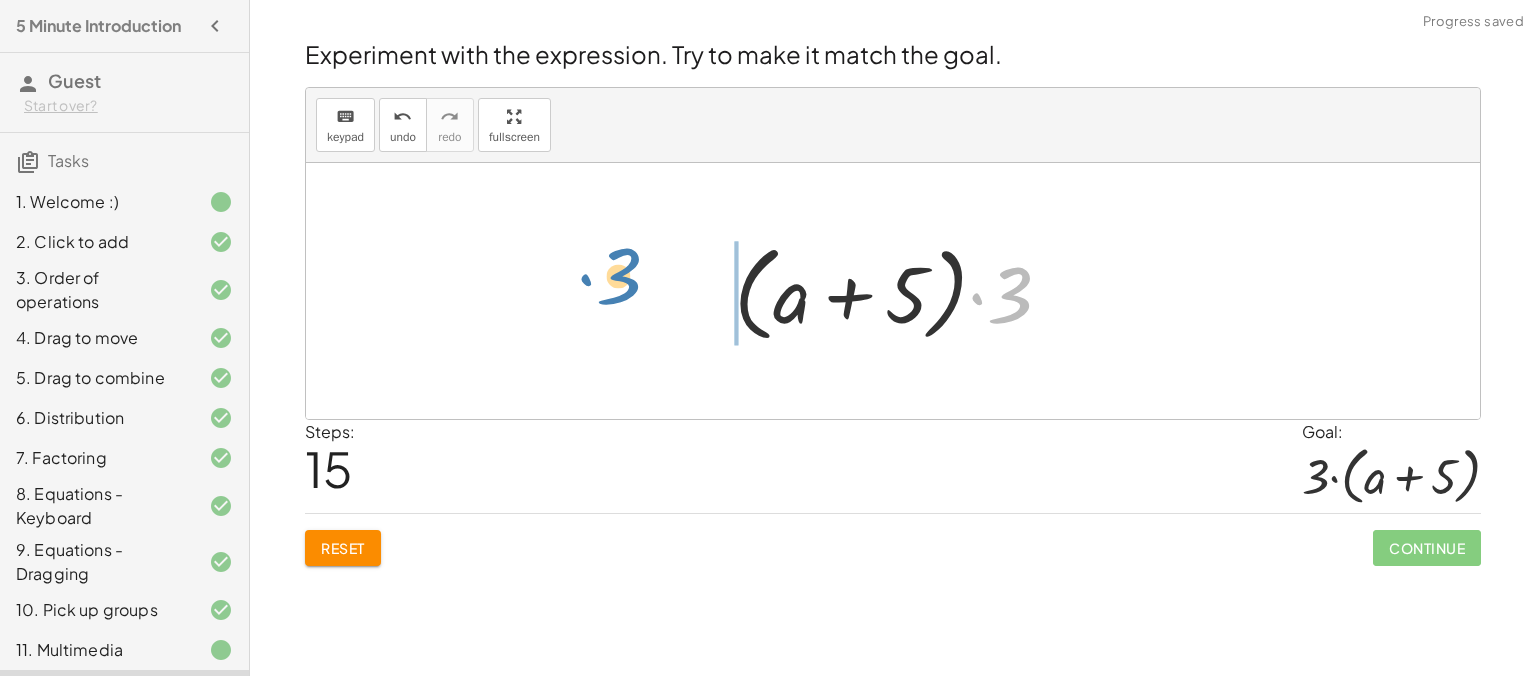 drag, startPoint x: 968, startPoint y: 366, endPoint x: 633, endPoint y: 282, distance: 345.37082 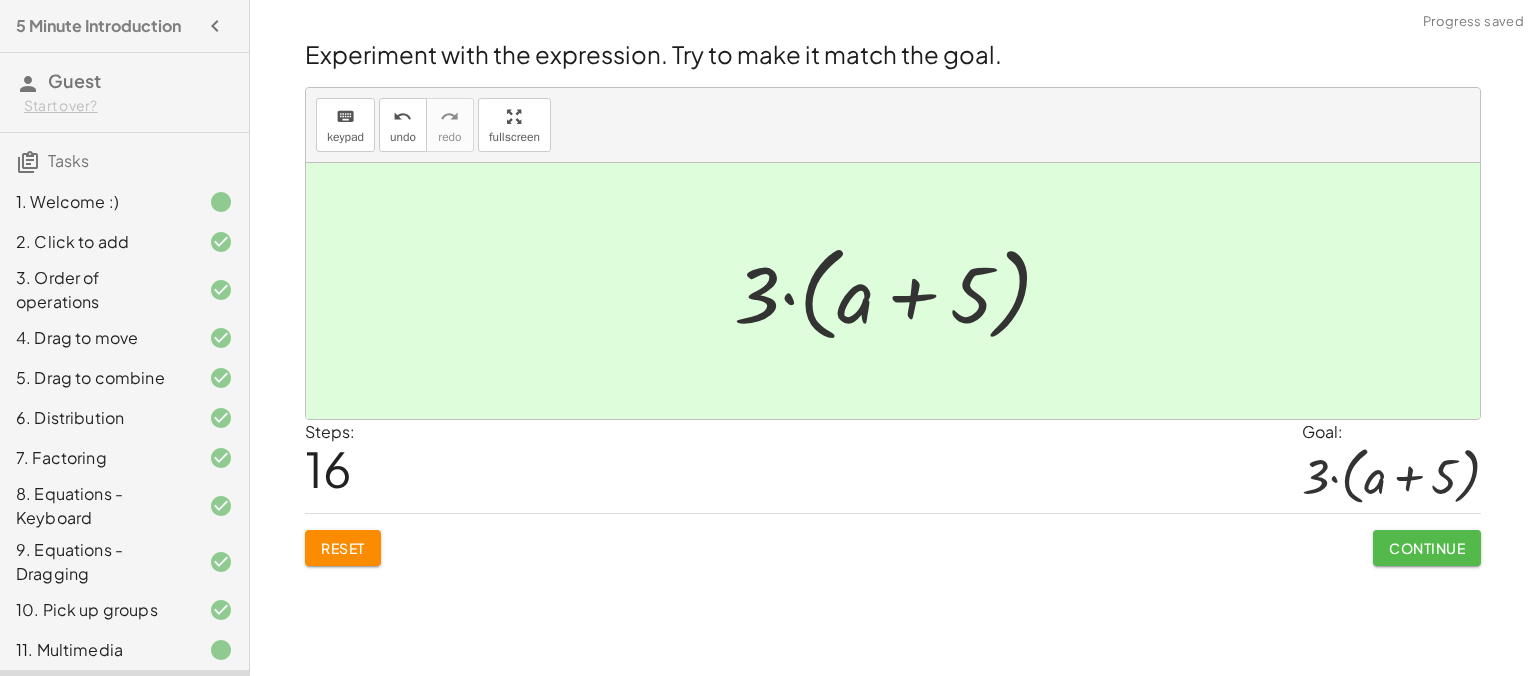 click on "Continue" 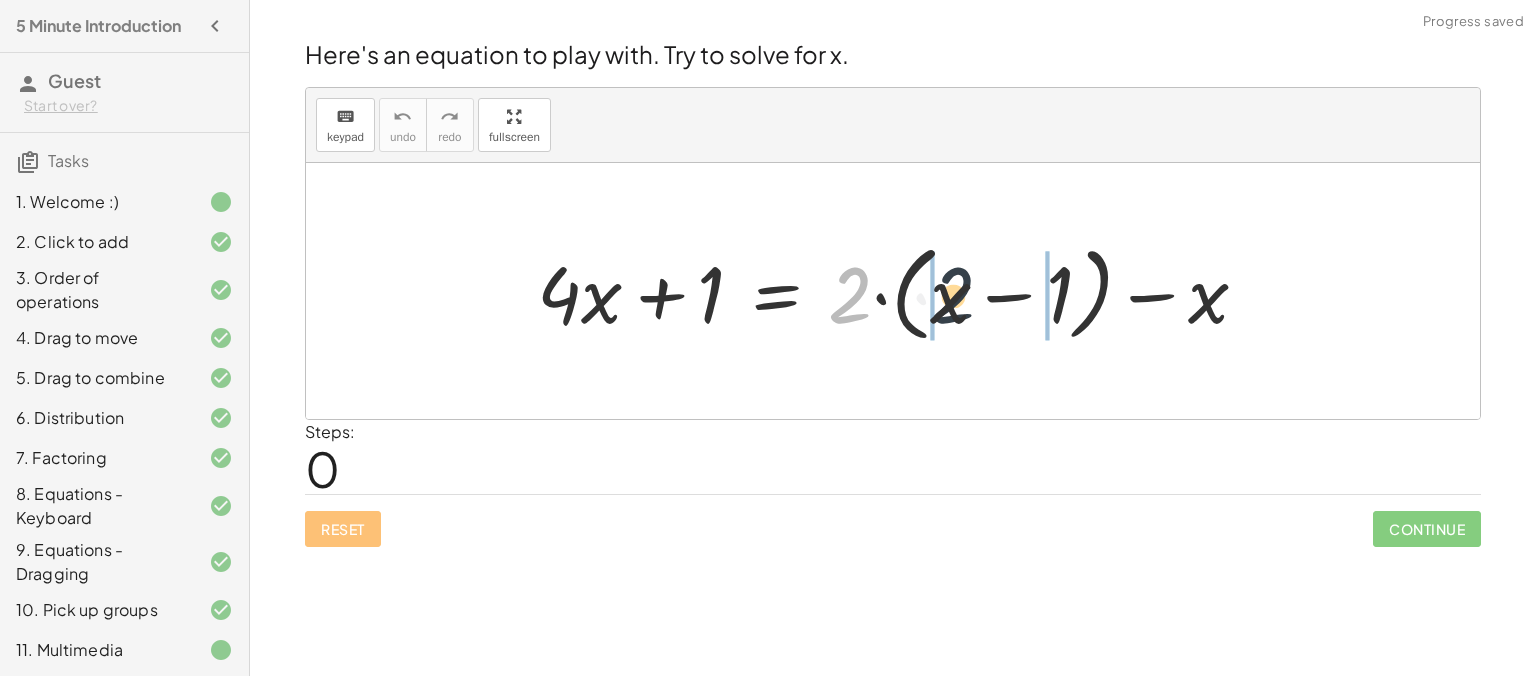drag, startPoint x: 862, startPoint y: 322, endPoint x: 952, endPoint y: 322, distance: 90 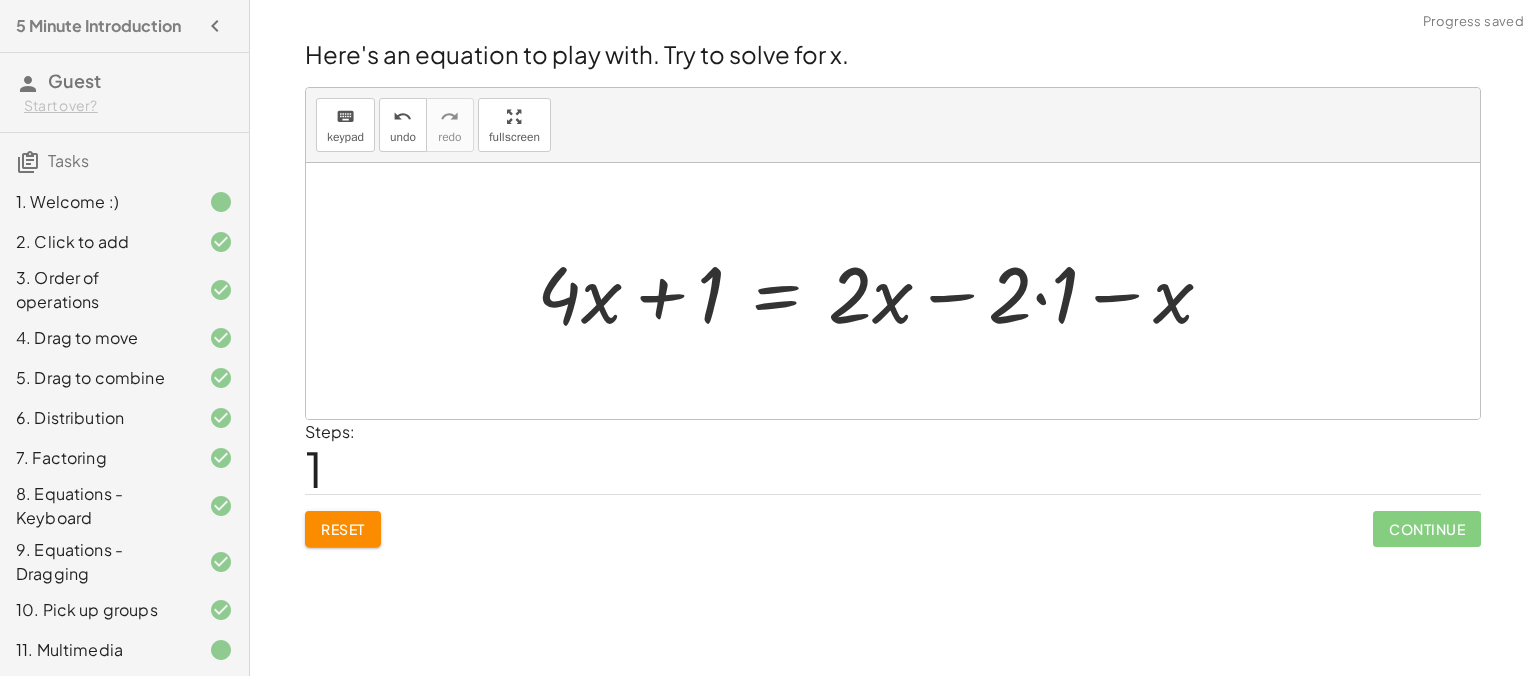 click at bounding box center (883, 291) 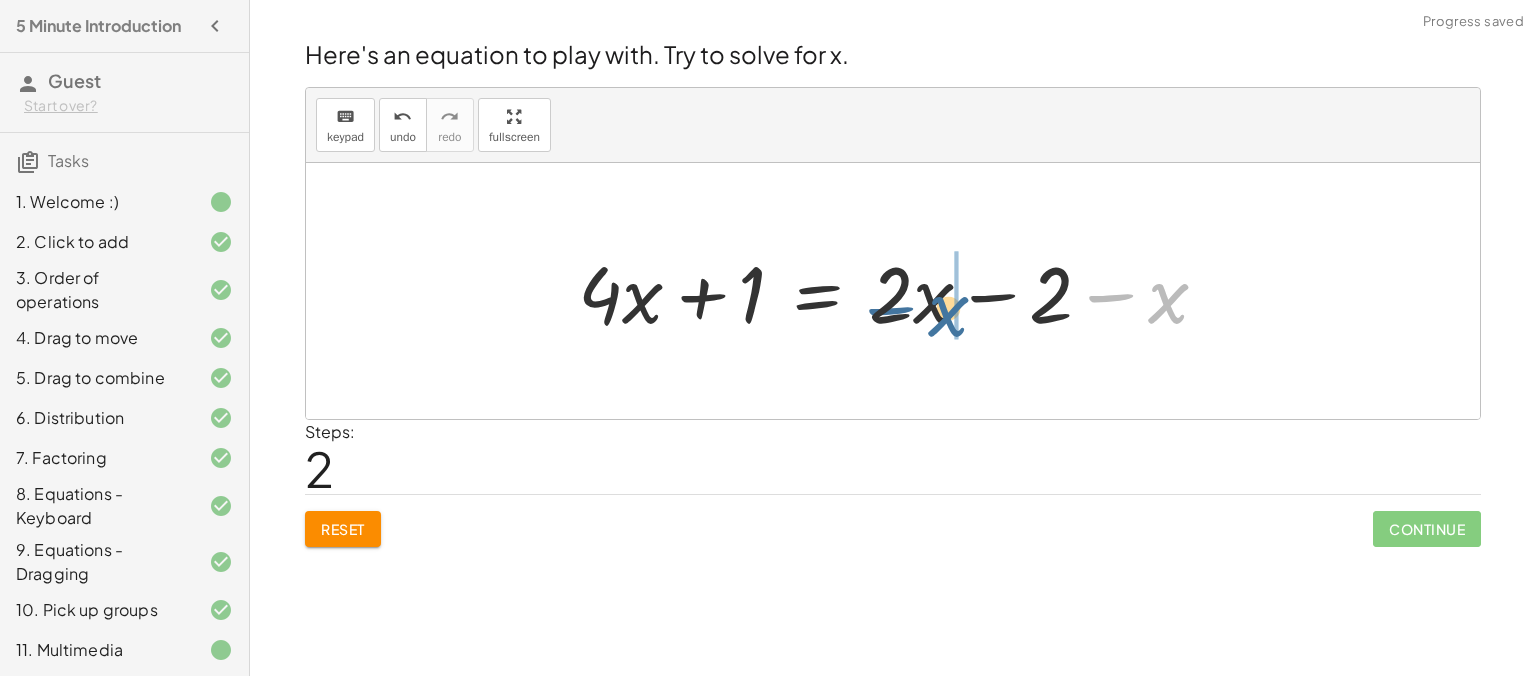 drag, startPoint x: 1161, startPoint y: 314, endPoint x: 951, endPoint y: 325, distance: 210.2879 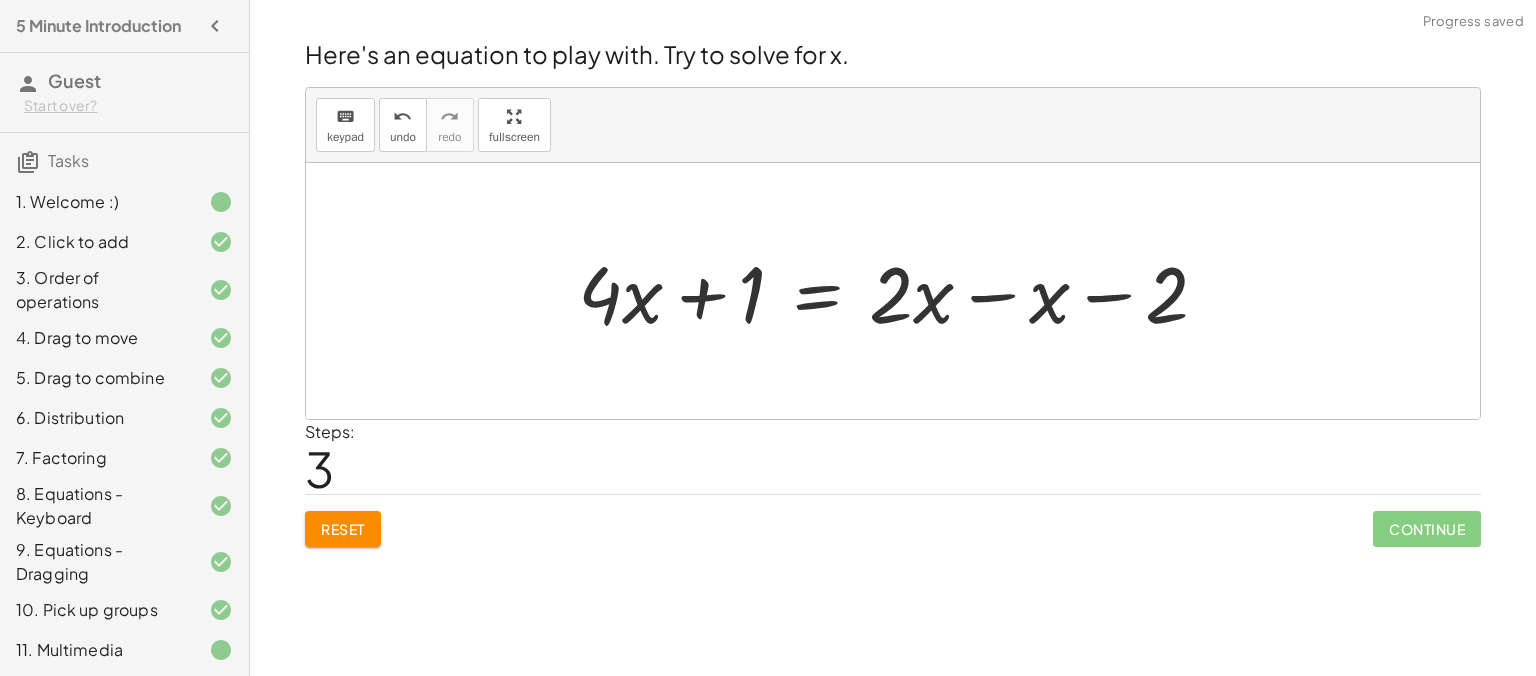 click at bounding box center (901, 291) 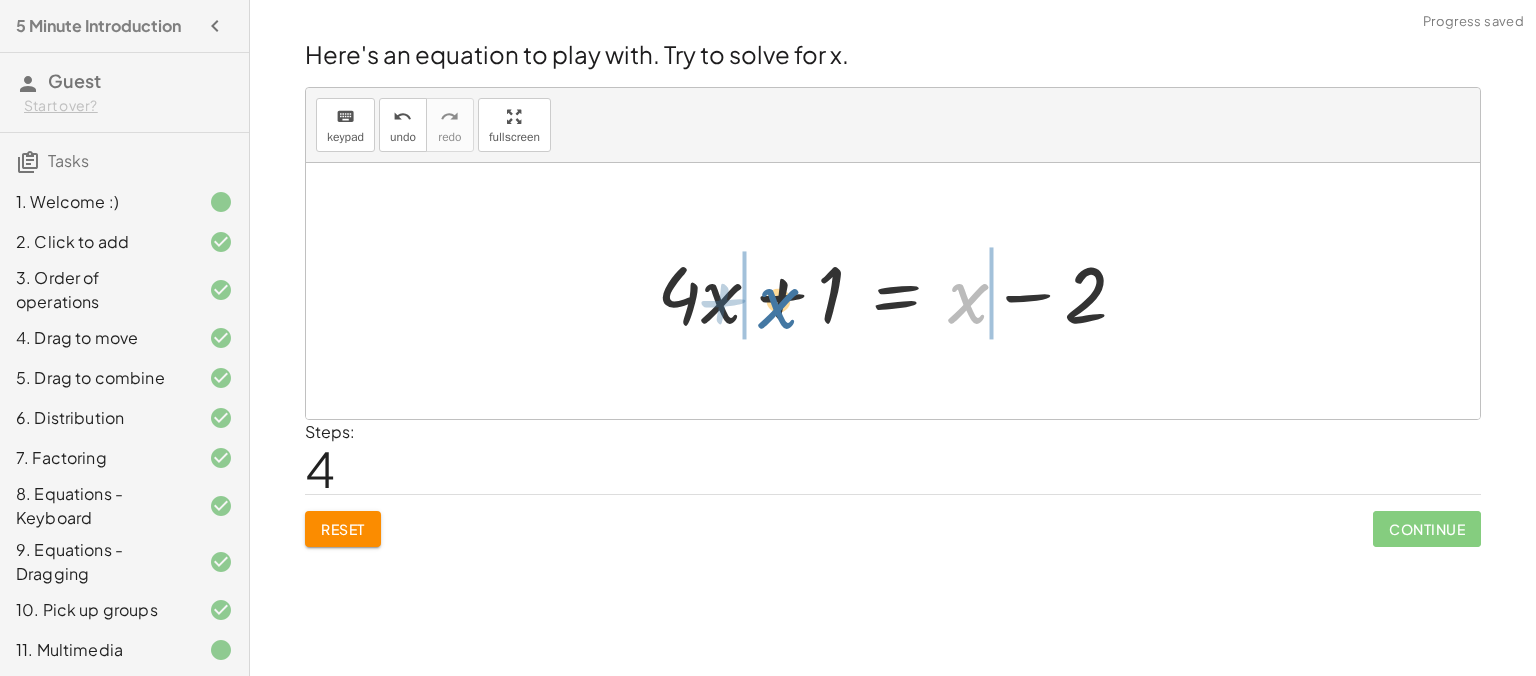 drag, startPoint x: 971, startPoint y: 302, endPoint x: 783, endPoint y: 302, distance: 188 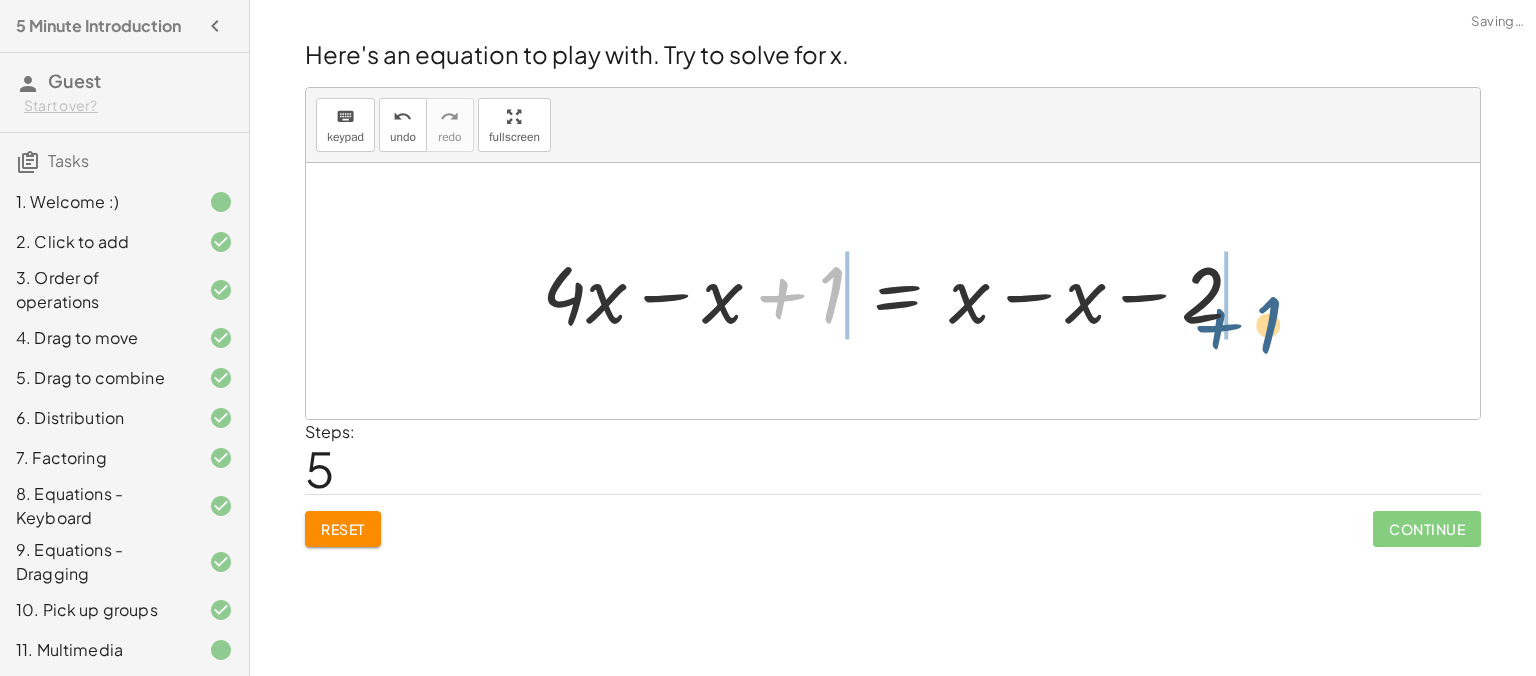drag, startPoint x: 835, startPoint y: 296, endPoint x: 1278, endPoint y: 325, distance: 443.94818 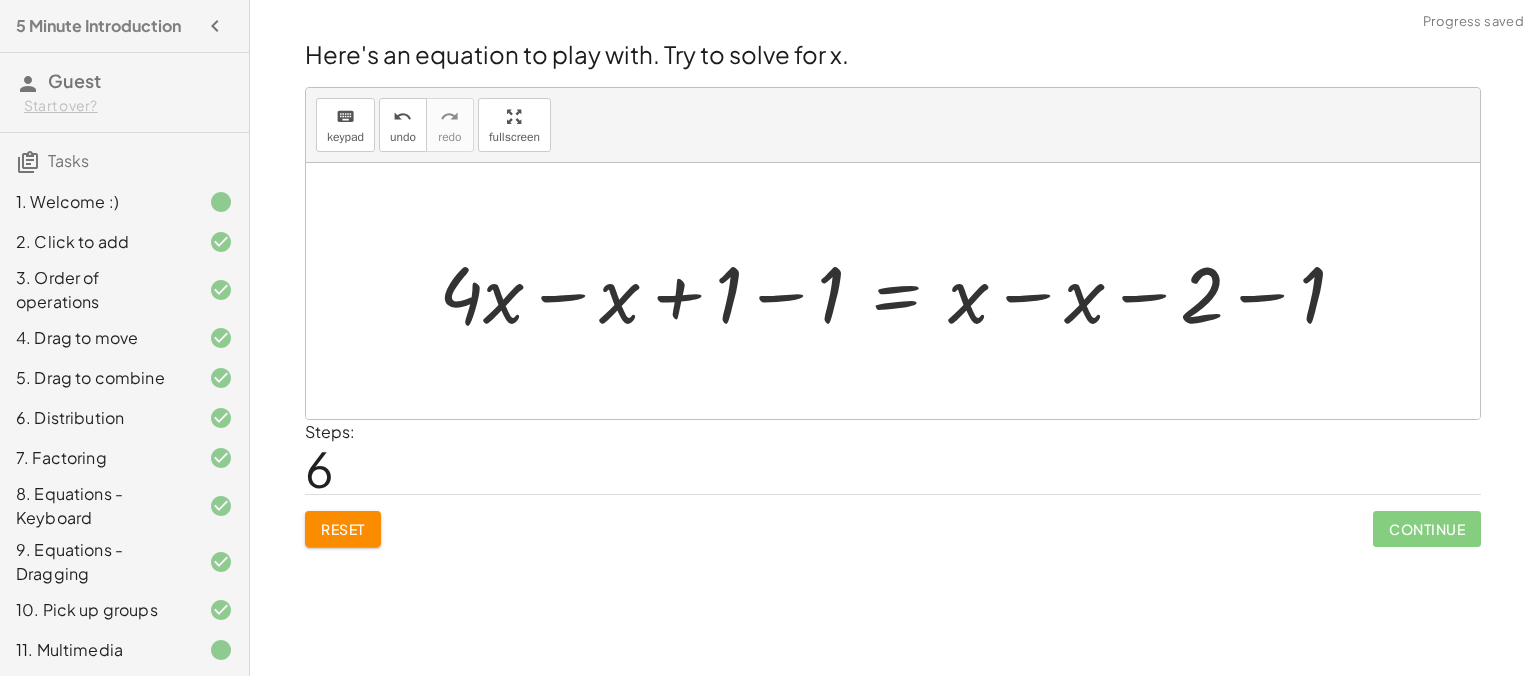 click at bounding box center (900, 291) 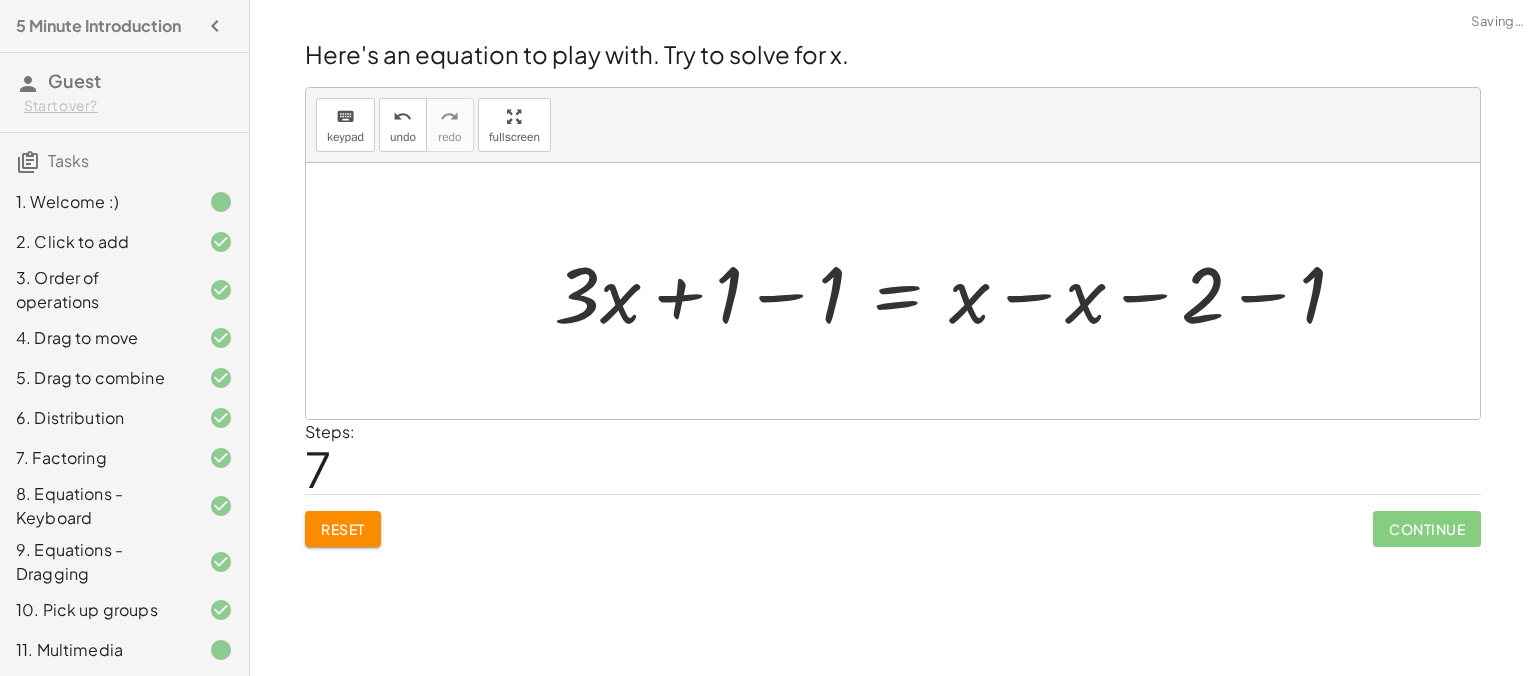 click at bounding box center (958, 291) 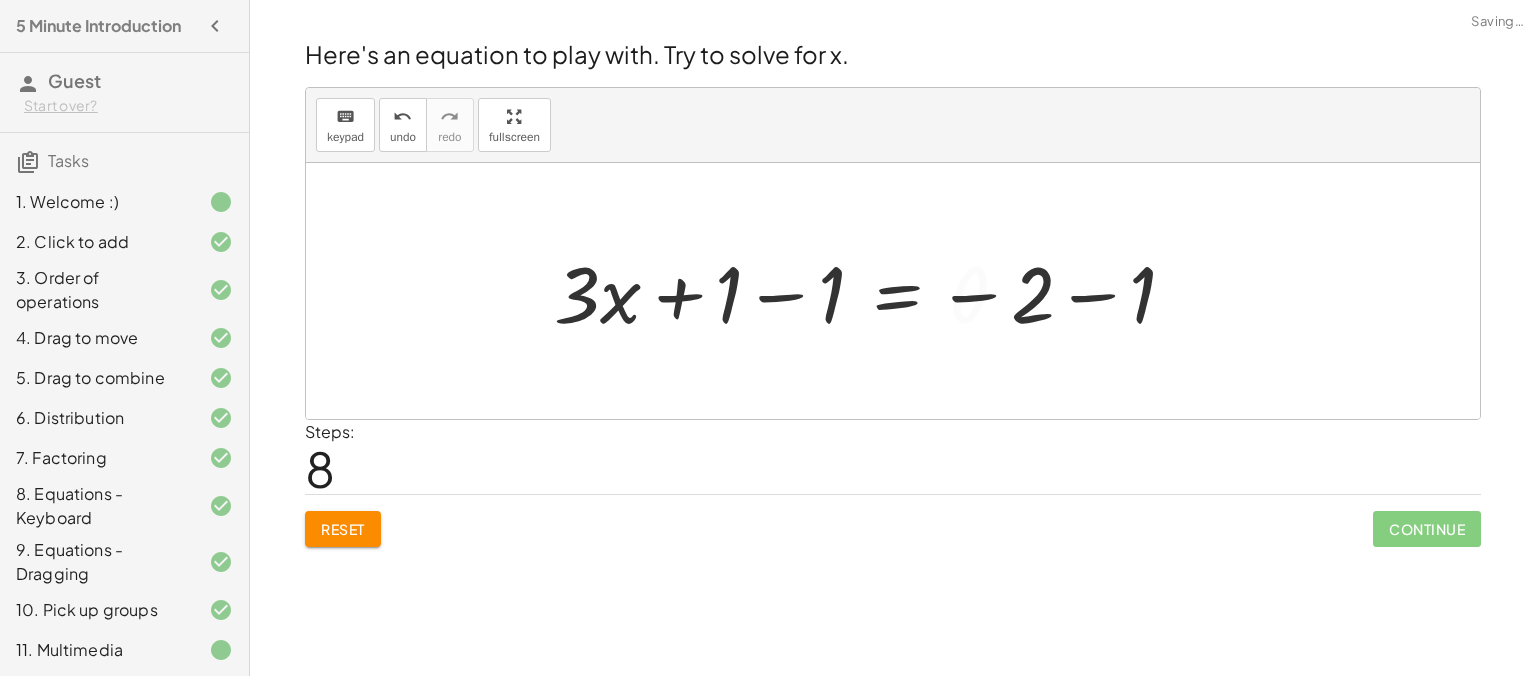 click at bounding box center [873, 291] 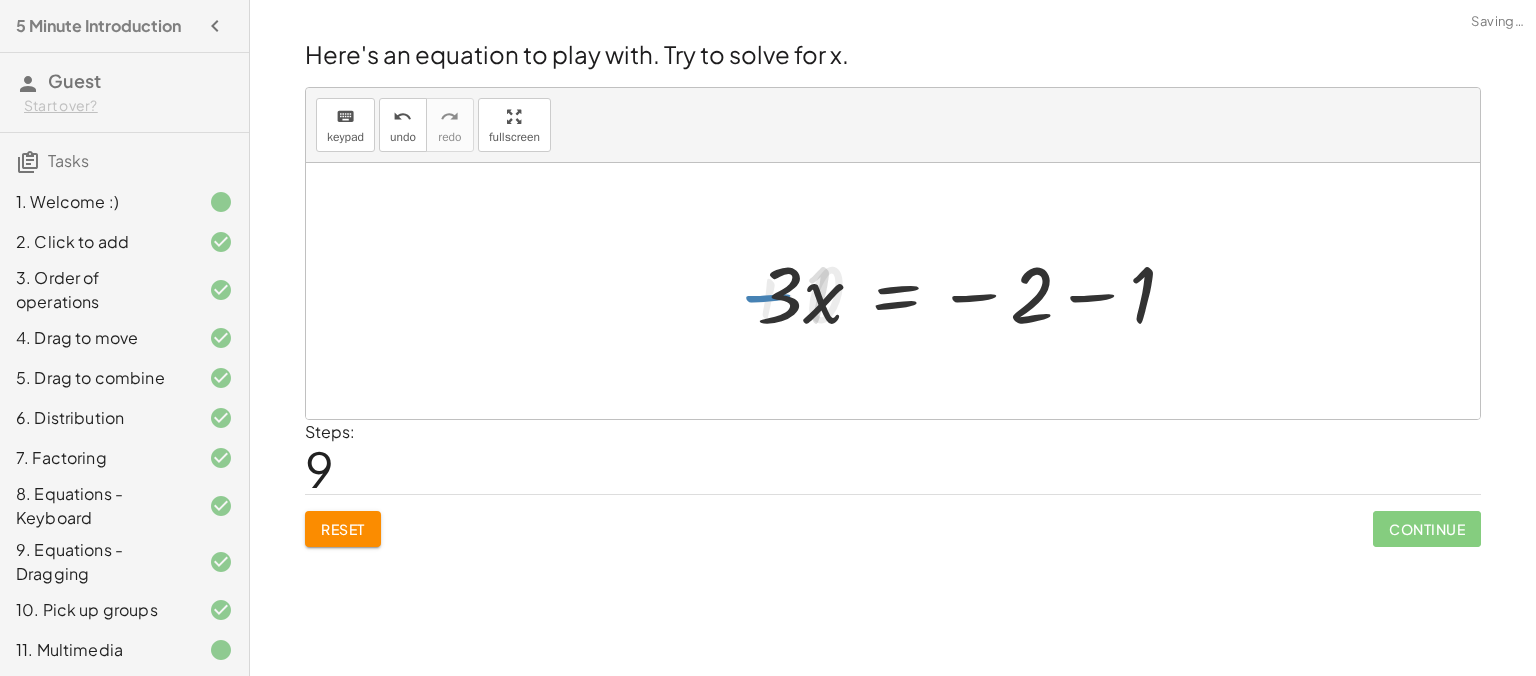 click at bounding box center (974, 291) 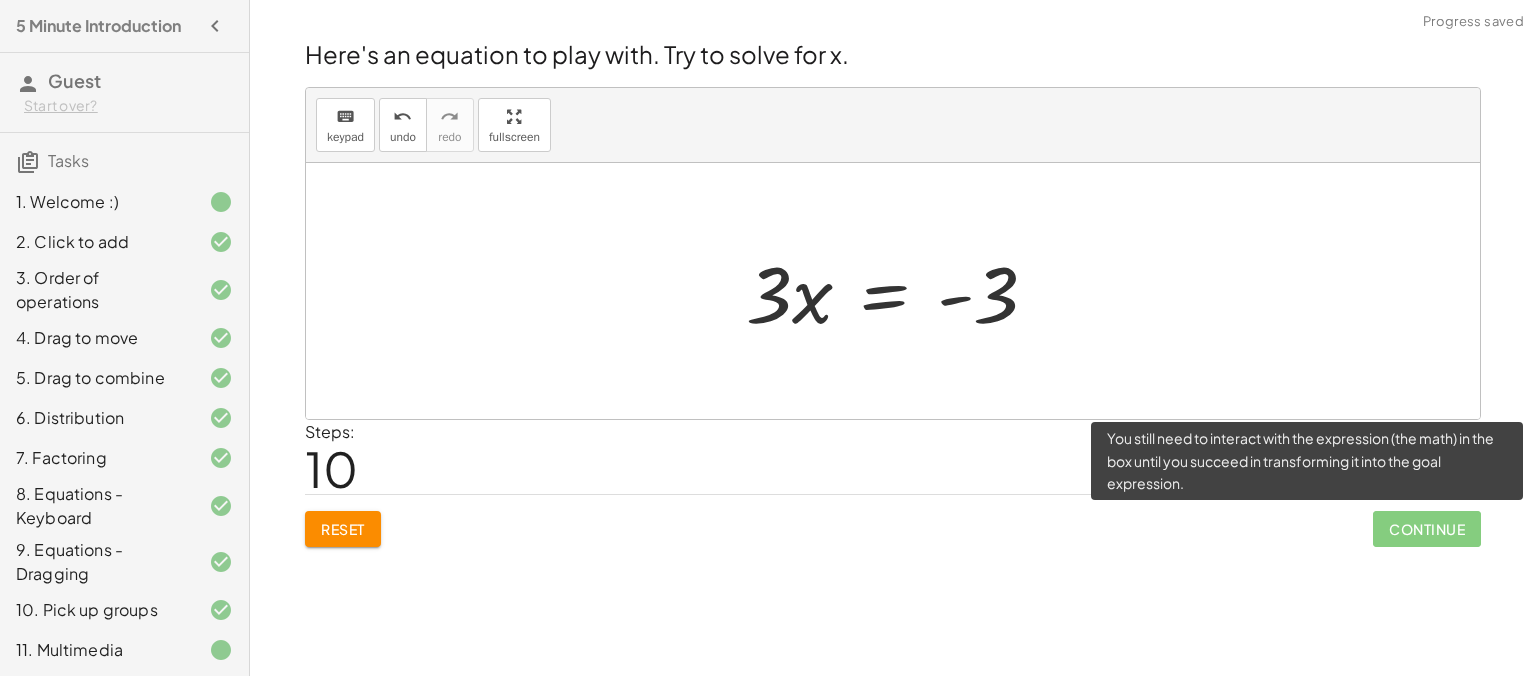 click on "Continue" 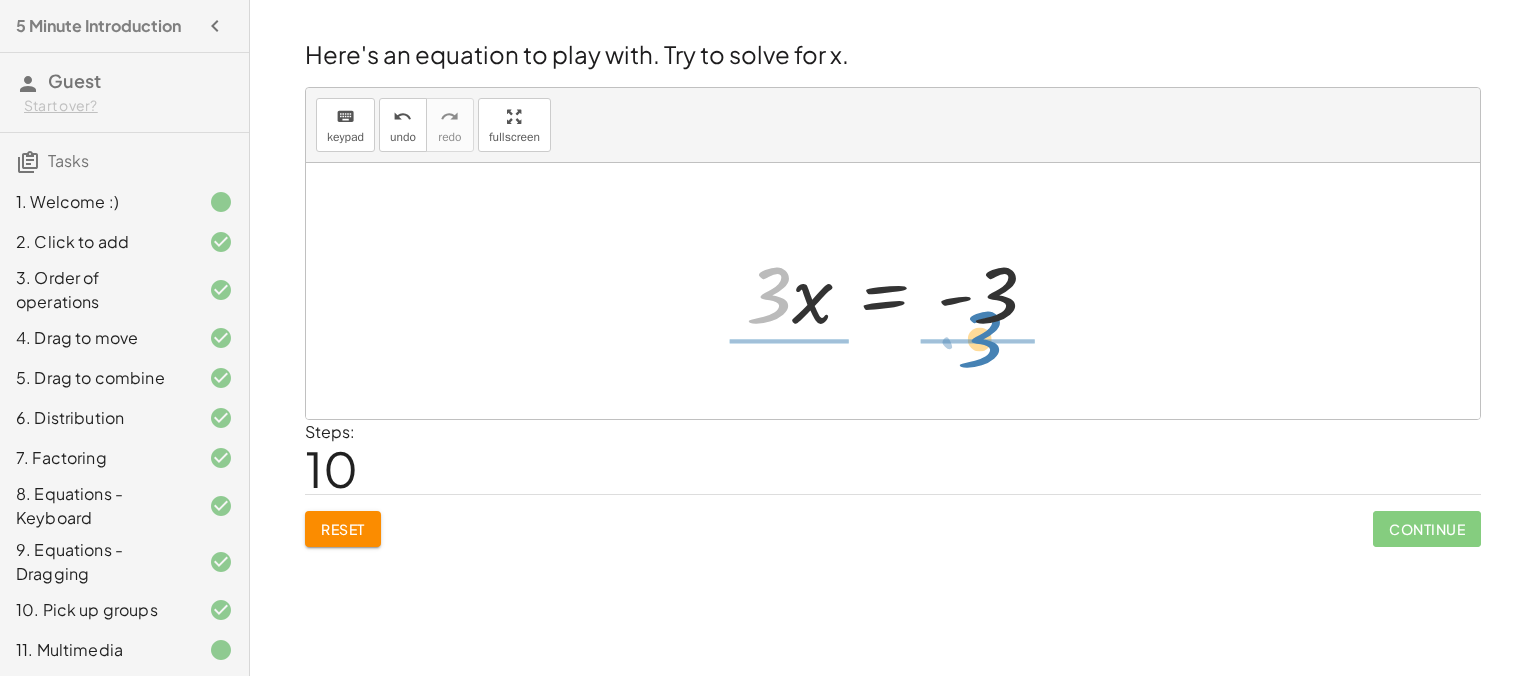 drag, startPoint x: 774, startPoint y: 324, endPoint x: 968, endPoint y: 358, distance: 196.95685 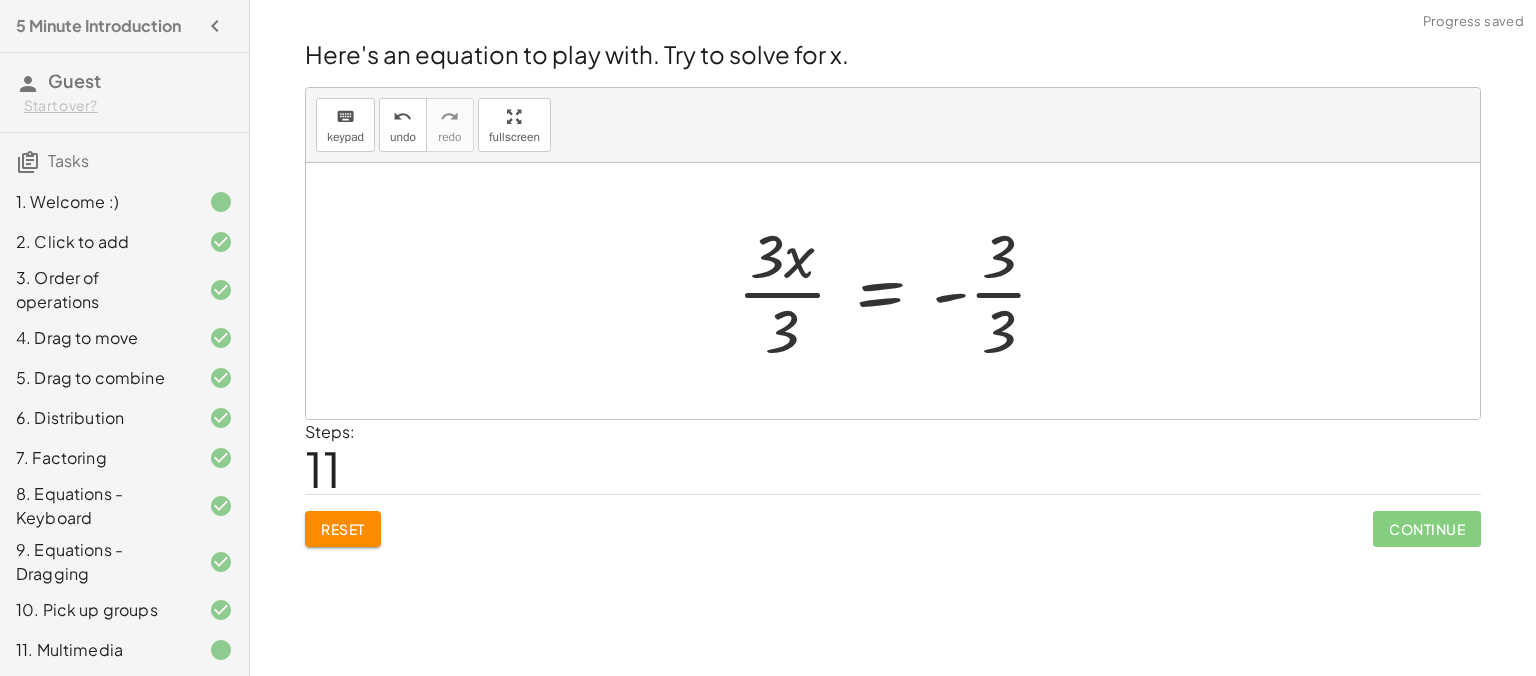 click at bounding box center (900, 291) 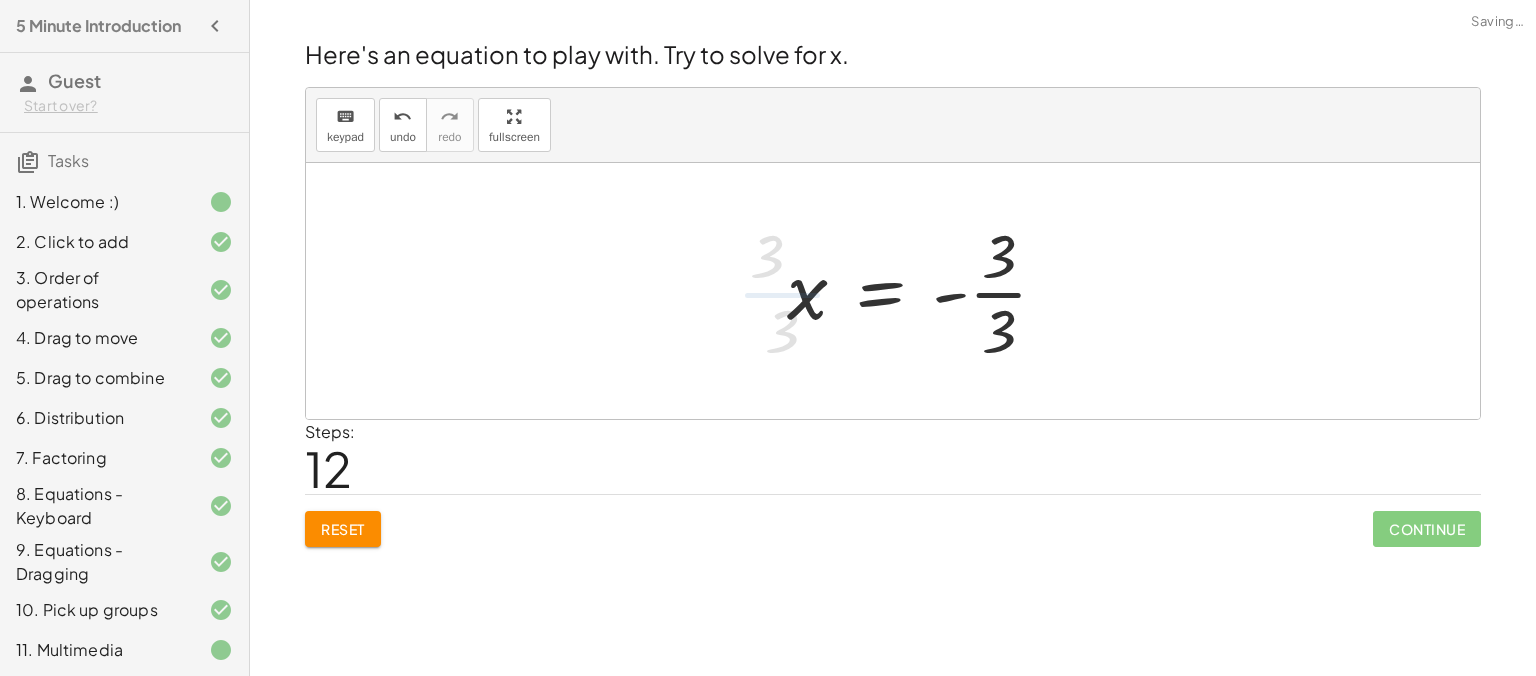 click at bounding box center [925, 291] 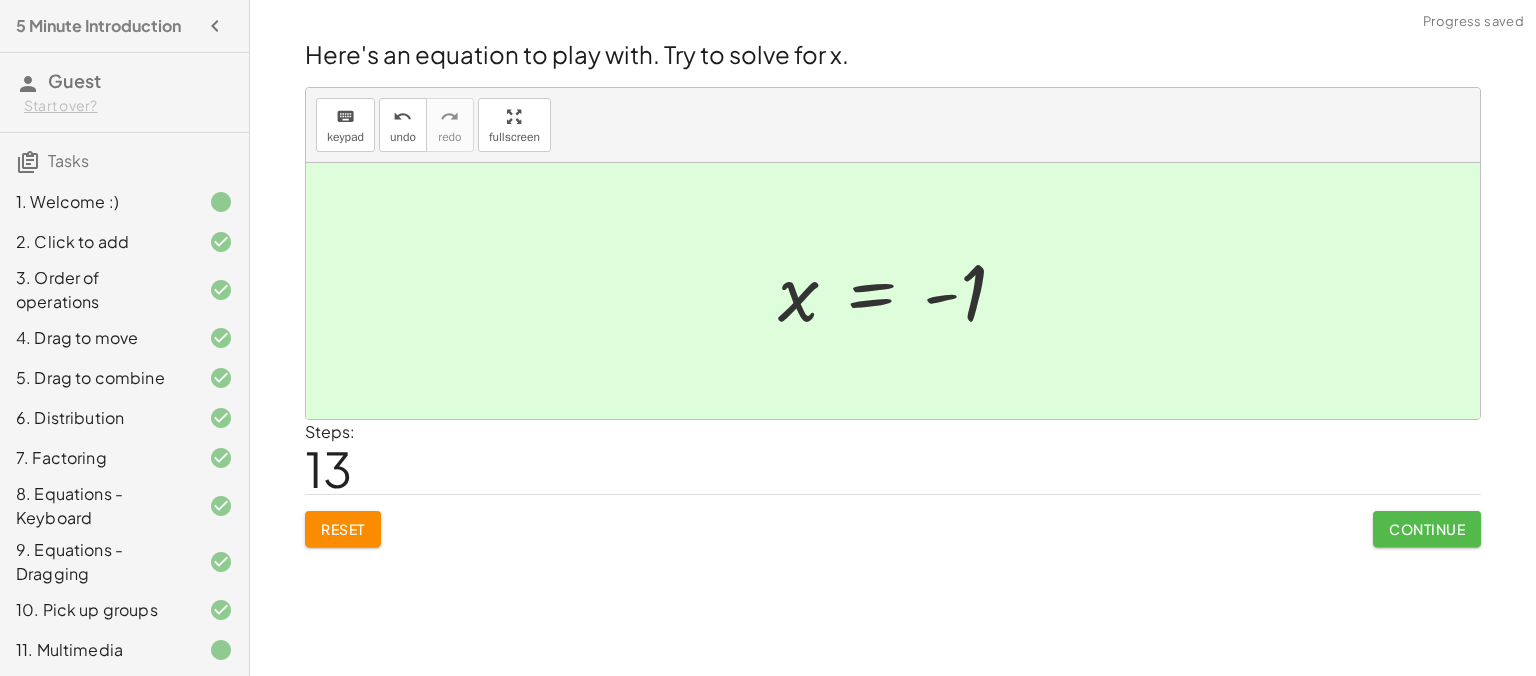 click on "Continue" 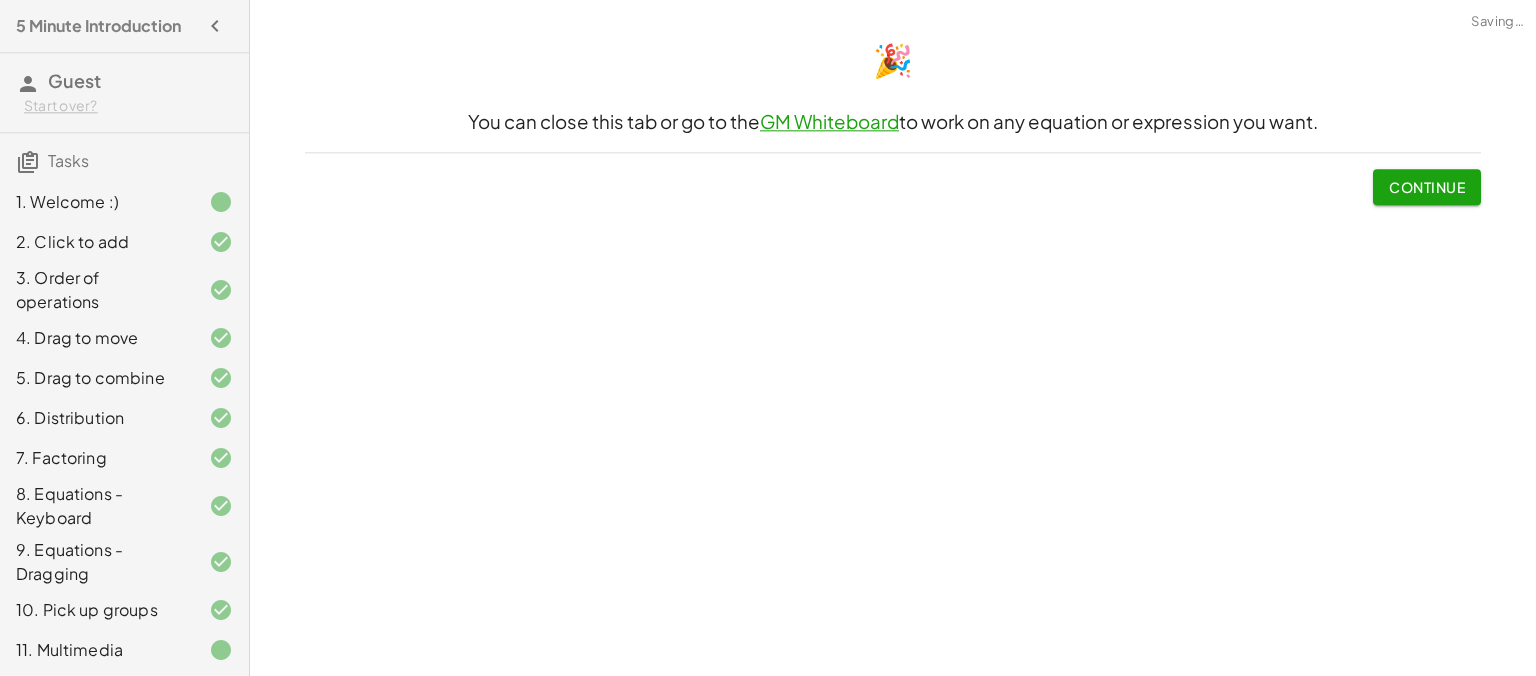 scroll, scrollTop: 0, scrollLeft: 0, axis: both 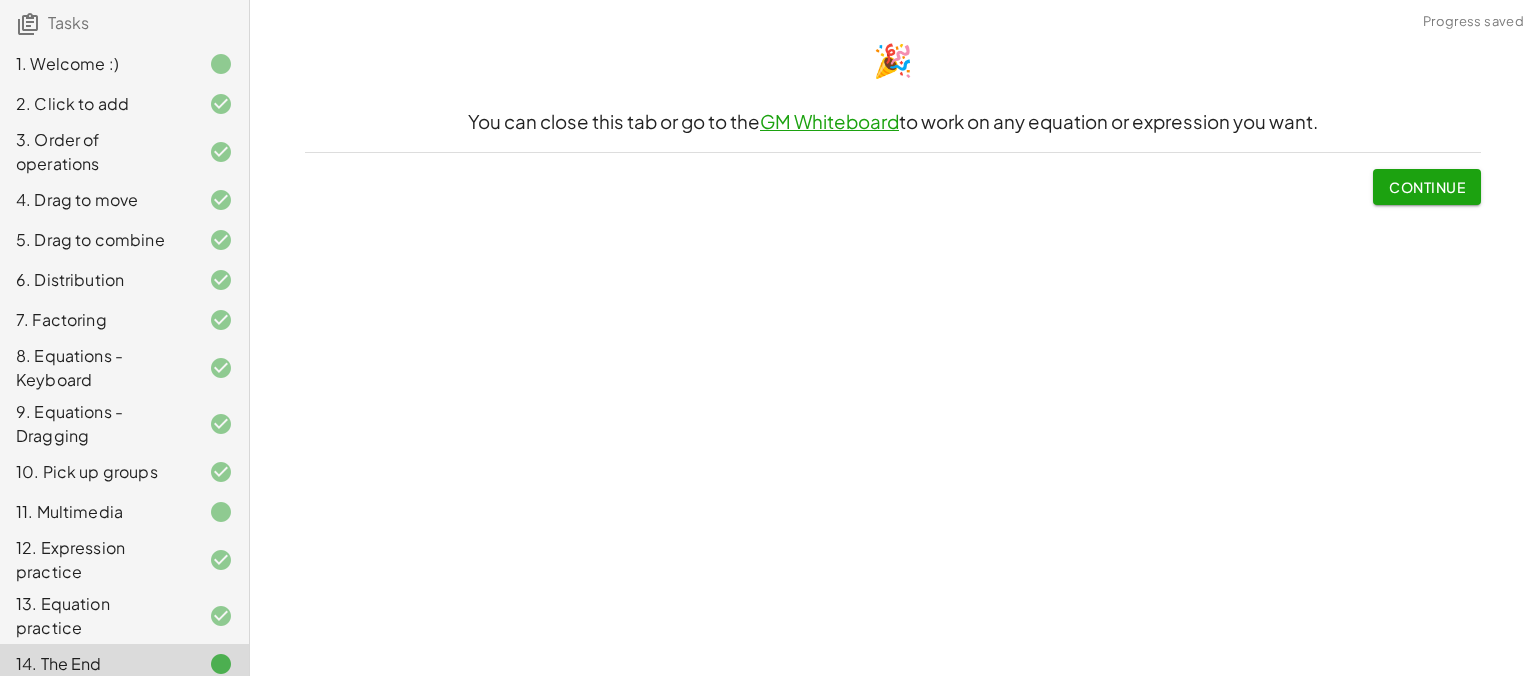 click on "Continue" 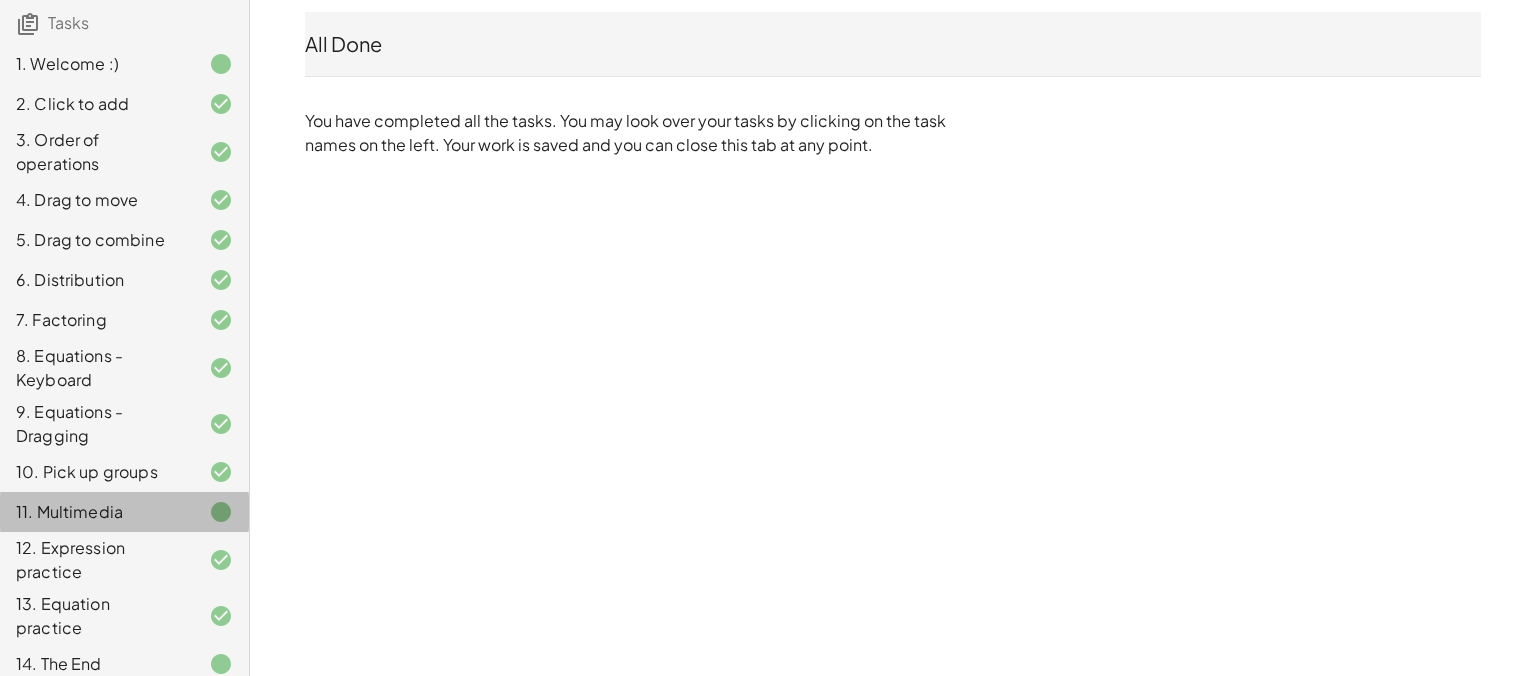 click 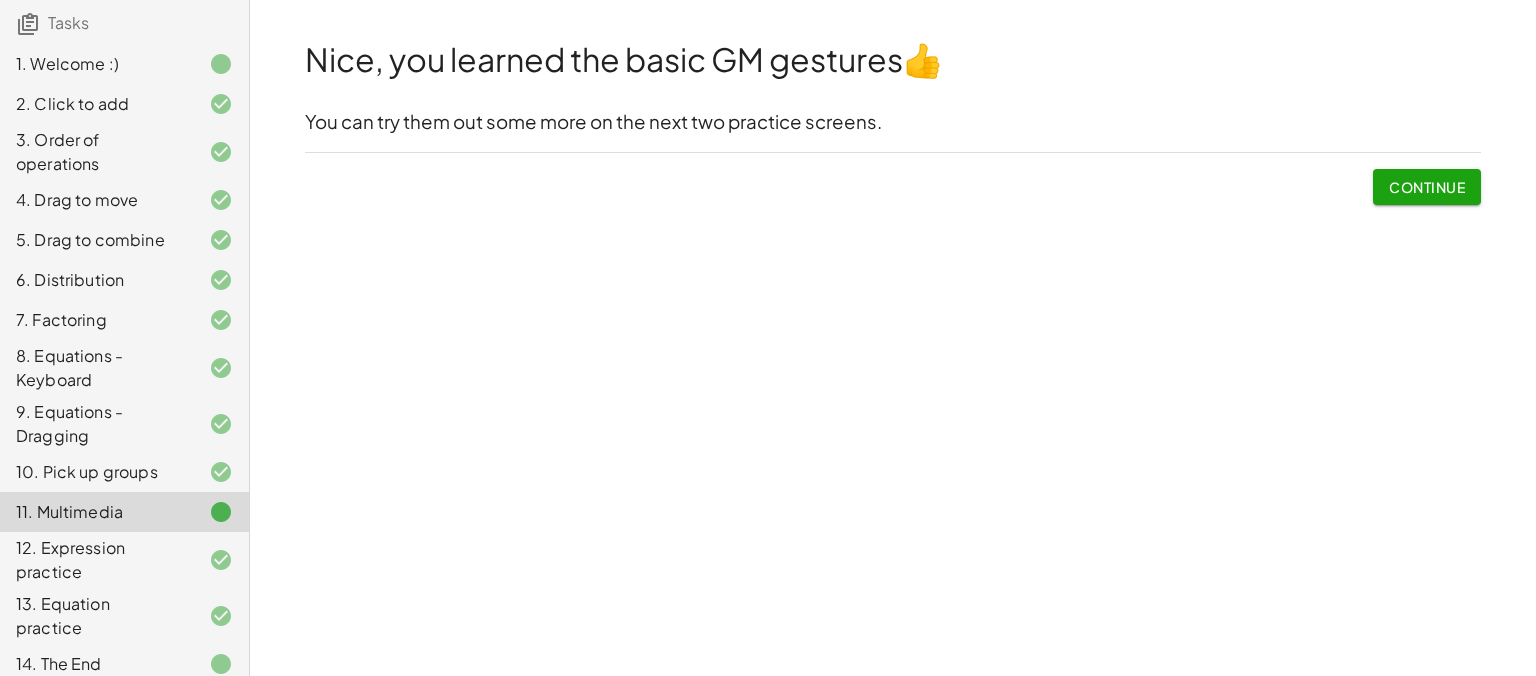 scroll, scrollTop: 0, scrollLeft: 0, axis: both 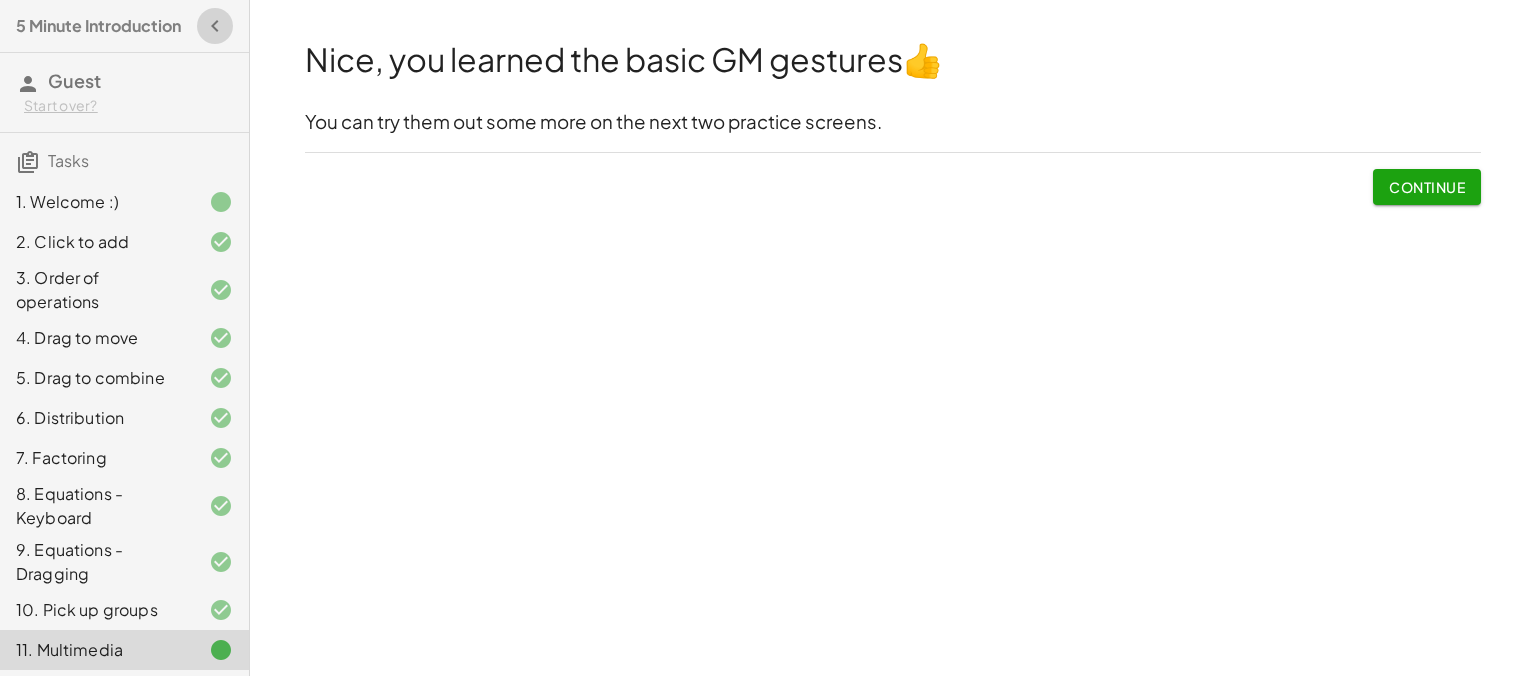 click 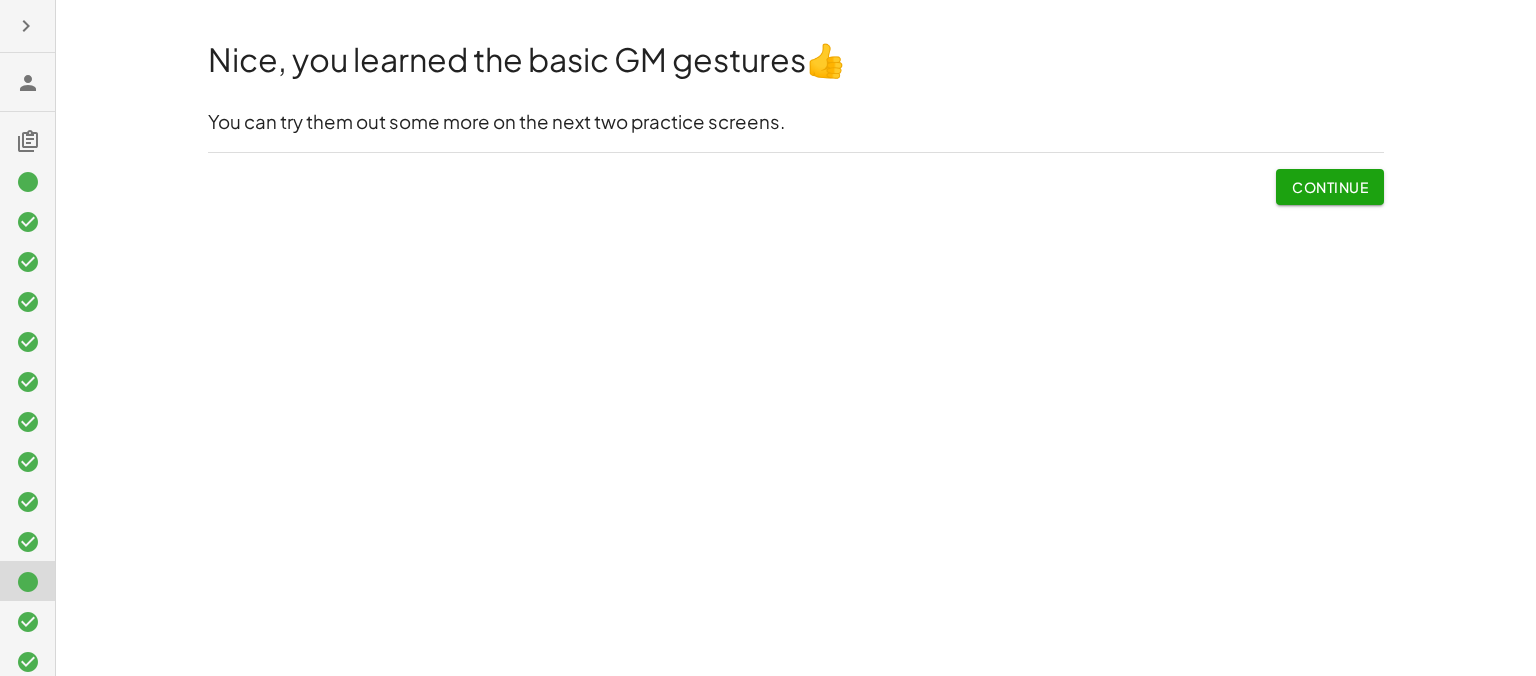 click 